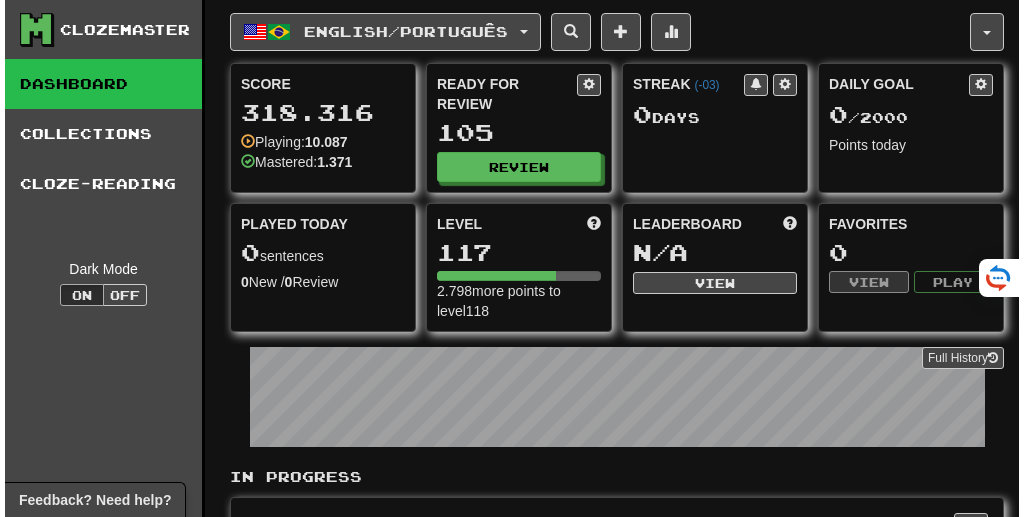 scroll, scrollTop: 0, scrollLeft: 0, axis: both 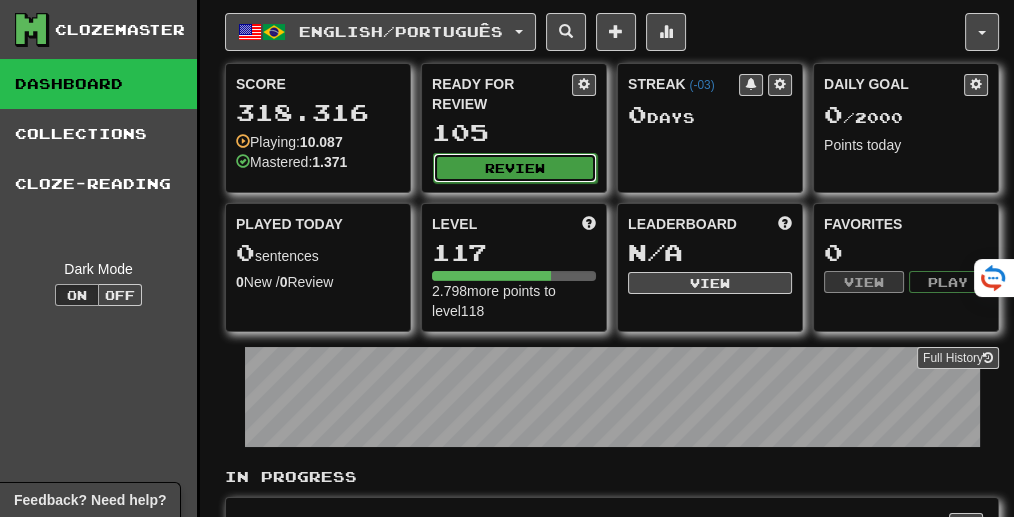click on "Review" at bounding box center (515, 168) 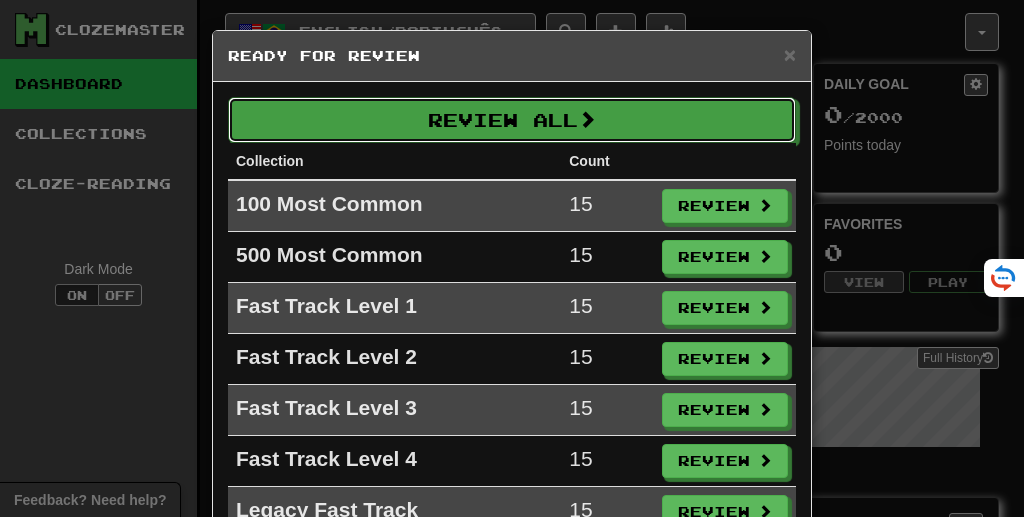 click on "Review All" at bounding box center (512, 120) 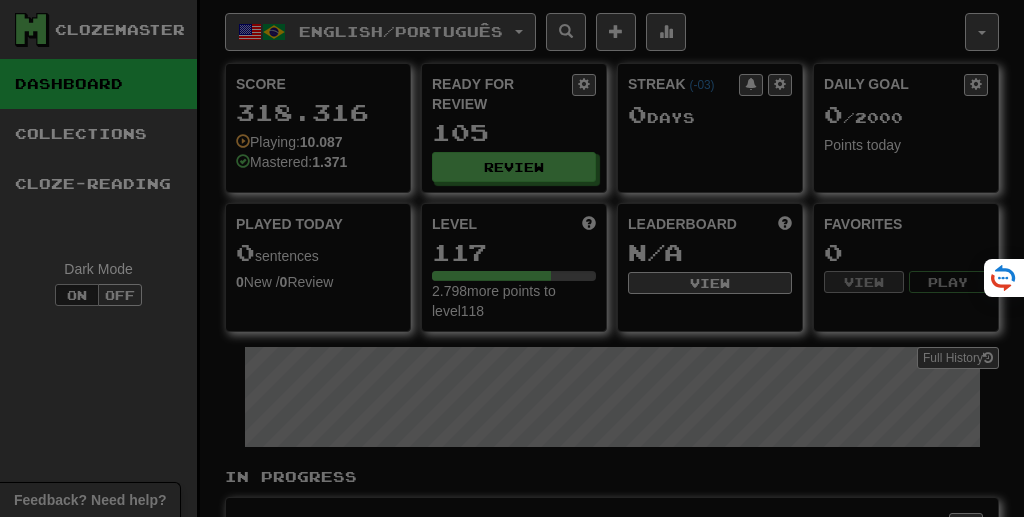 select on "***" 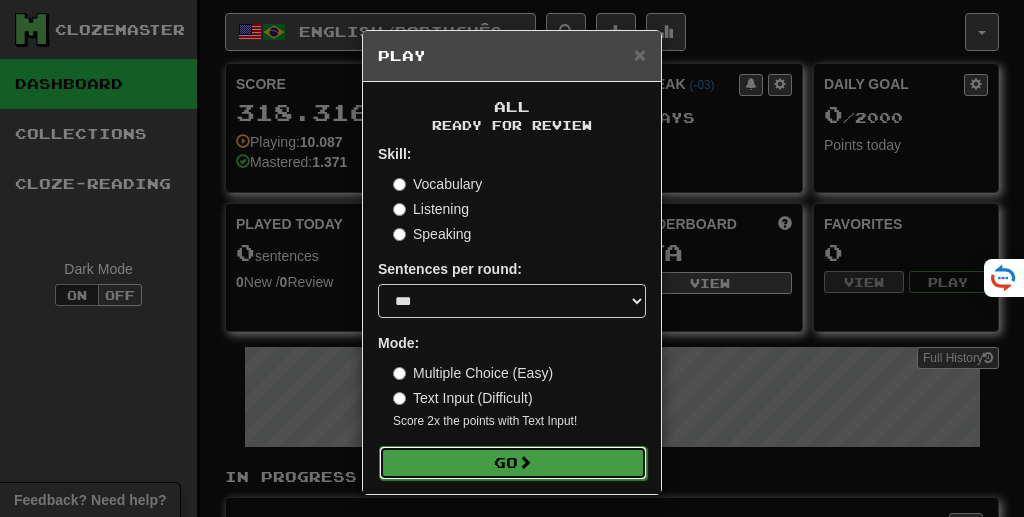 click on "Go" at bounding box center (513, 463) 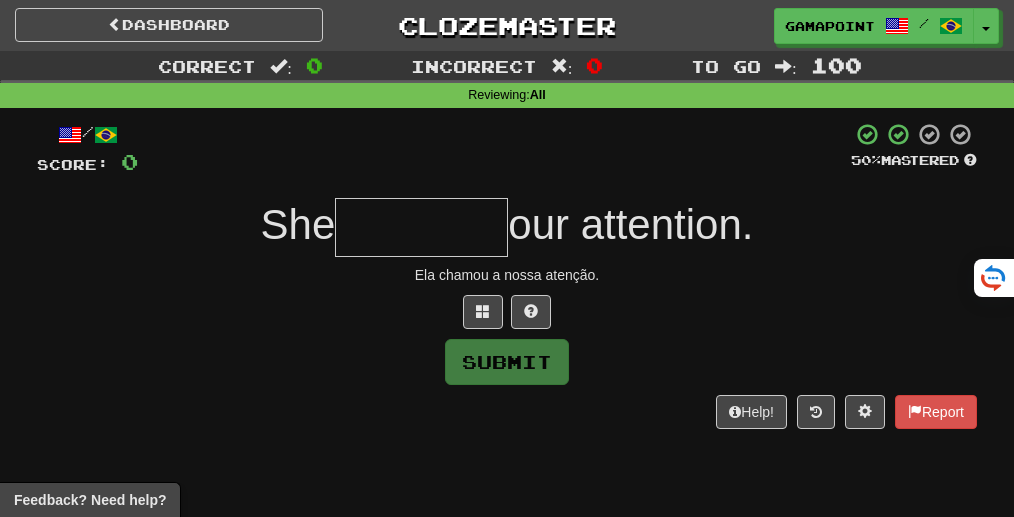 scroll, scrollTop: 0, scrollLeft: 0, axis: both 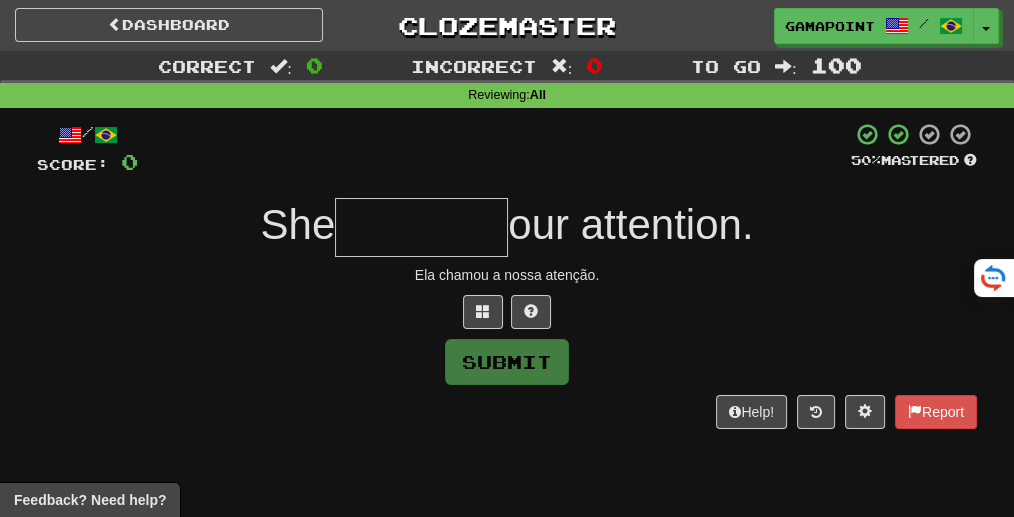 click on "Ela chamou a nossa atenção." at bounding box center (507, 275) 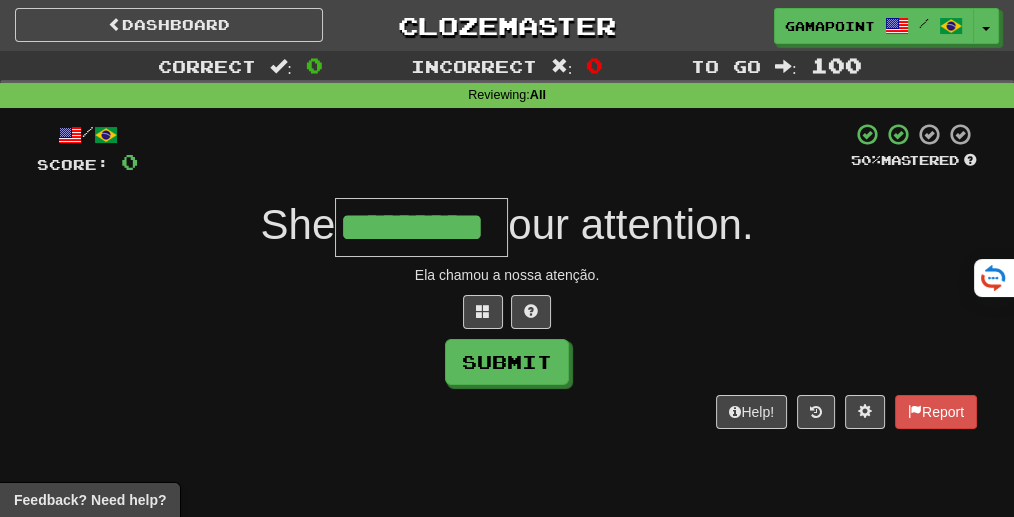 type on "*********" 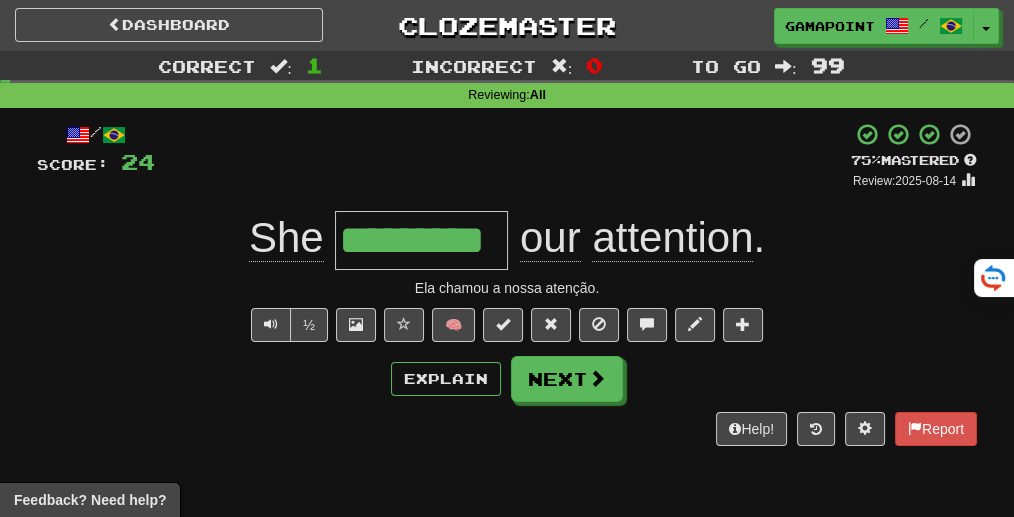 click on "+ 24" at bounding box center (503, 156) 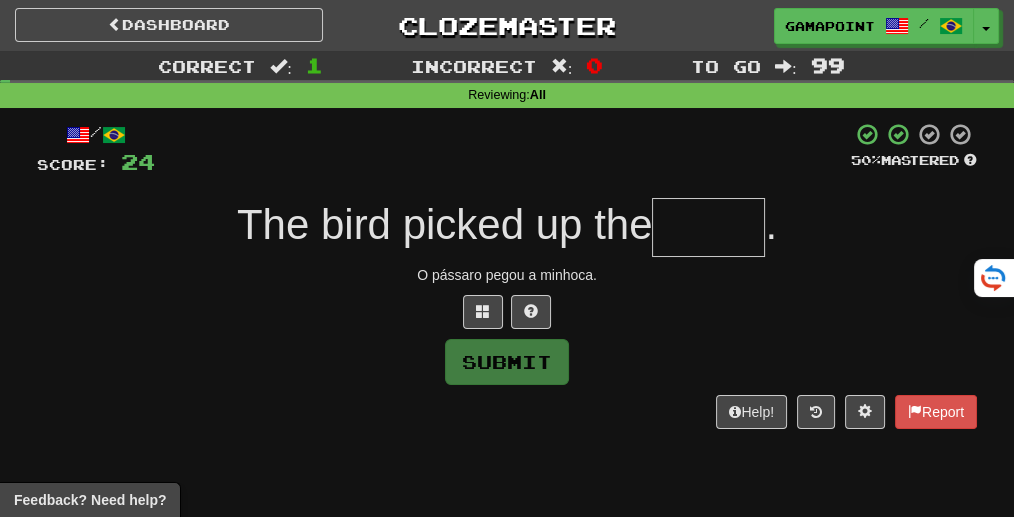 type on "*" 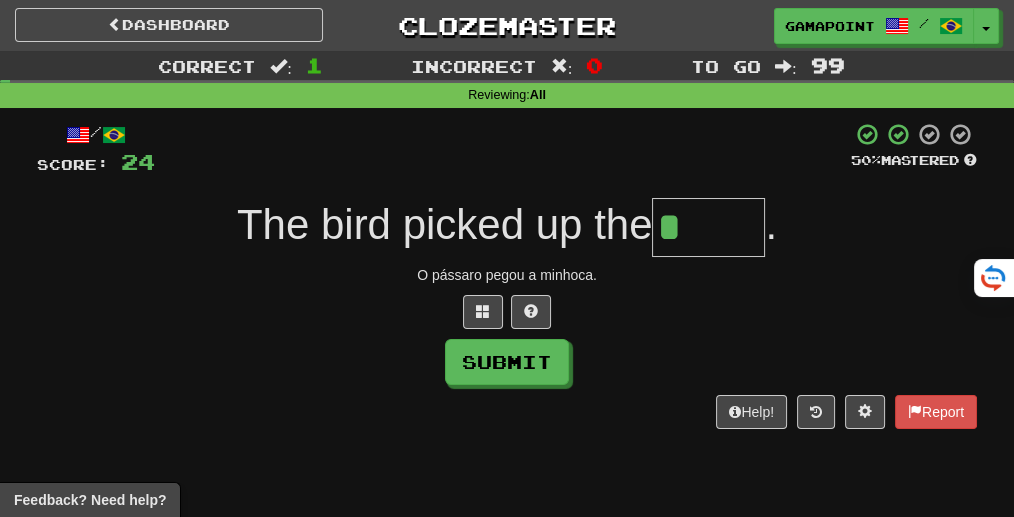 click on "O pássaro pegou a minhoca." at bounding box center (507, 275) 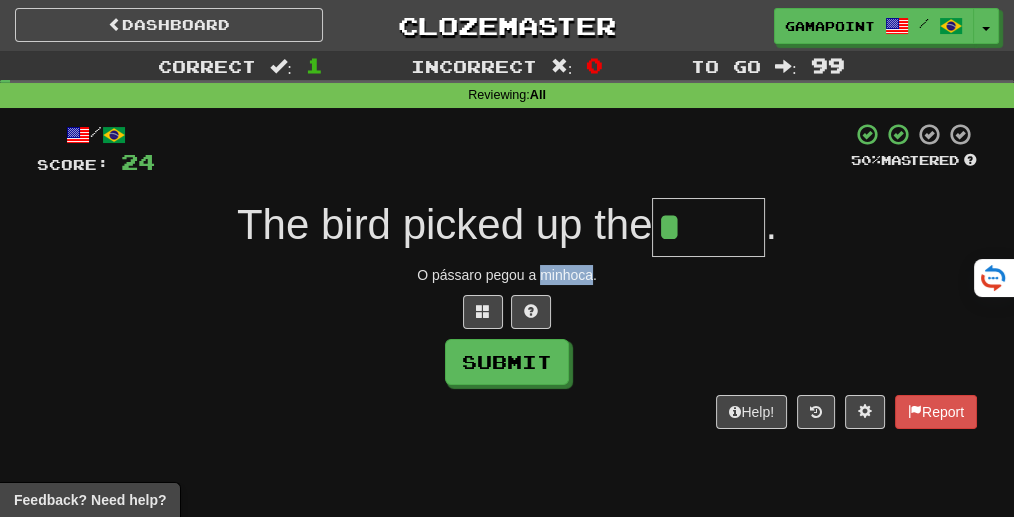 click on "O pássaro pegou a minhoca." at bounding box center (507, 275) 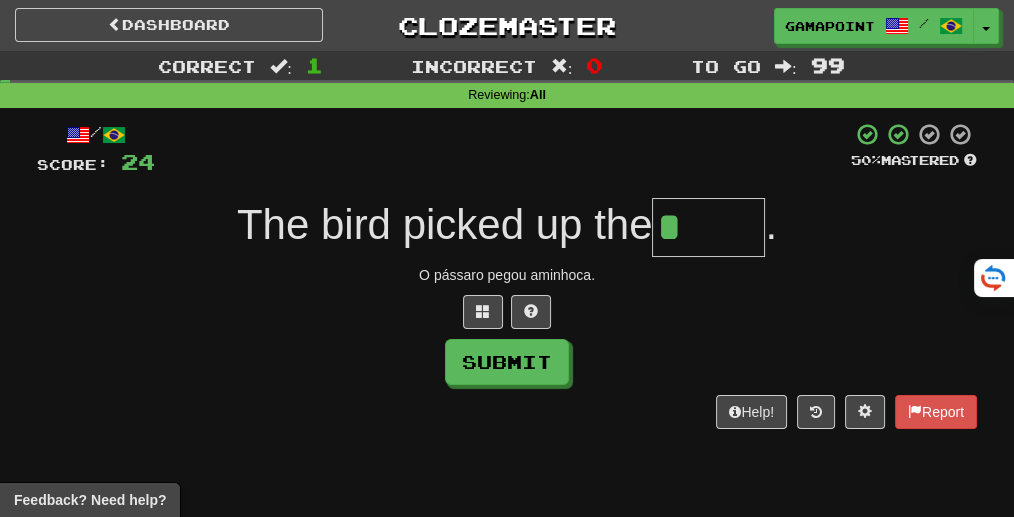 click at bounding box center [507, 312] 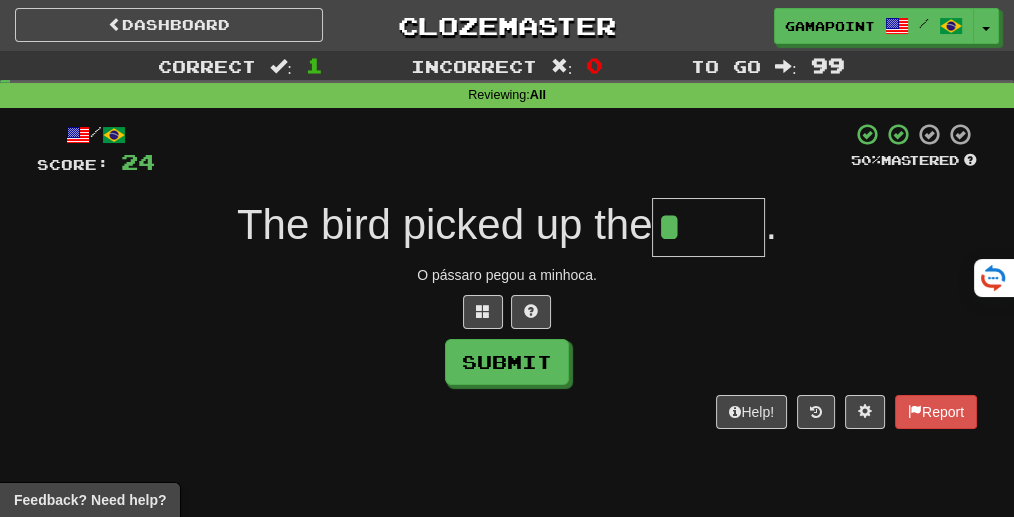 click on "*" at bounding box center (708, 227) 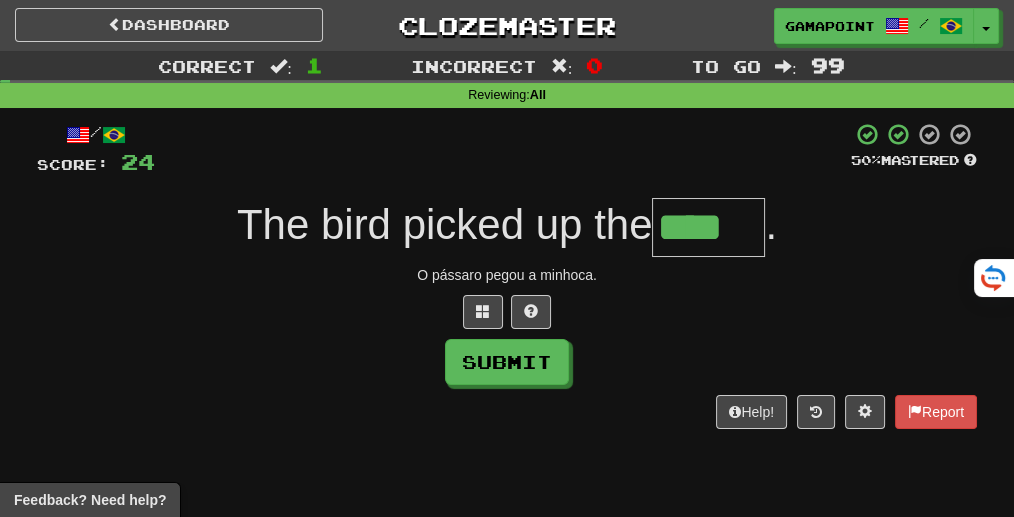 type on "****" 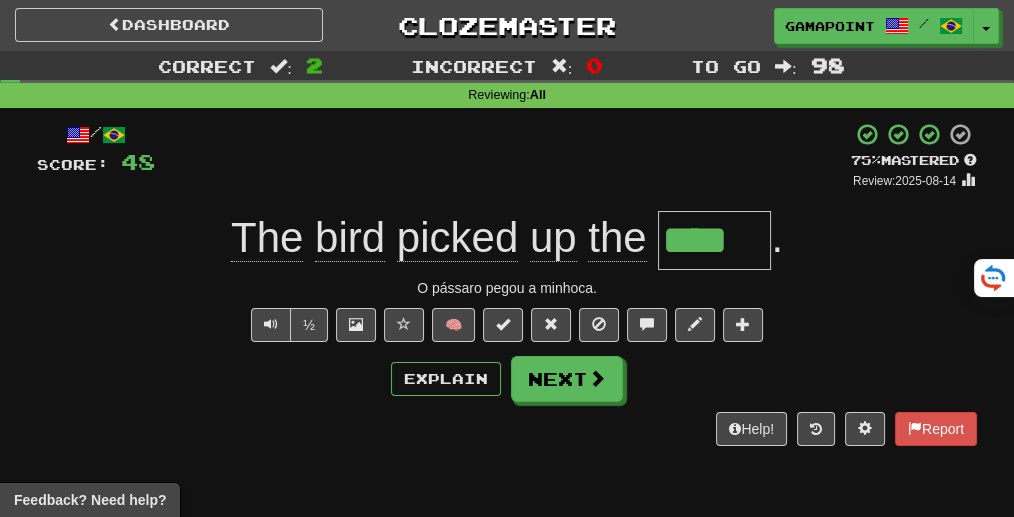 click on "+ 24" at bounding box center [503, 156] 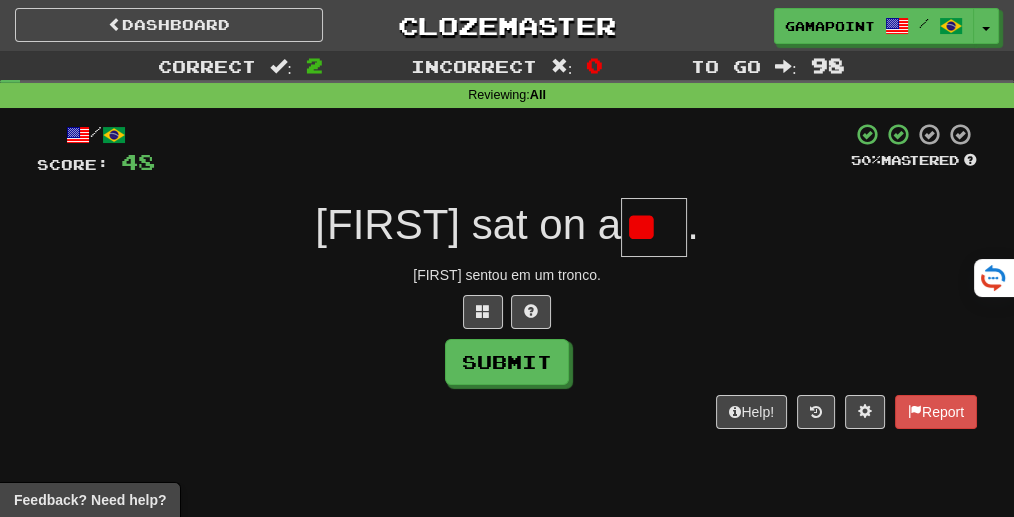 type on "*" 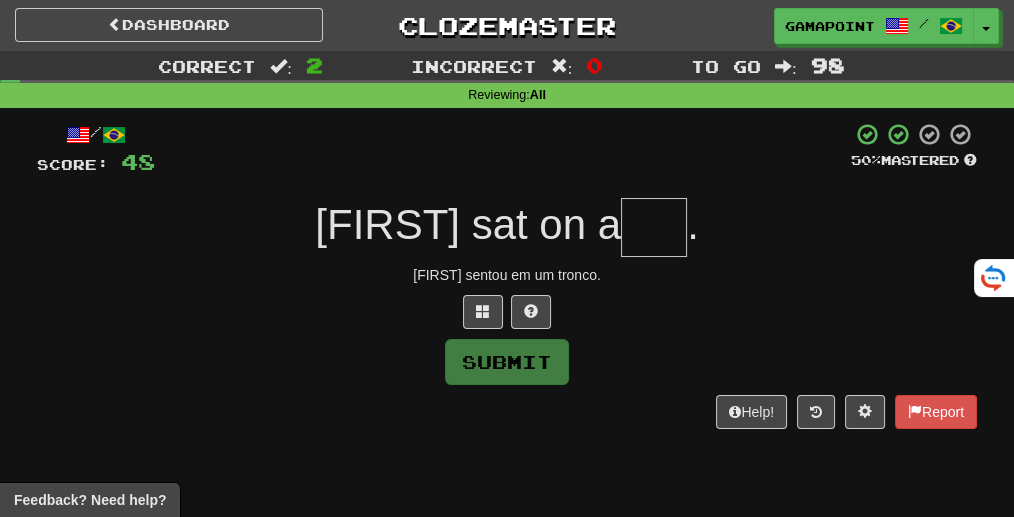 type on "*" 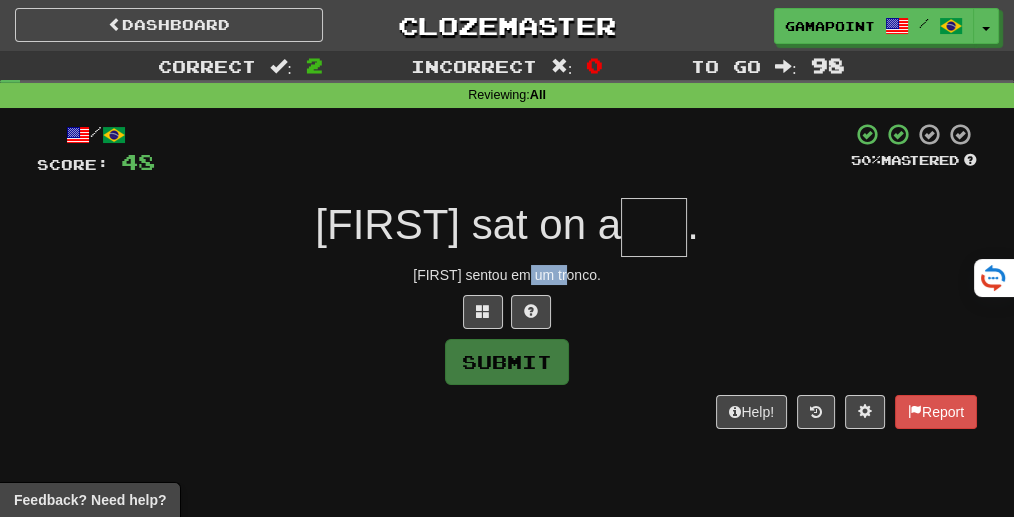 click on "Tom sentou em um tronco." at bounding box center [507, 275] 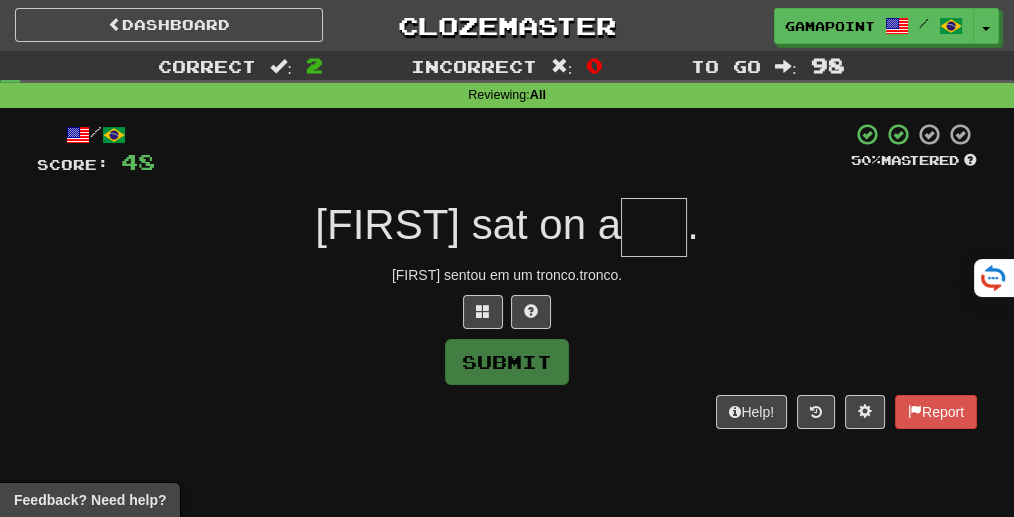 click on "Tom sentou em um  tronco." at bounding box center (507, 275) 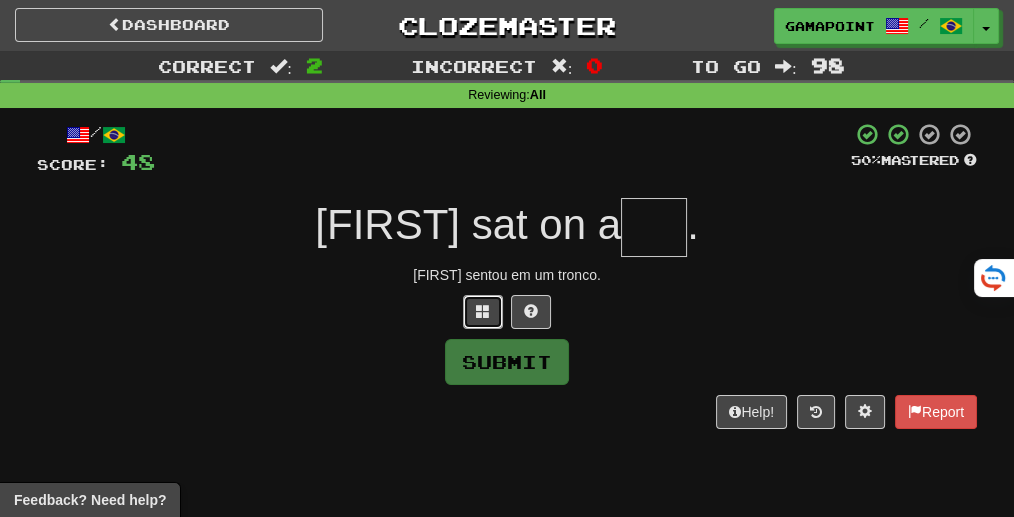 click at bounding box center (483, 311) 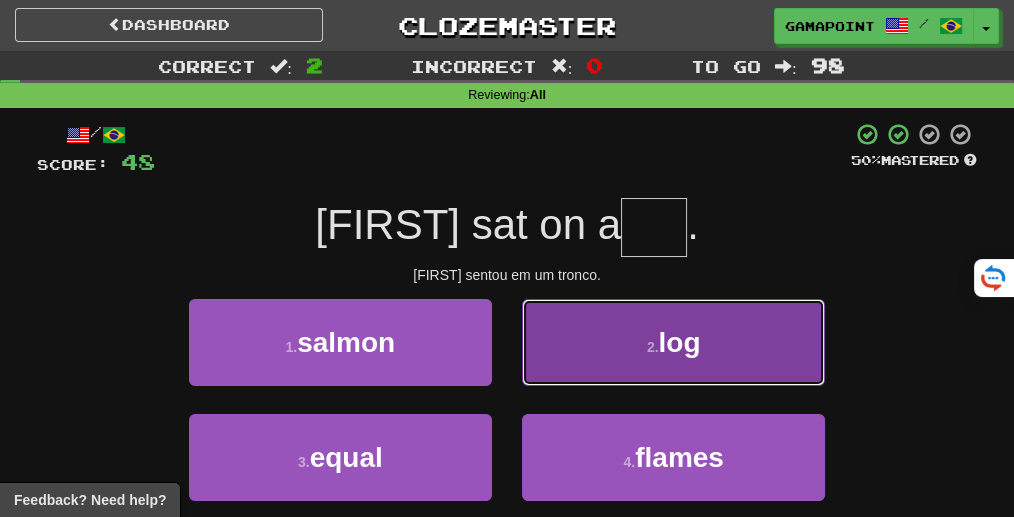 click on "2 ." at bounding box center [653, 347] 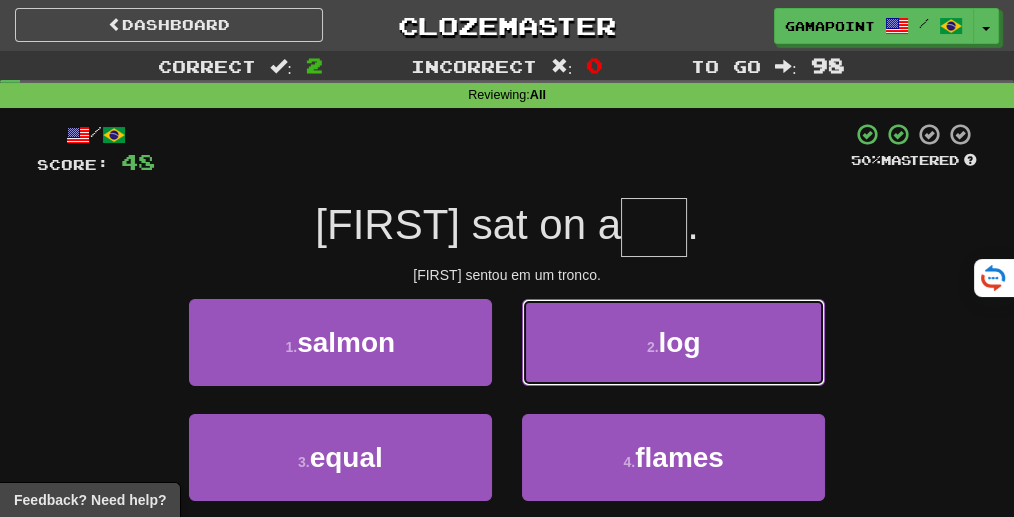 type on "***" 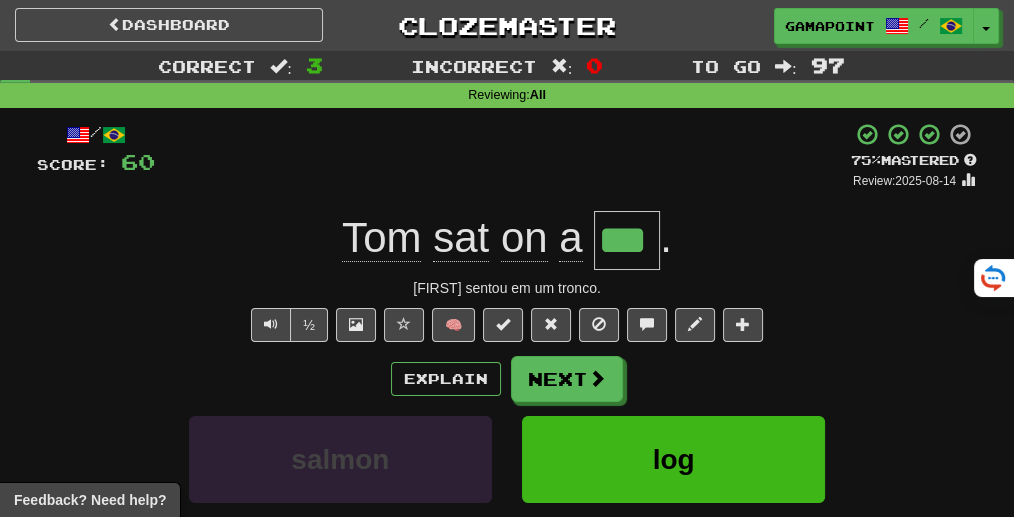 click on "Tom   sat   on   a   *** ." at bounding box center (507, 240) 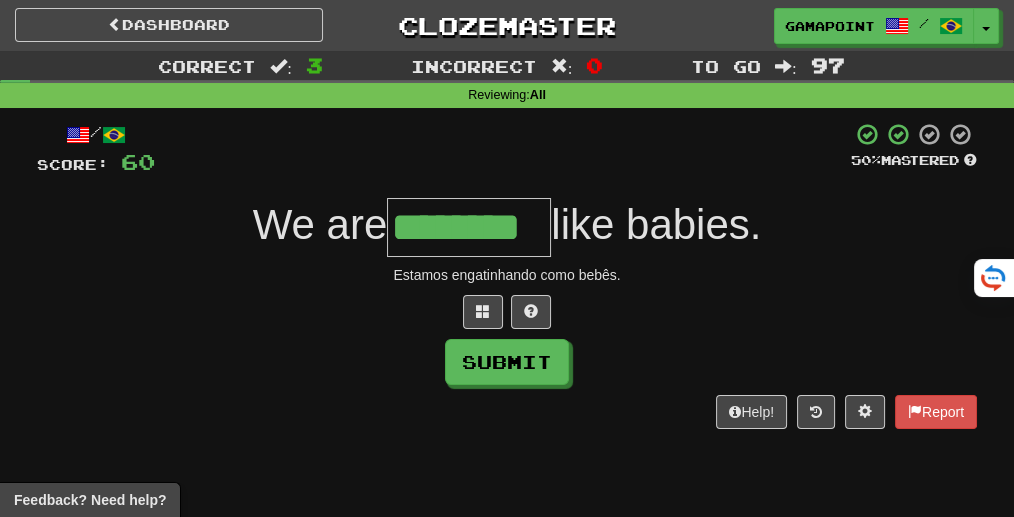 type on "********" 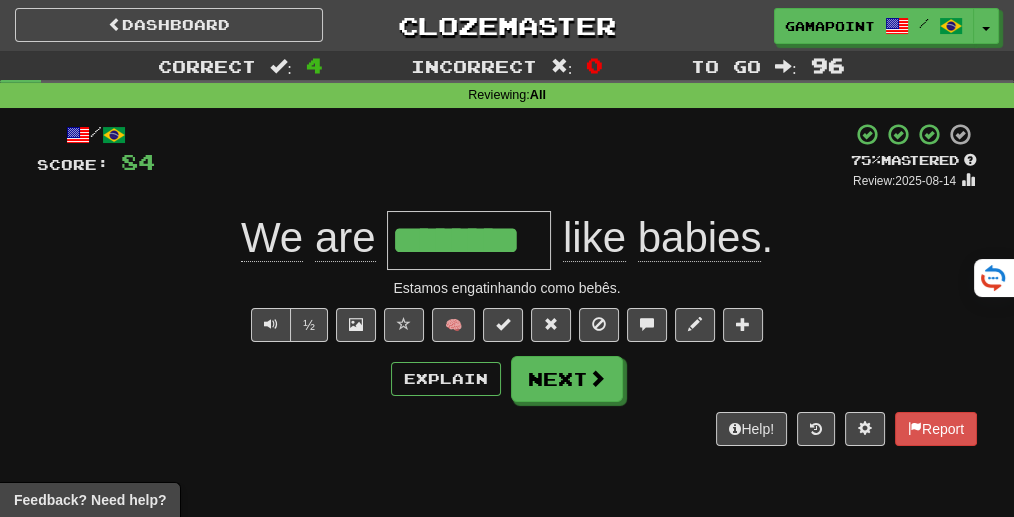 click on "+ 24" at bounding box center [503, 156] 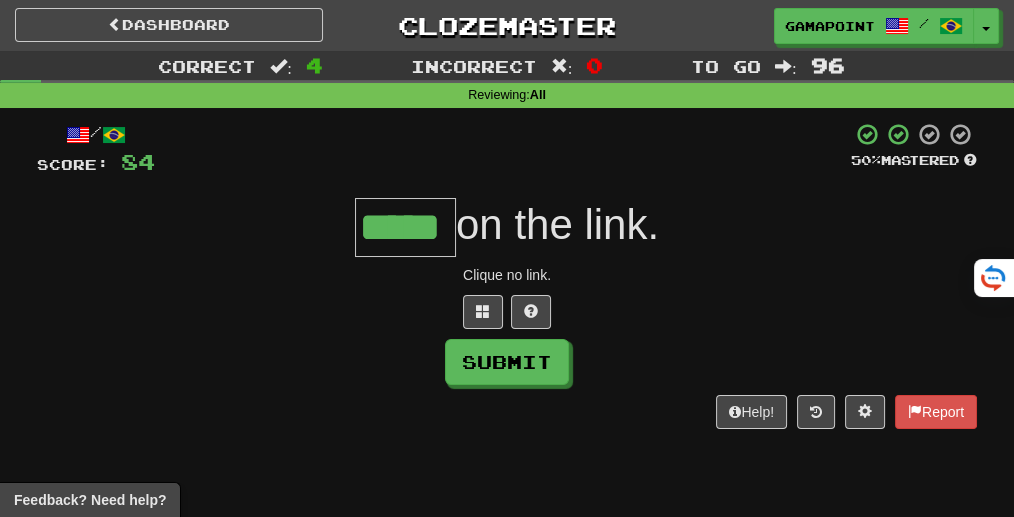 type on "*****" 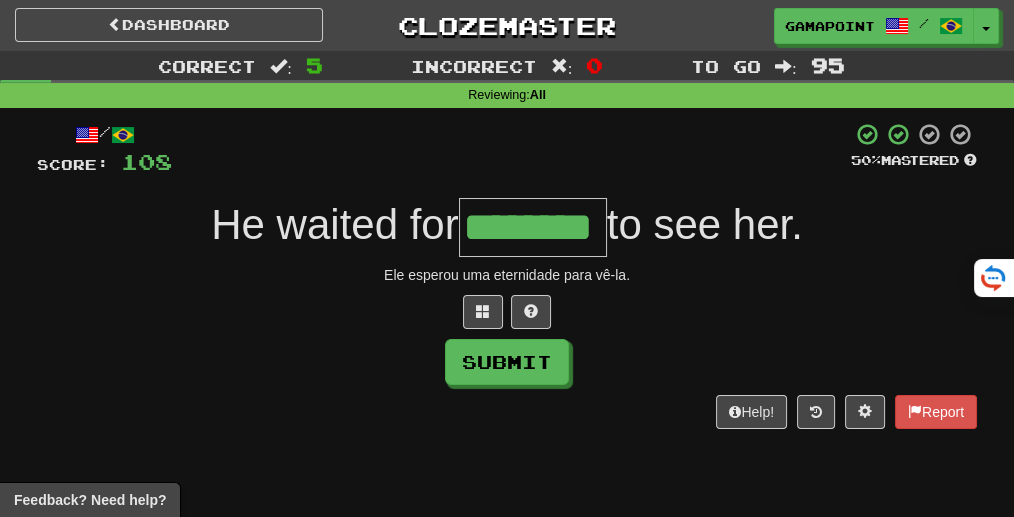 type on "********" 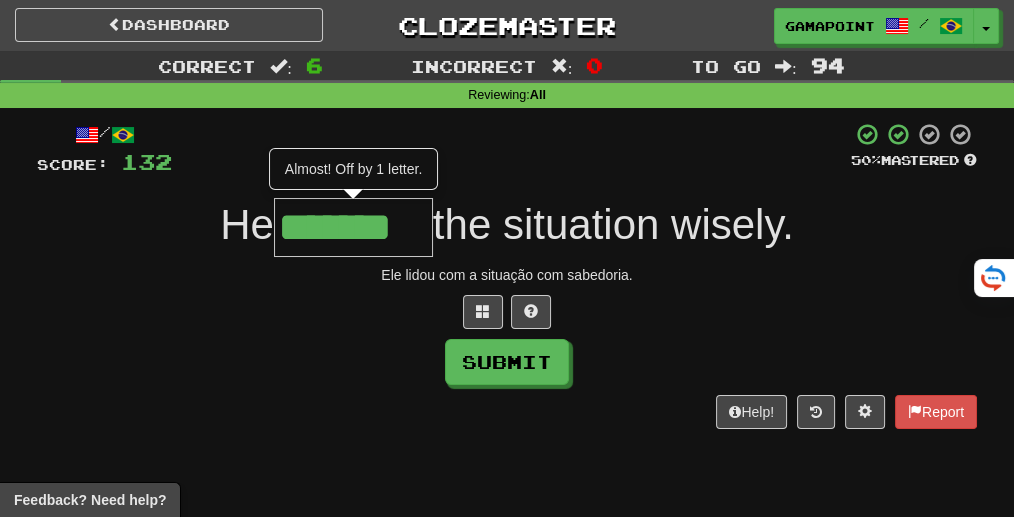 type on "*******" 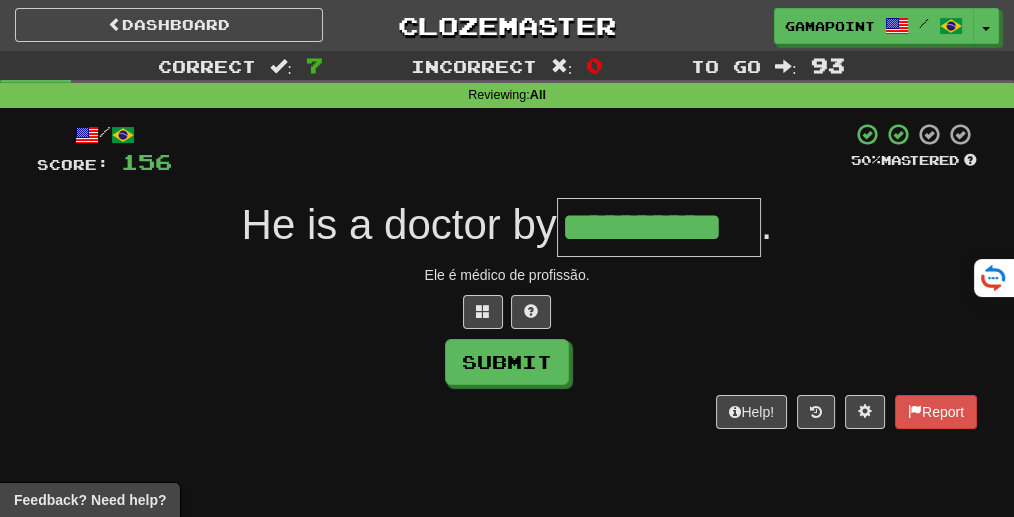 type on "**********" 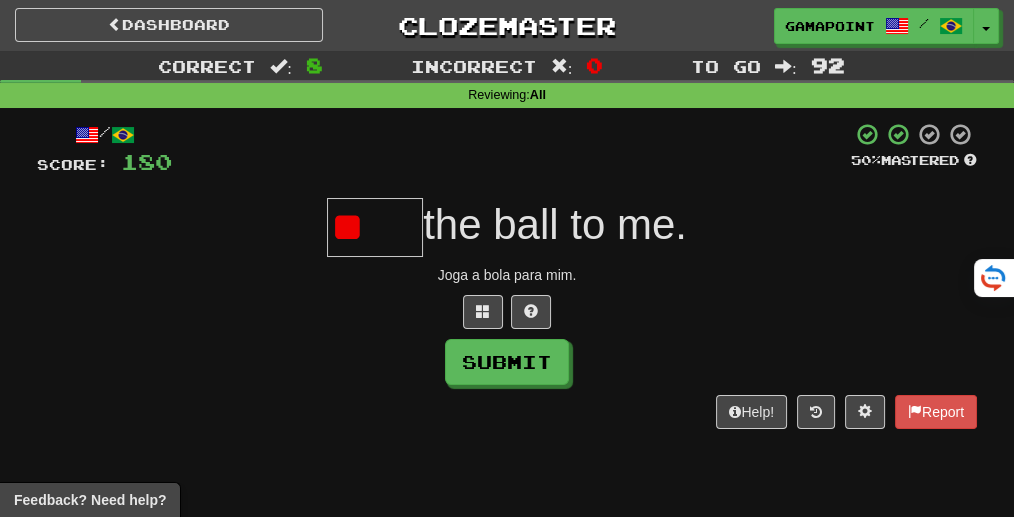 type on "*" 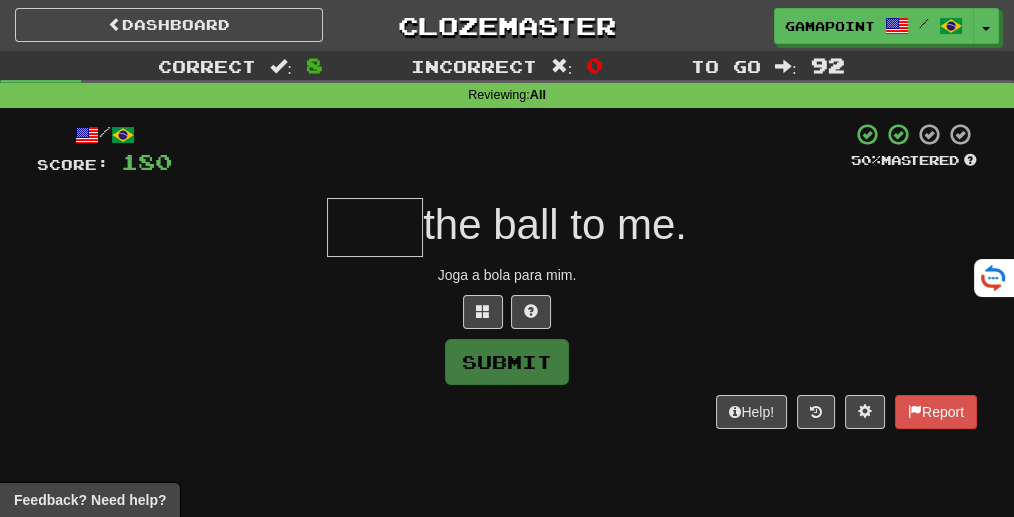 click on "Joga a bola para mim." at bounding box center (507, 275) 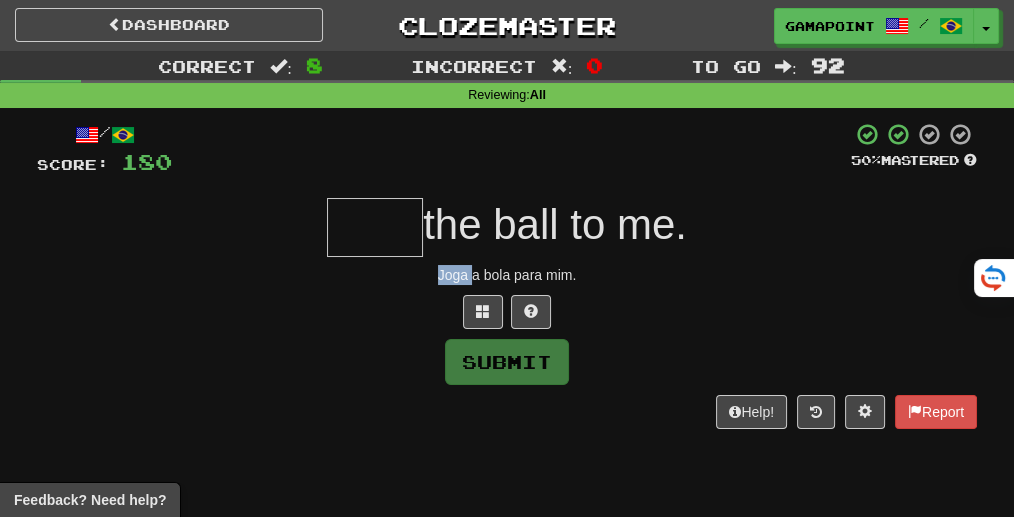 click on "Joga a bola para mim." at bounding box center [507, 275] 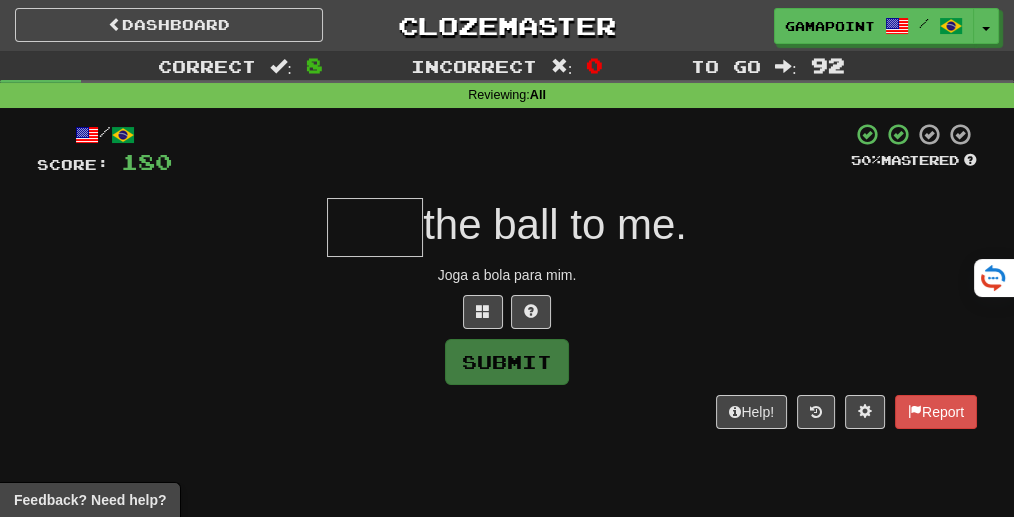 click on "Submit" at bounding box center [507, 362] 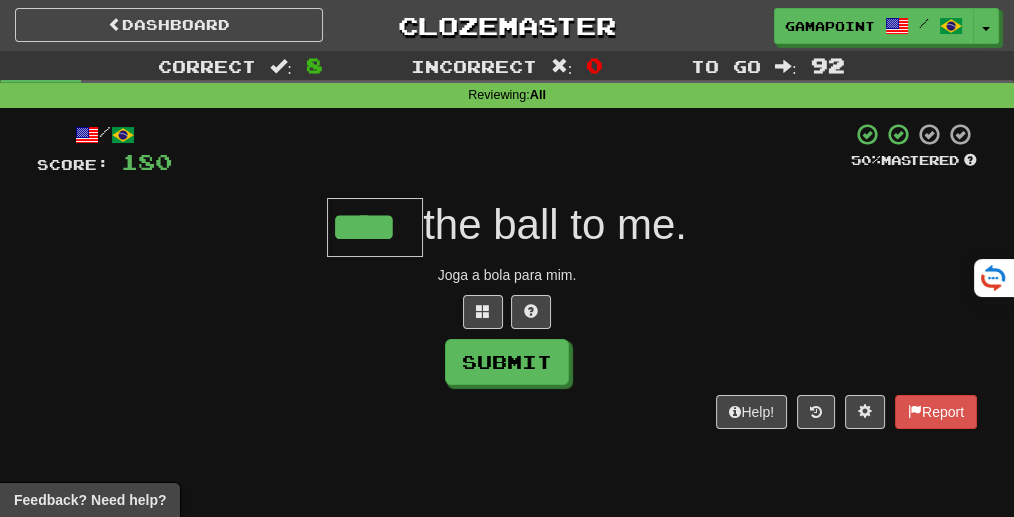 type on "****" 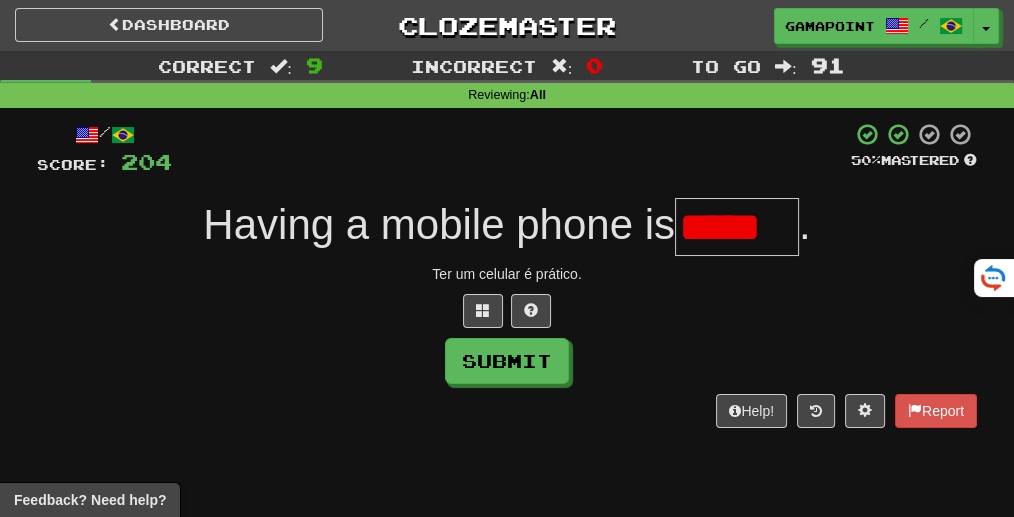 scroll, scrollTop: 0, scrollLeft: 0, axis: both 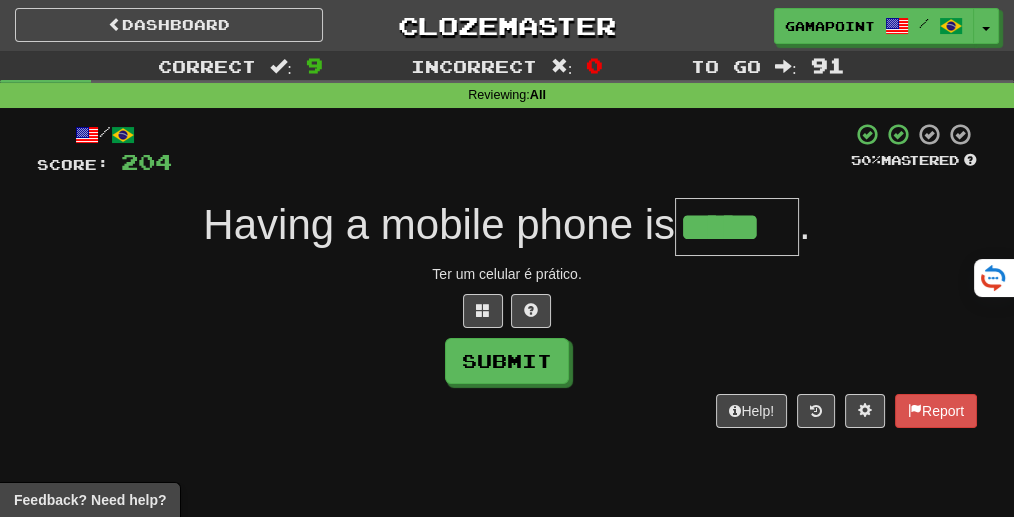 type on "*****" 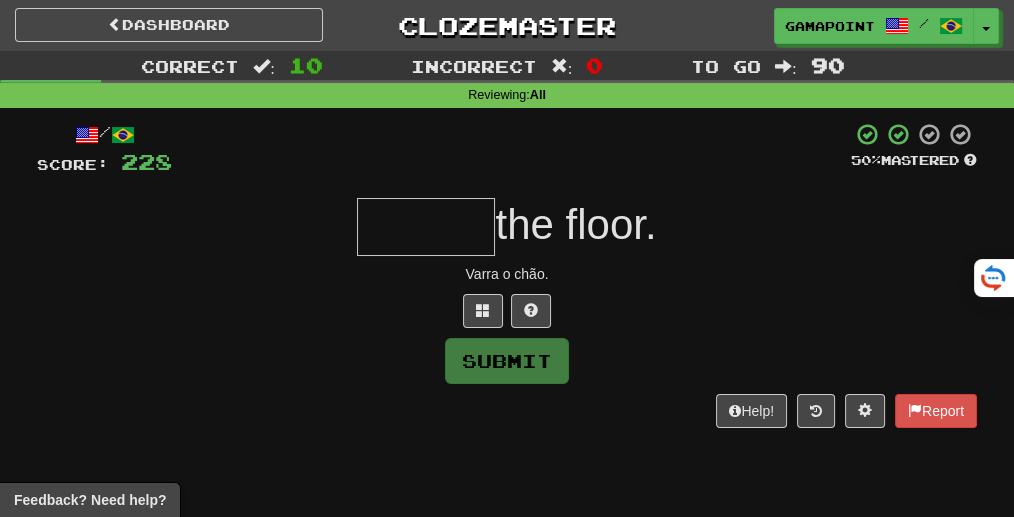 click on "Varra o chão." at bounding box center (507, 274) 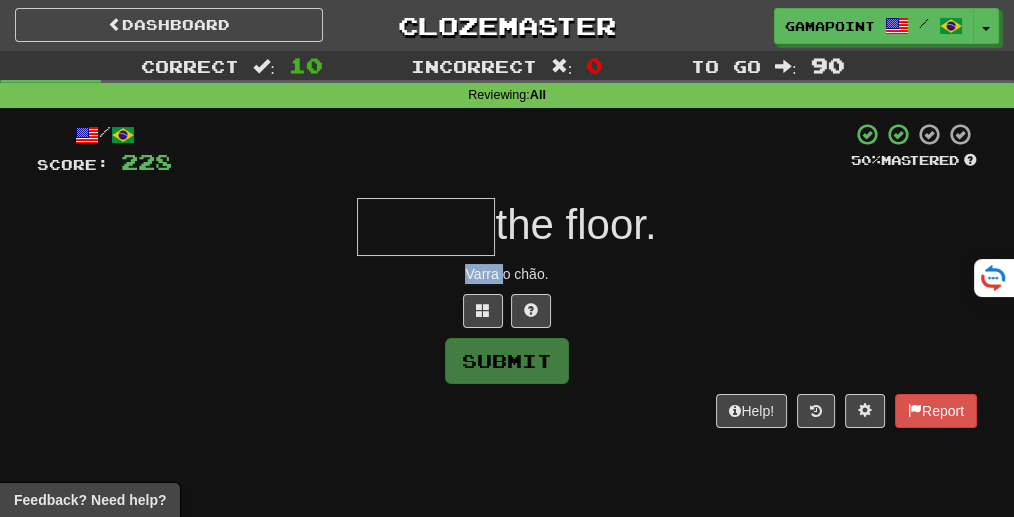 click on "Varra o chão." at bounding box center [507, 274] 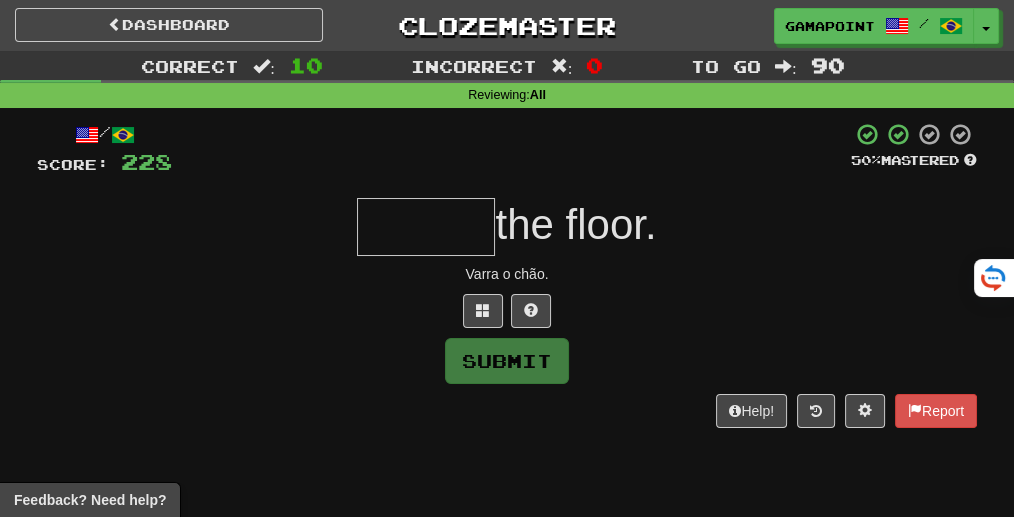 click on "Varra o chão." at bounding box center [507, 274] 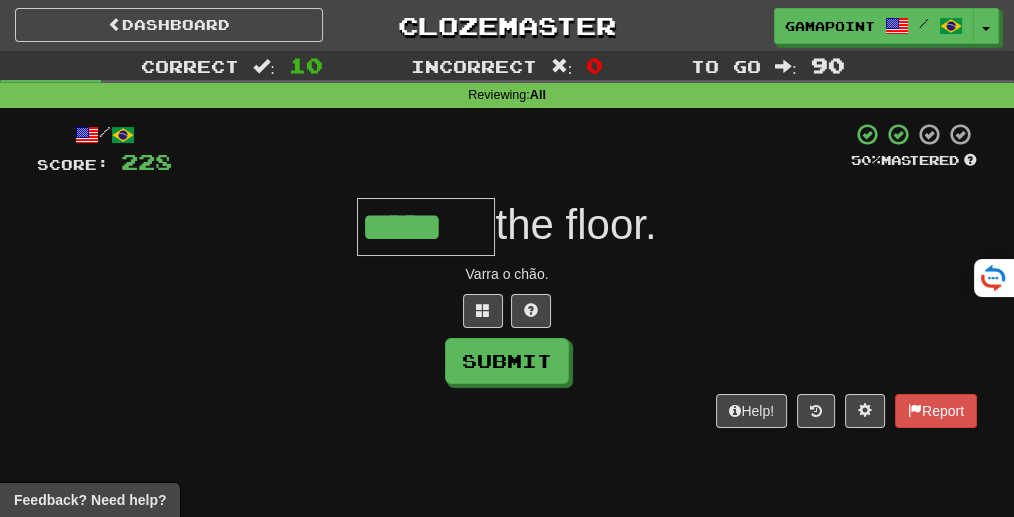 type on "*****" 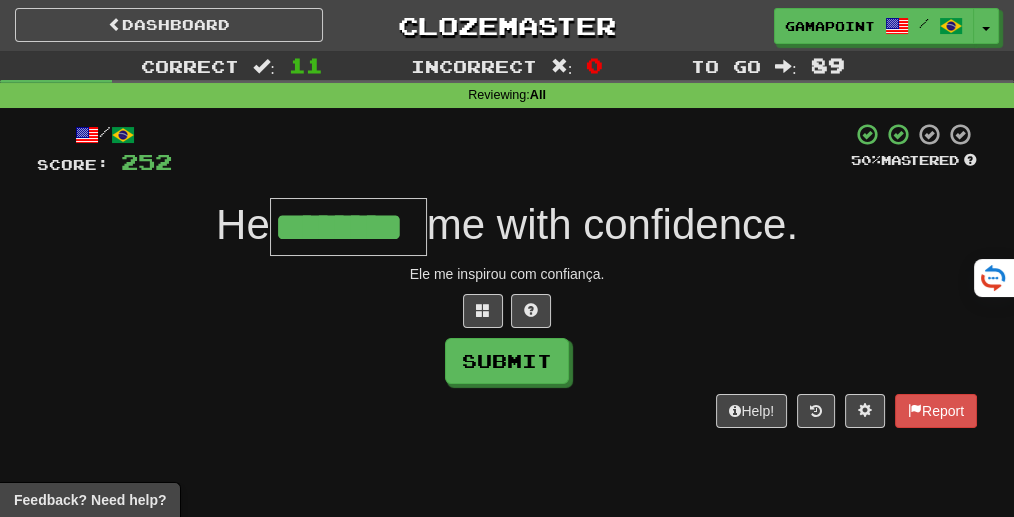 type on "********" 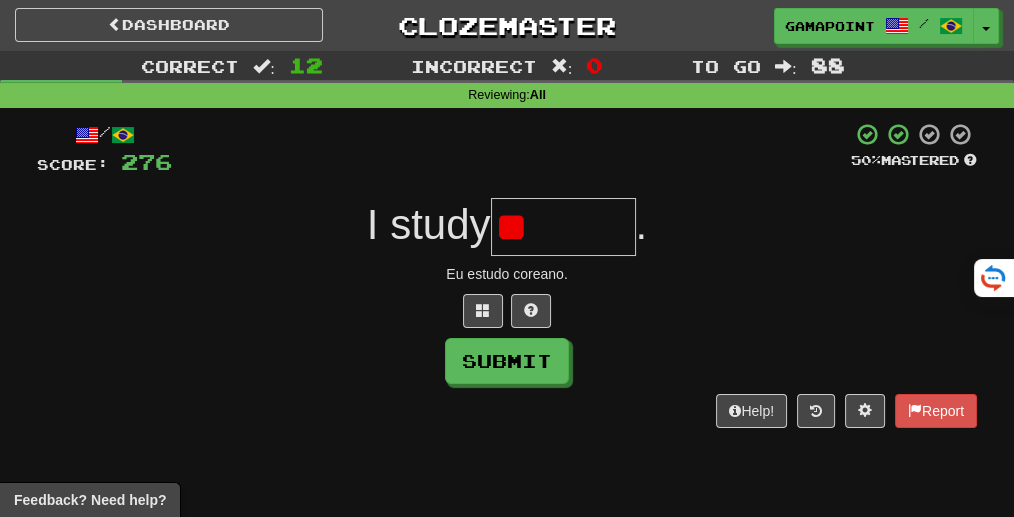 type on "*" 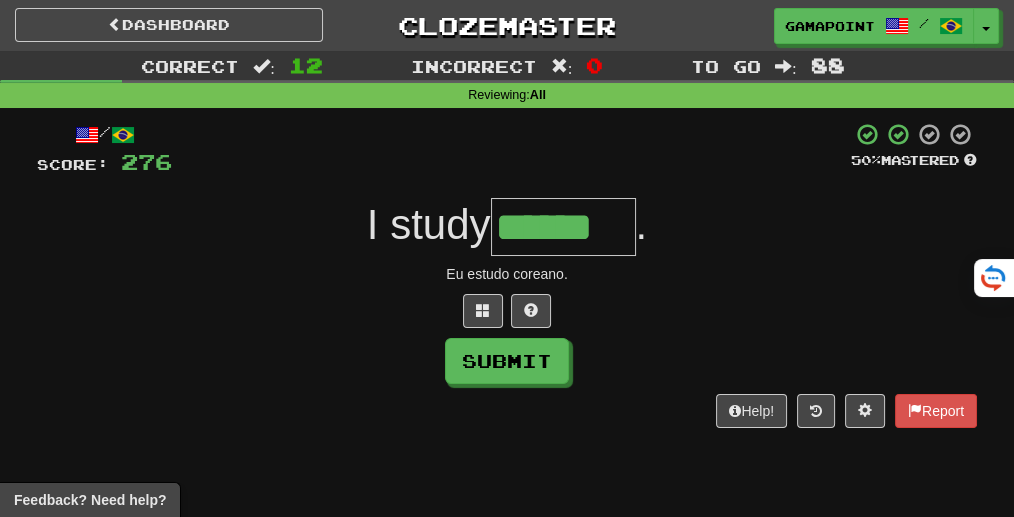 type on "******" 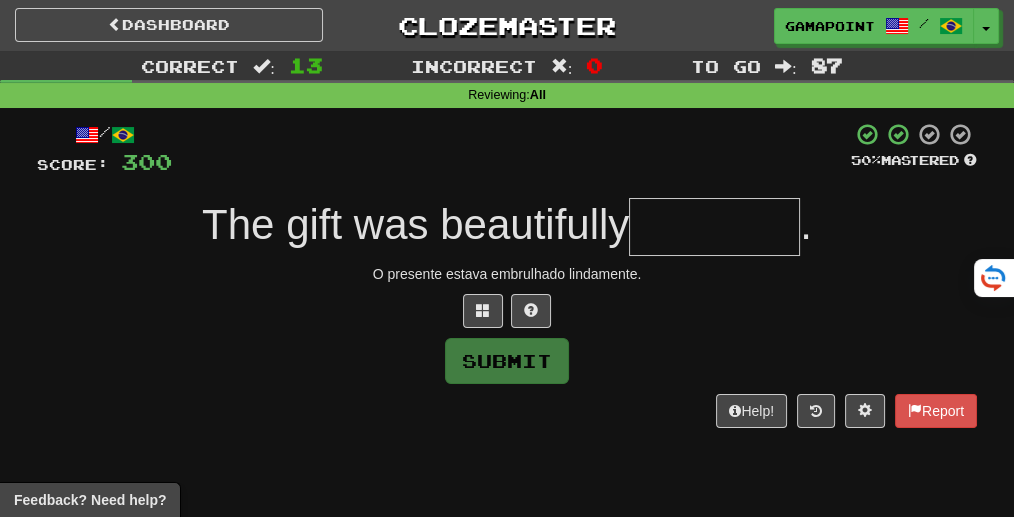 click on "/  Score:   300 50 %  Mastered The gift was beautifully  . O presente estava embrulhado lindamente. Submit  Help!  Report" at bounding box center (507, 275) 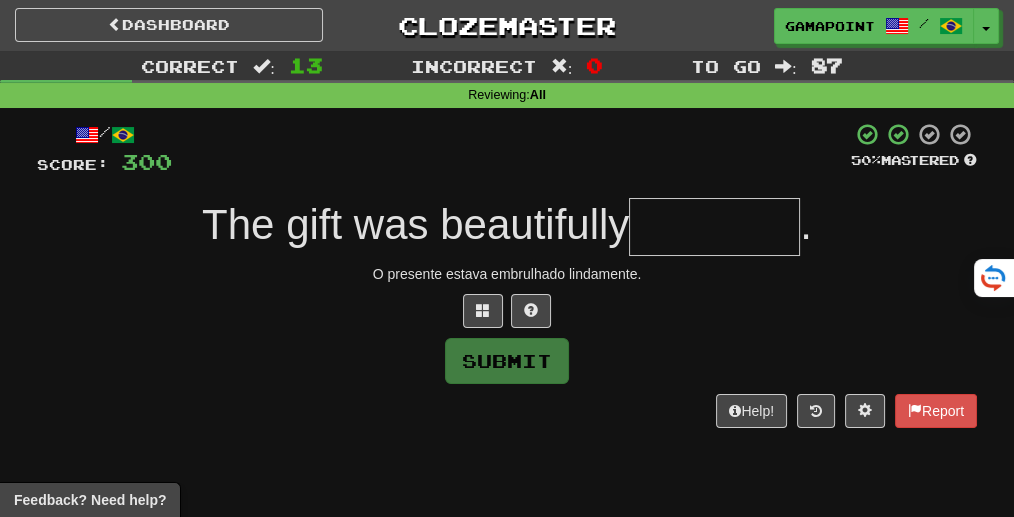 click at bounding box center (714, 227) 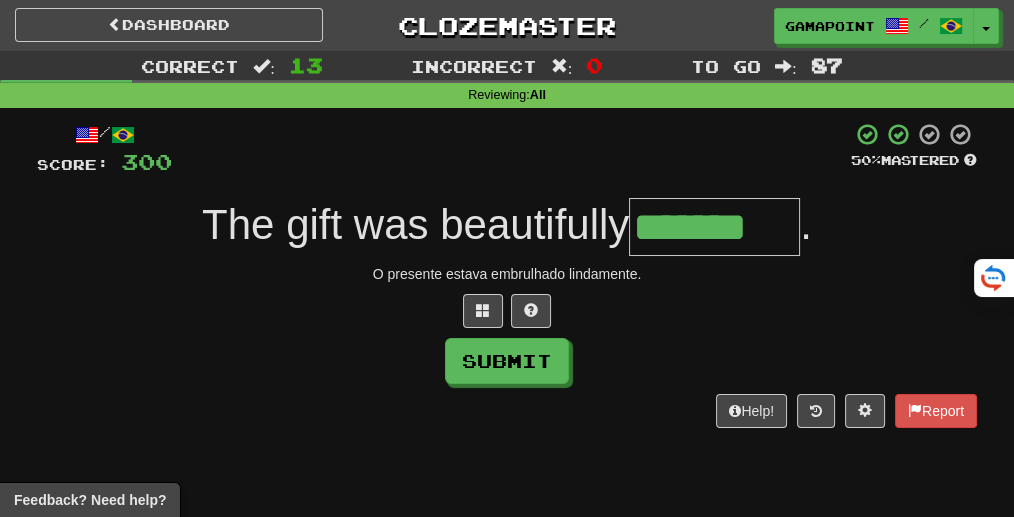 type on "*******" 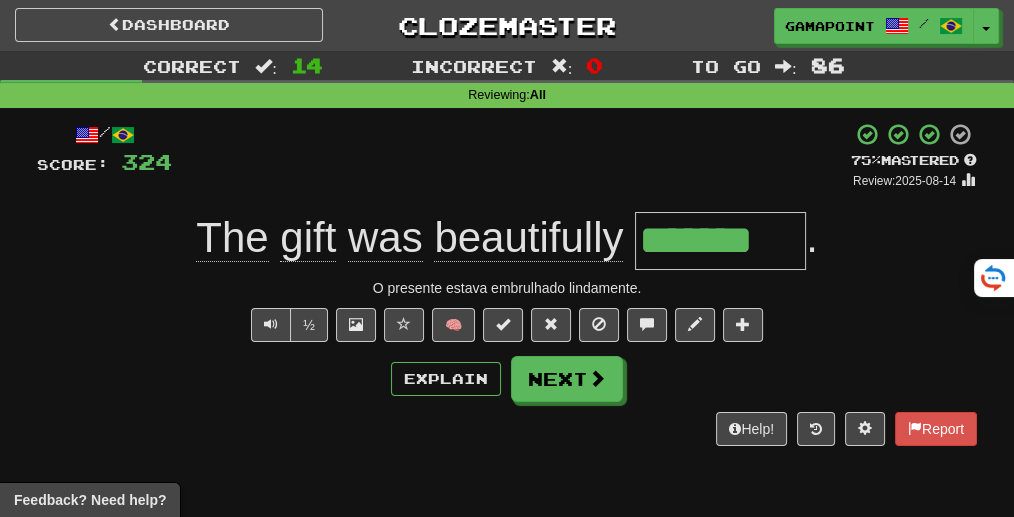 click on "/  Score:   324 + 24 75 %  Mastered Review:  2025-08-14 The   gift   was   beautifully   ******* . O presente estava embrulhado lindamente. ½ 🧠 Explain Next  Help!  Report" at bounding box center [507, 283] 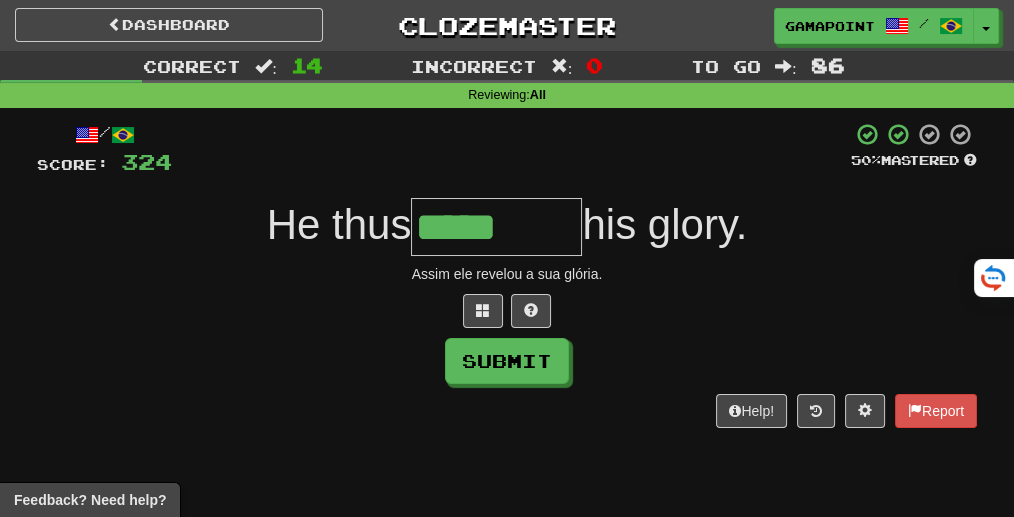 click on "Assim ele revelou a sua glória." at bounding box center [507, 274] 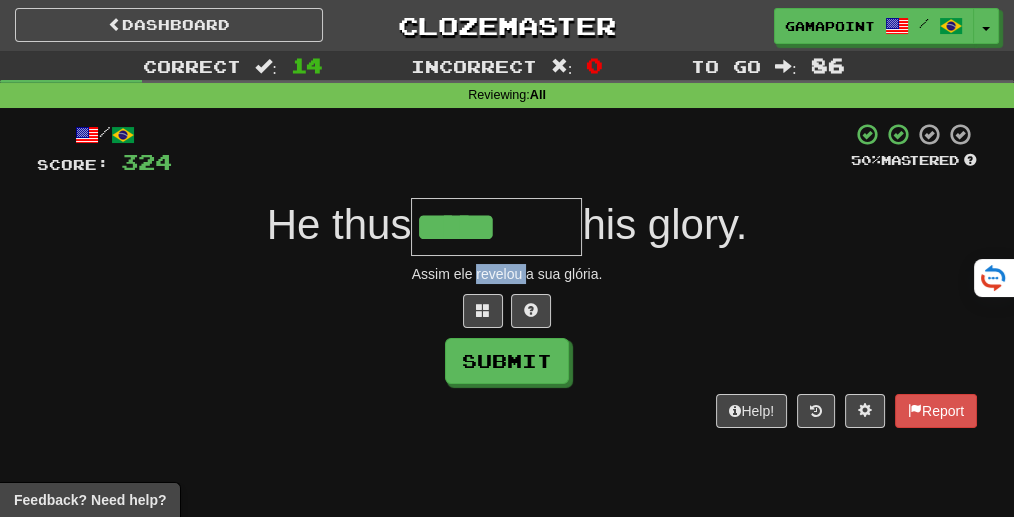 click on "Assim ele revelou a sua glória." at bounding box center (507, 274) 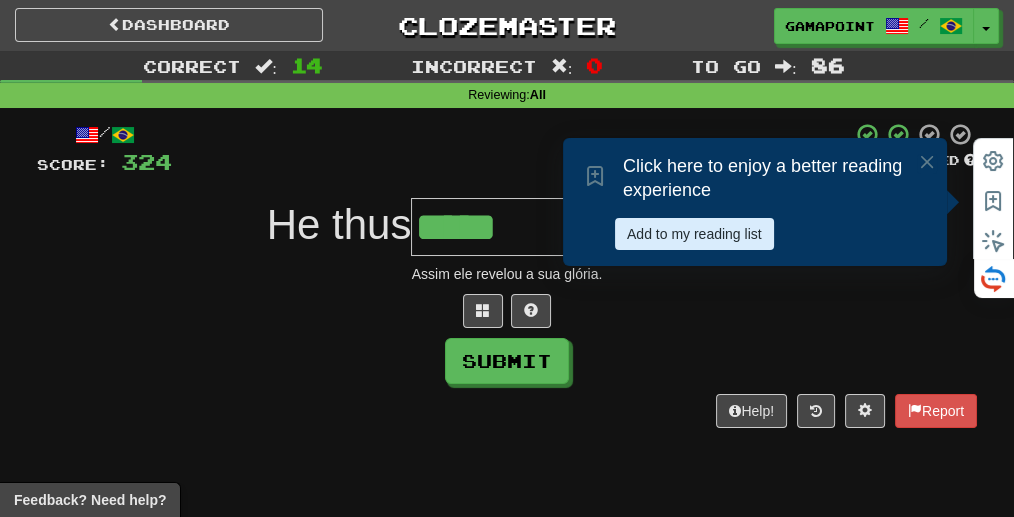 click at bounding box center [507, 311] 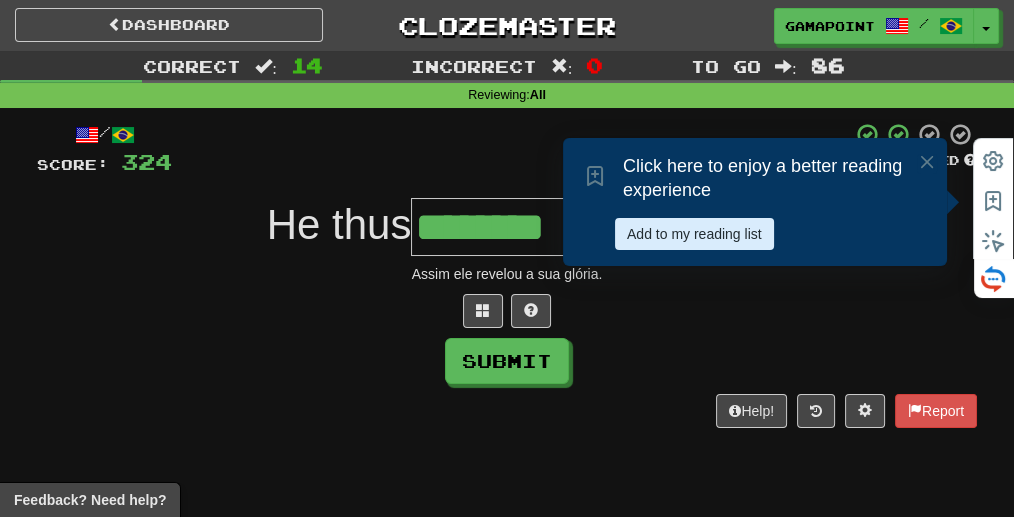 type on "********" 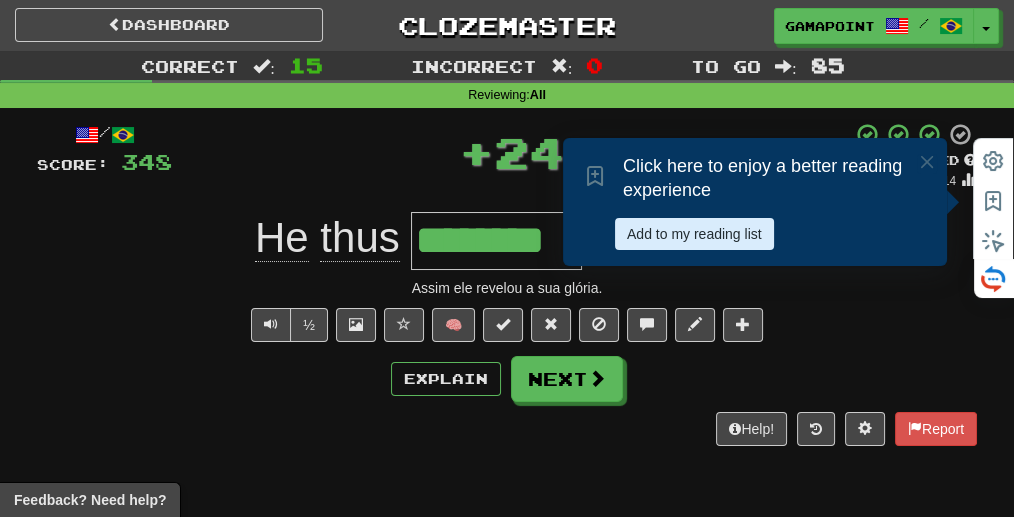 click 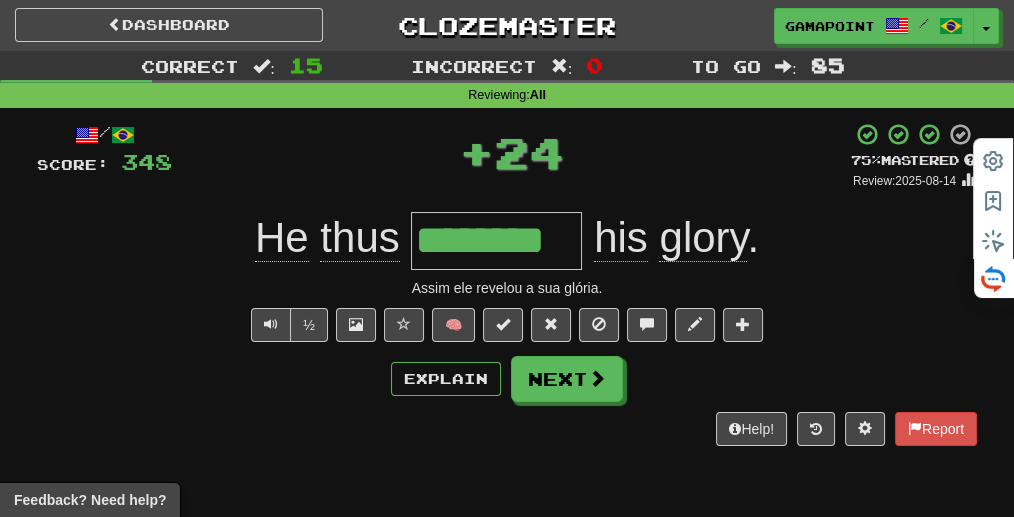 click on "+ 24" at bounding box center [511, 156] 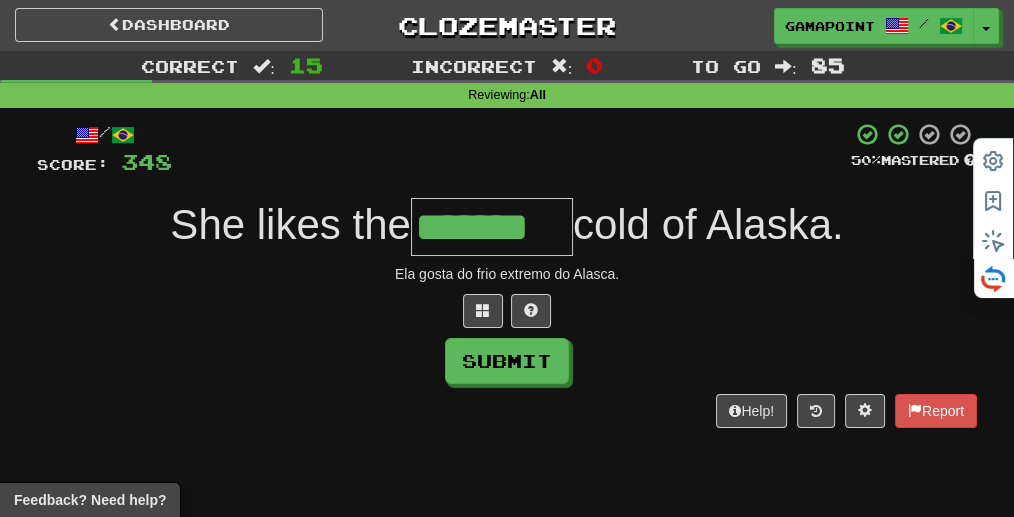 type on "*******" 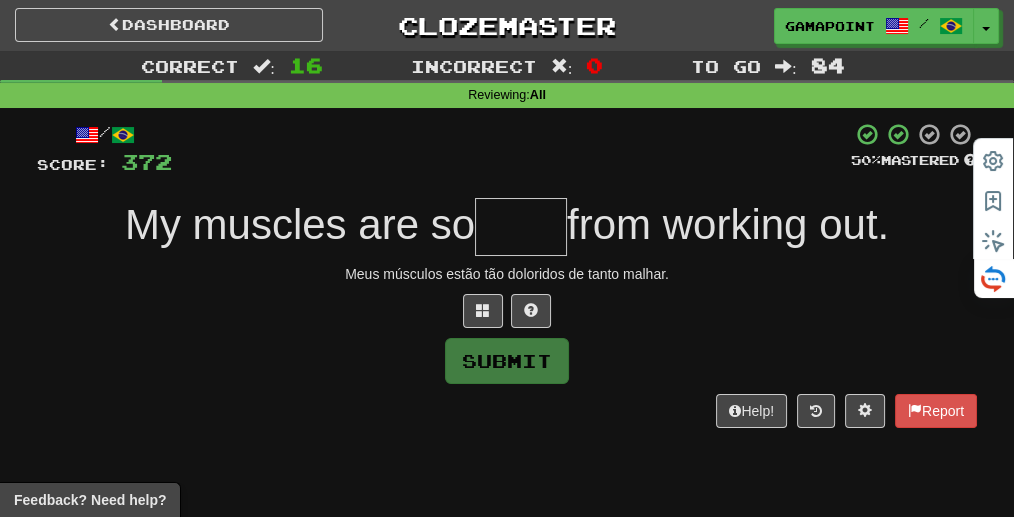 click on "Meus músculos estão tão doloridos de tanto malhar." at bounding box center [507, 274] 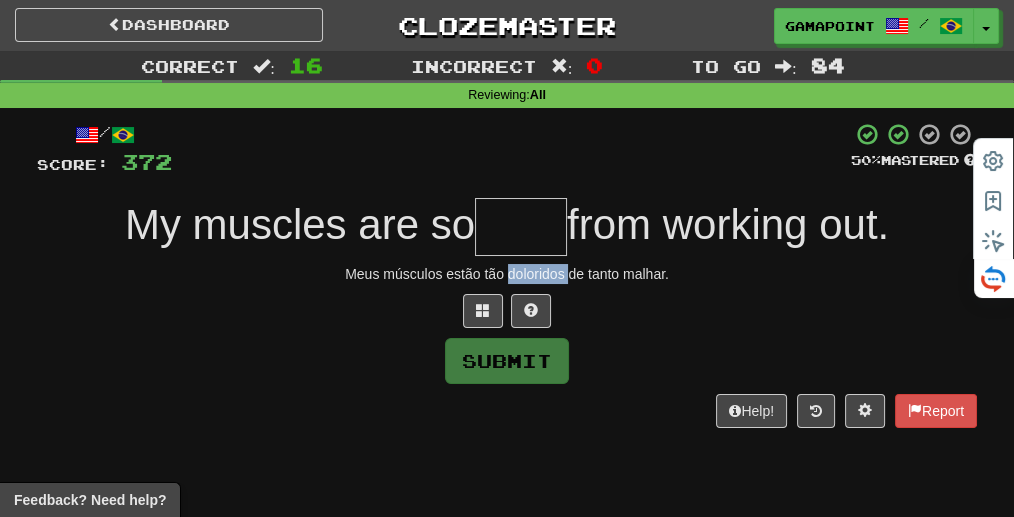 click on "Meus músculos estão tão doloridos de tanto malhar." at bounding box center (507, 274) 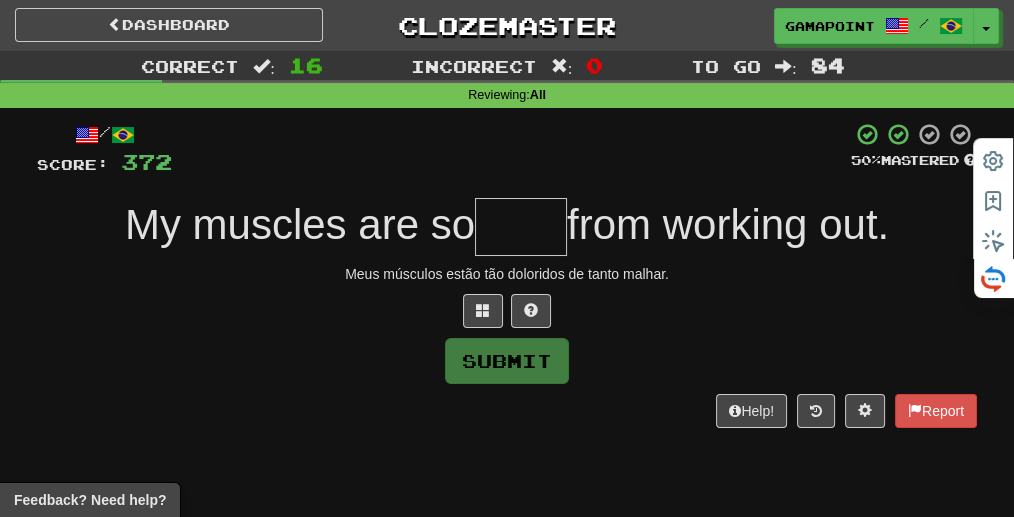 drag, startPoint x: 640, startPoint y: 309, endPoint x: 620, endPoint y: 280, distance: 35.22783 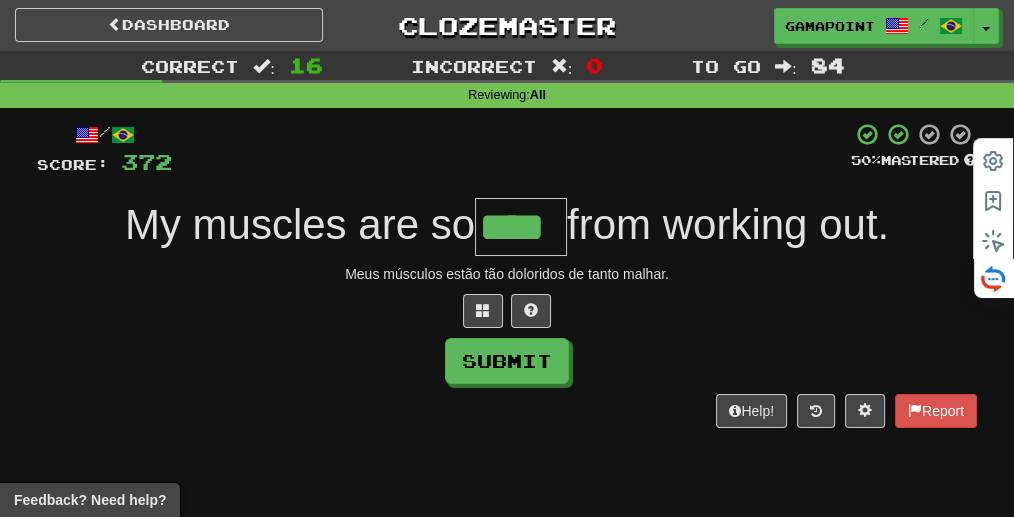 type on "****" 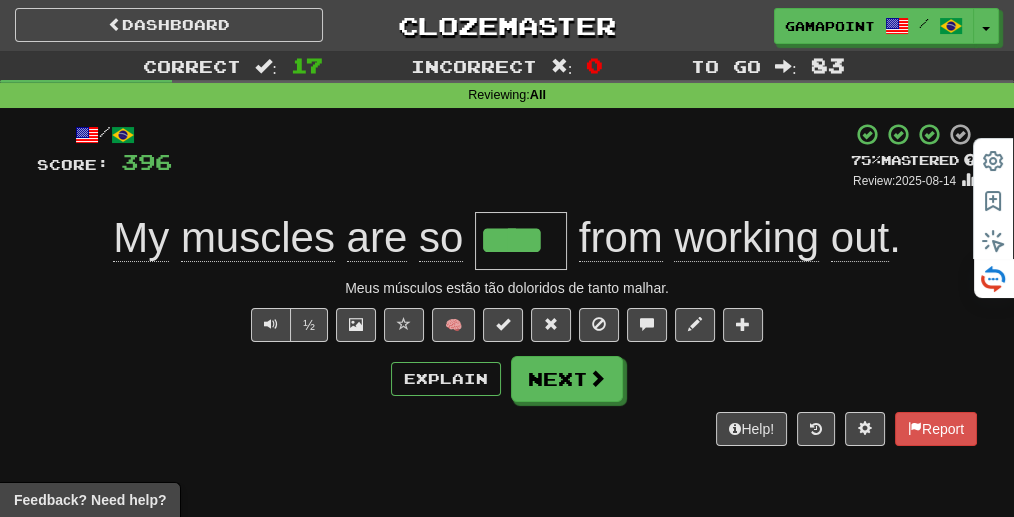 click on "+ 24" at bounding box center [511, 156] 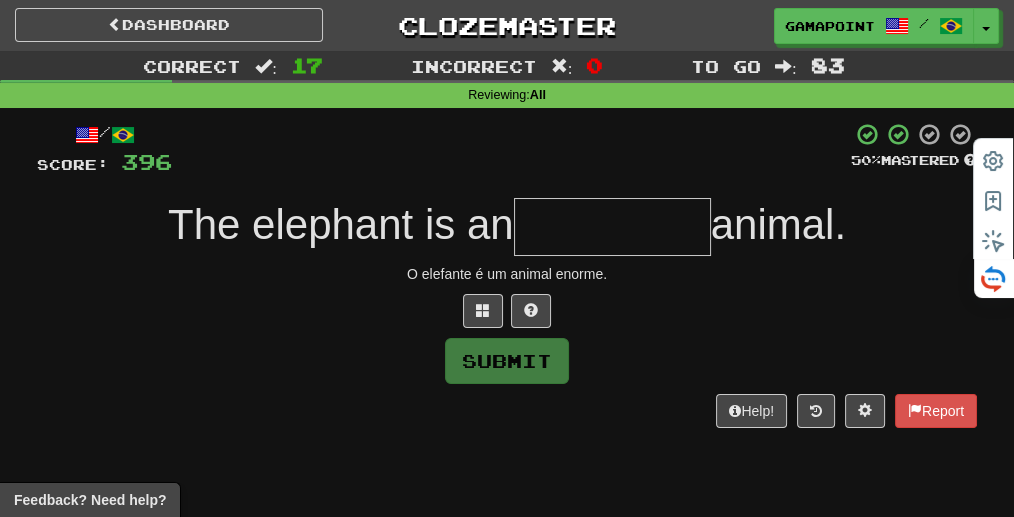 click at bounding box center (511, 149) 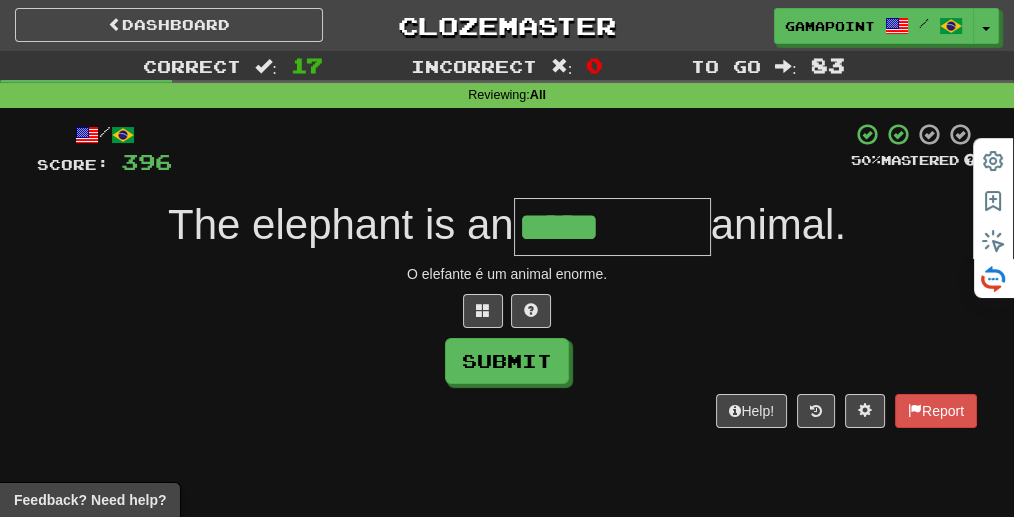 click on "O elefante é um animal enorme." at bounding box center (507, 274) 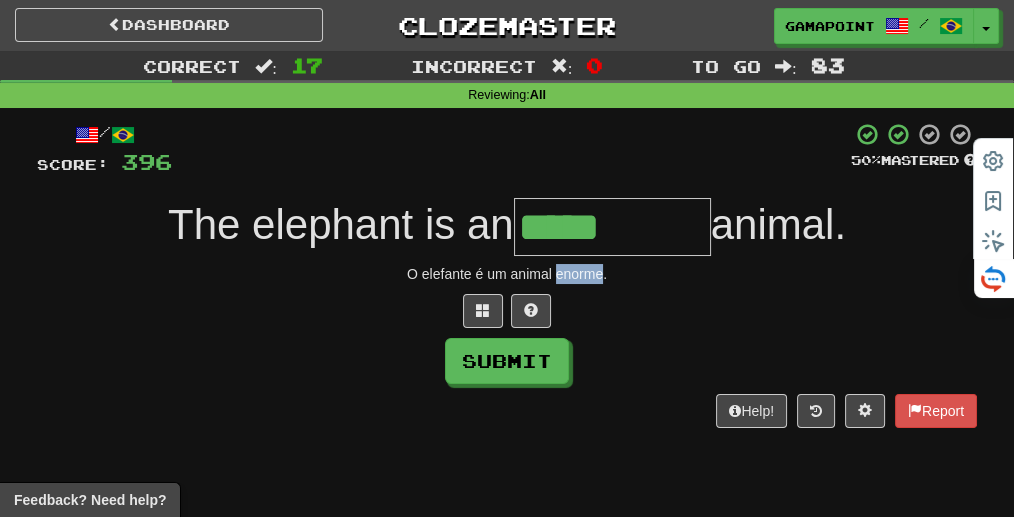 click on "O elefante é um animal enorme." at bounding box center (507, 274) 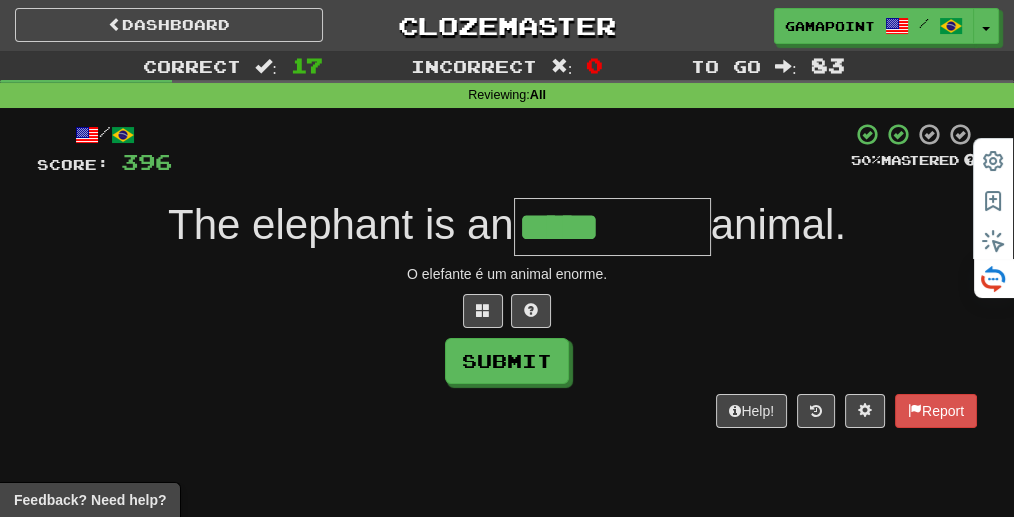 click at bounding box center [507, 311] 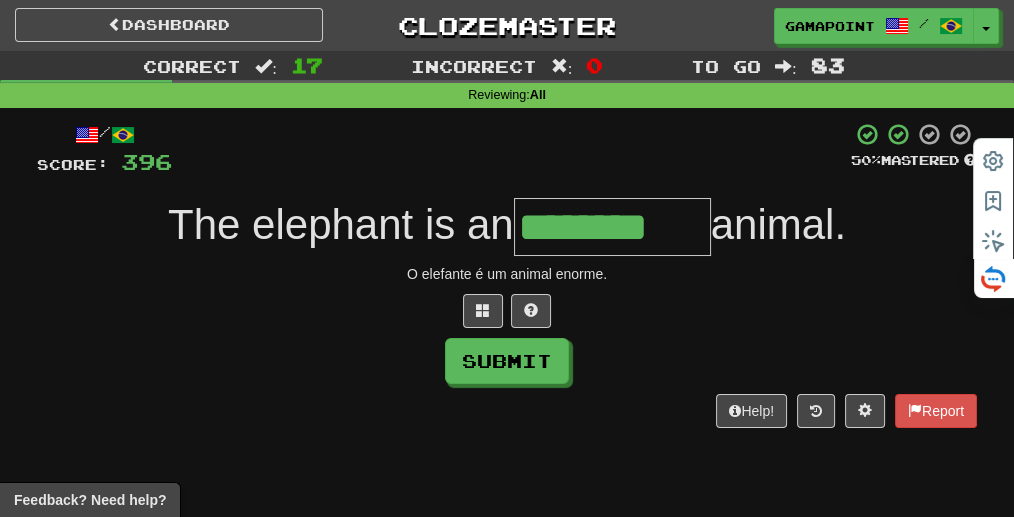 type on "********" 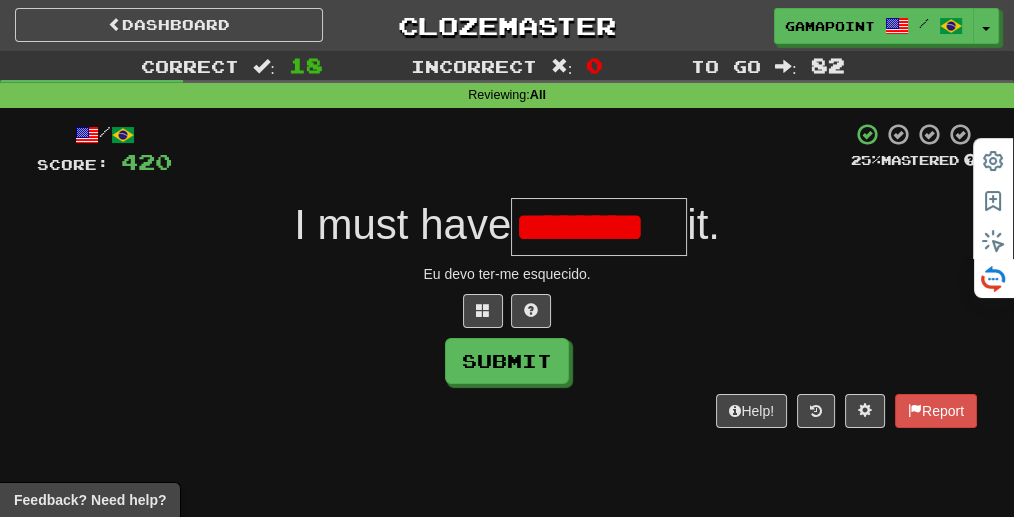 scroll, scrollTop: 0, scrollLeft: 0, axis: both 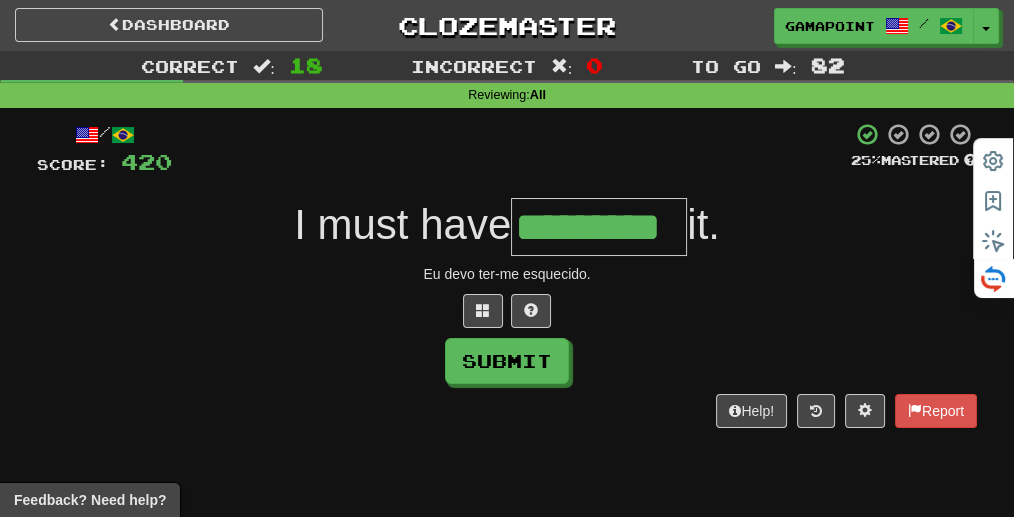 type on "*********" 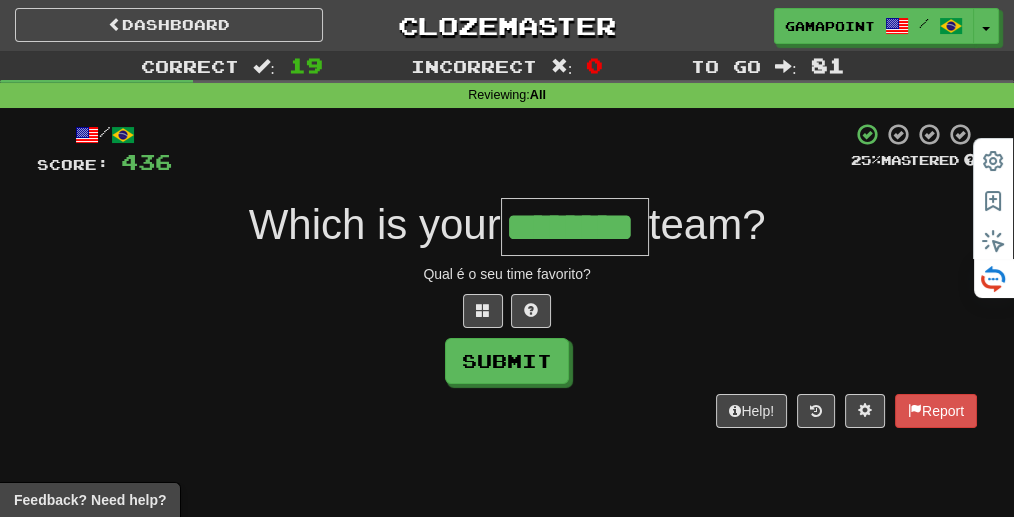 type on "********" 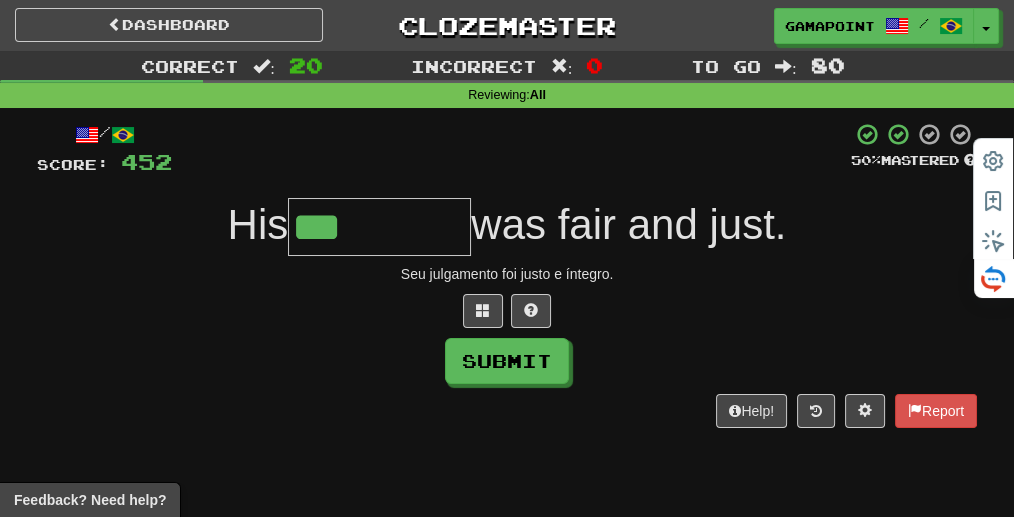 click on "Seu julgamento foi justo e íntegro." at bounding box center [507, 274] 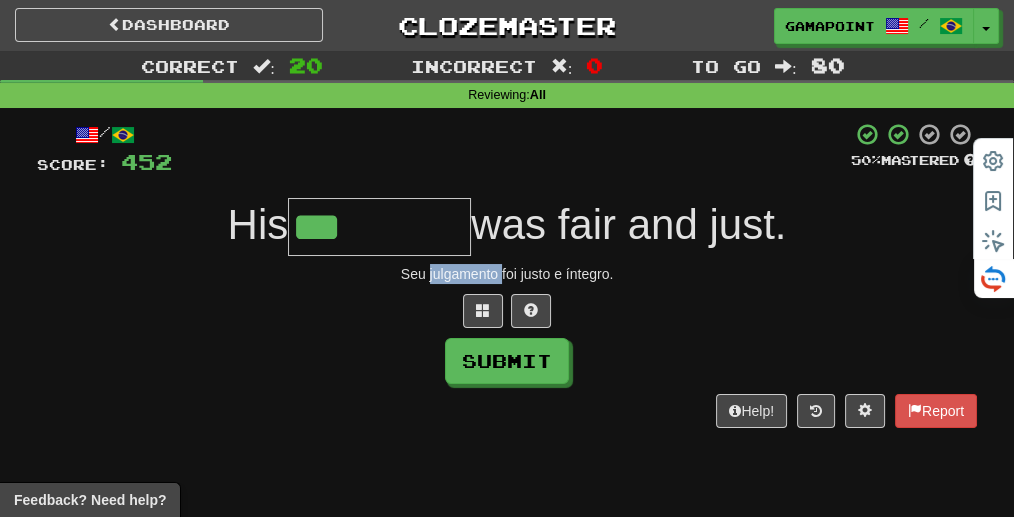 click on "Seu julgamento foi justo e íntegro." at bounding box center [507, 274] 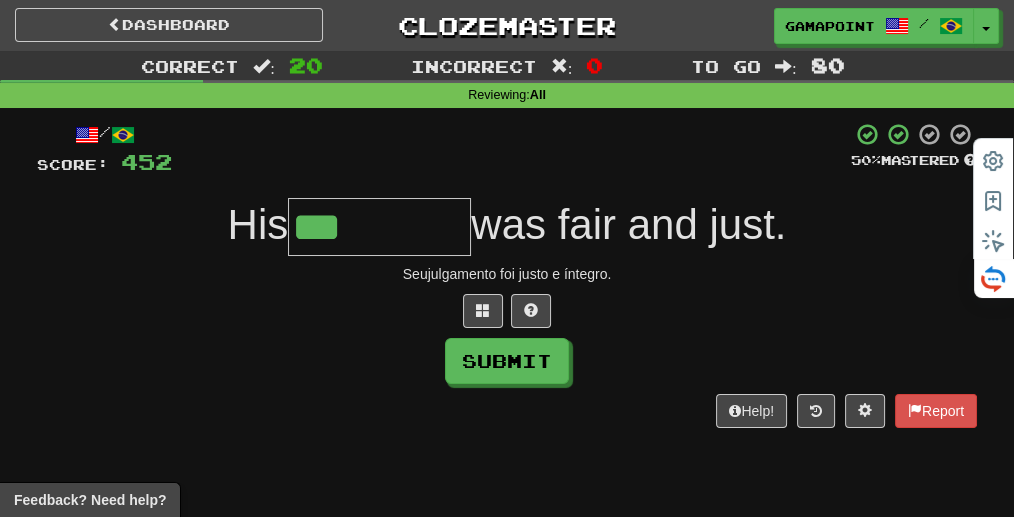click on "/  Score:   452 50 %  Mastered His  ***  was fair and just. Seu  julgamento foi justo e íntegro. Submit  Help!  Report" at bounding box center [507, 275] 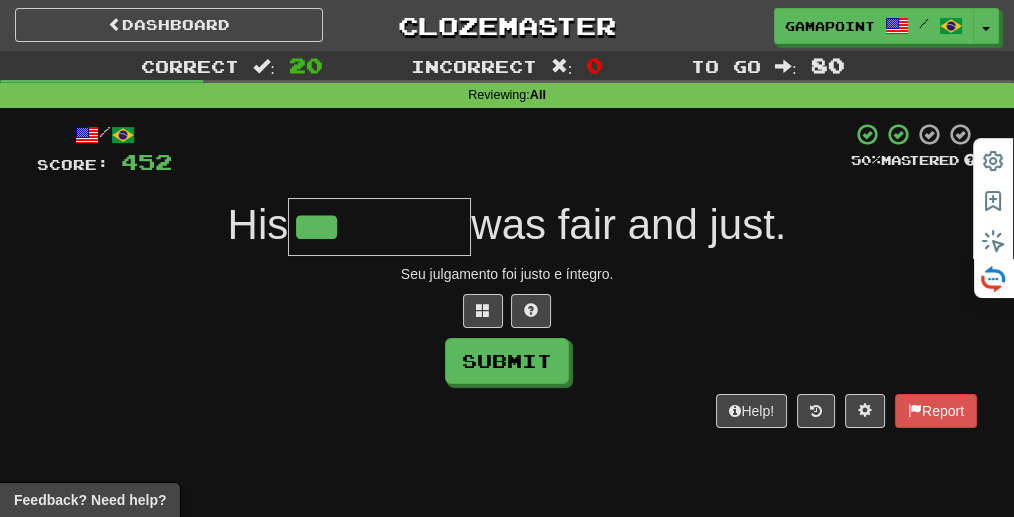 click on "***" at bounding box center (379, 227) 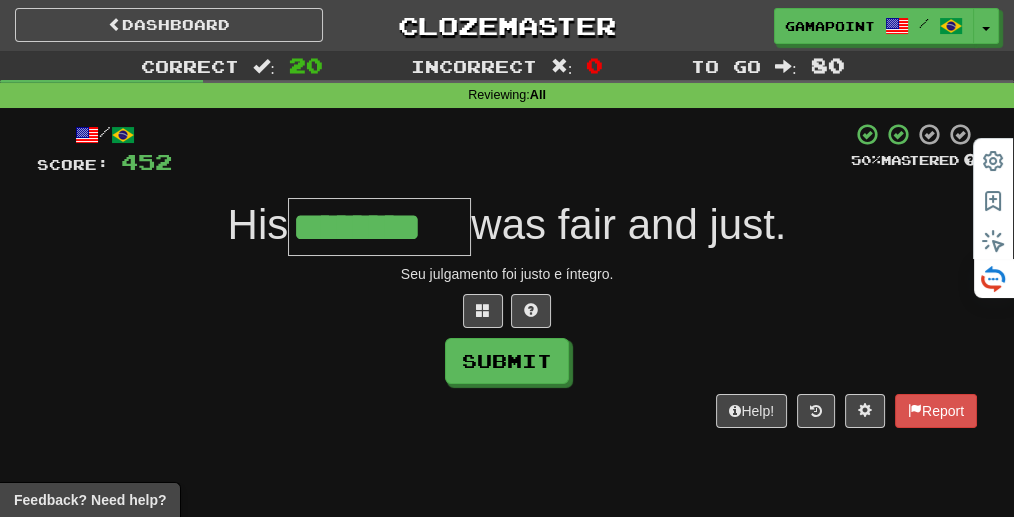 type on "********" 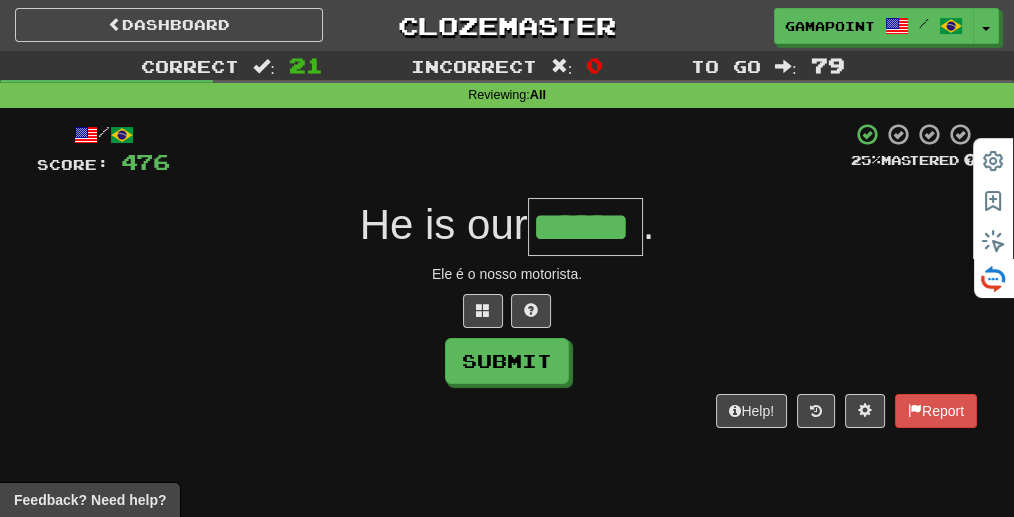 type on "******" 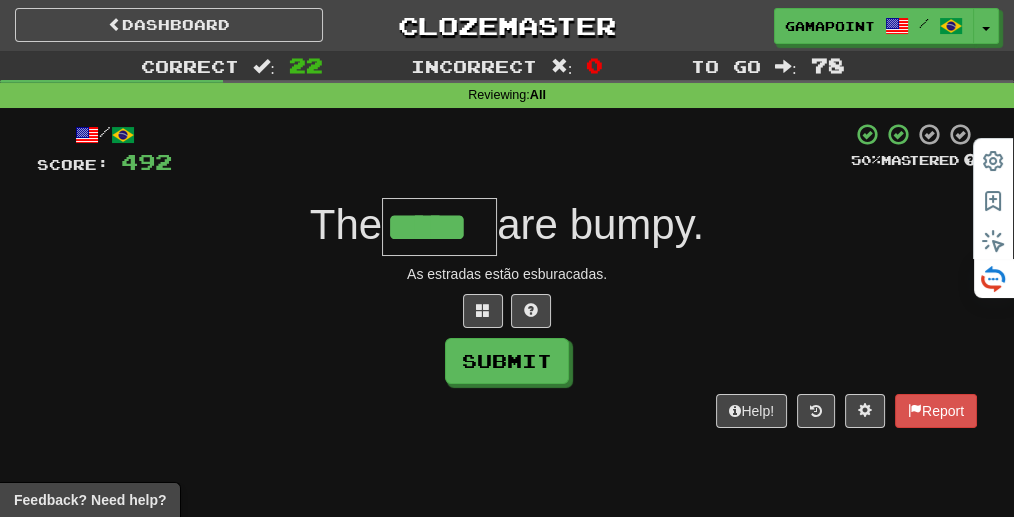 type on "*****" 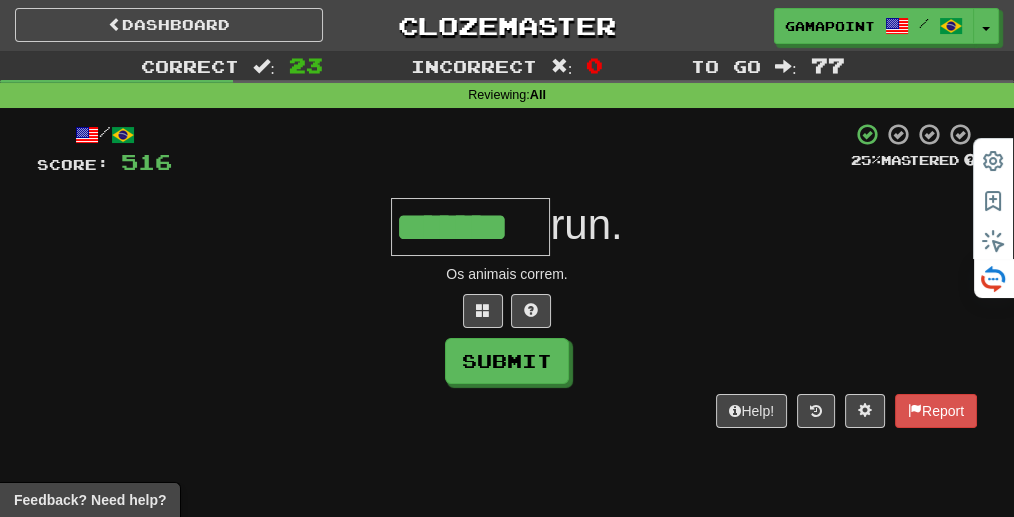 type on "*******" 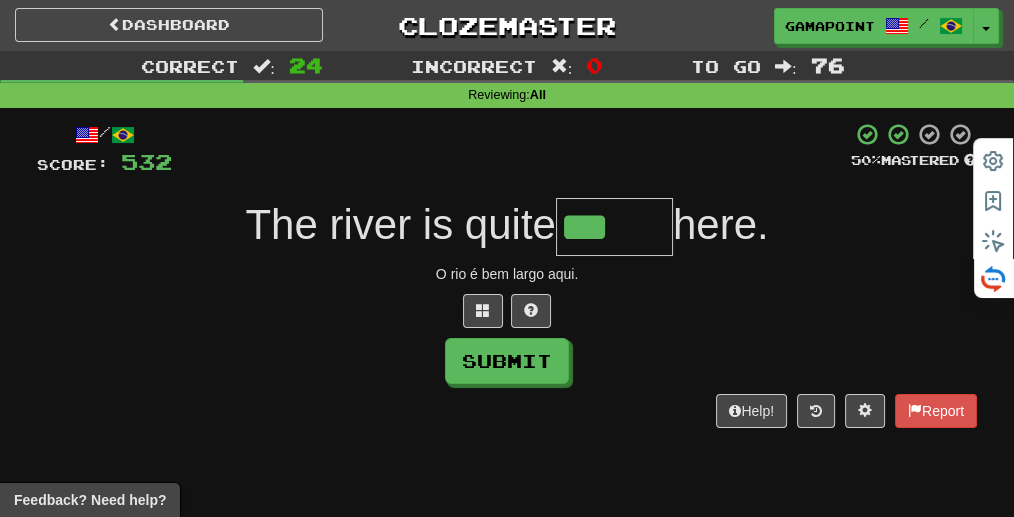 click on "O rio é bem largo aqui." at bounding box center (507, 274) 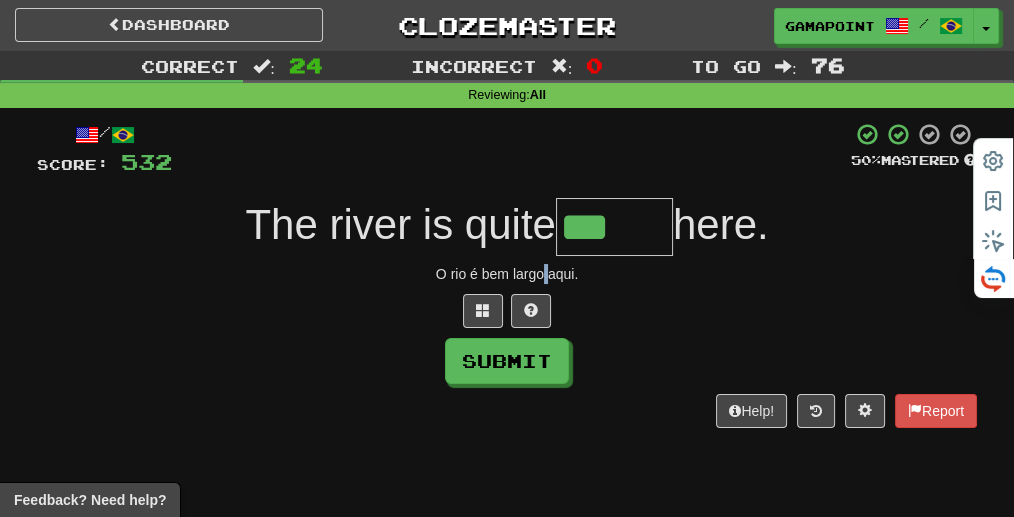 click on "O rio é bem largo aqui." at bounding box center [507, 274] 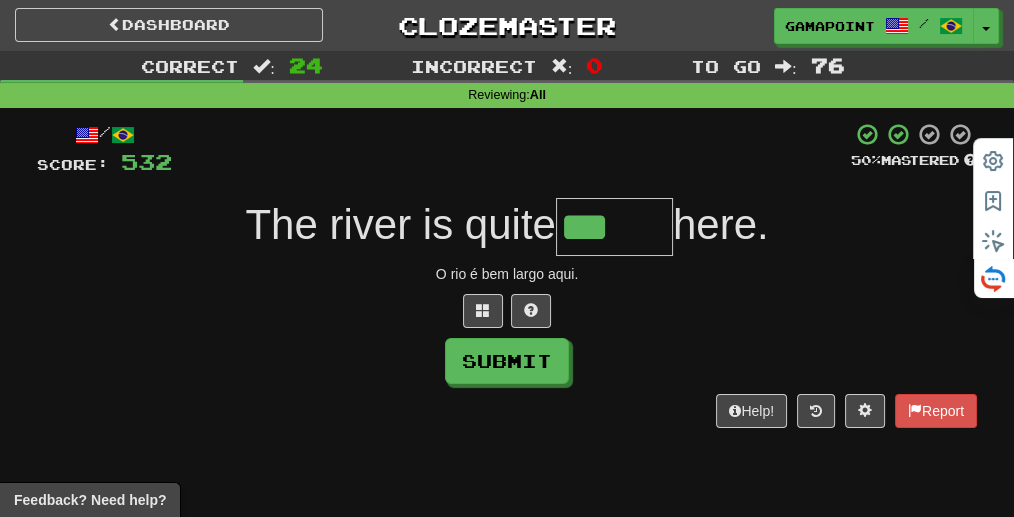 click on "O rio é bem largo aqui." at bounding box center (507, 274) 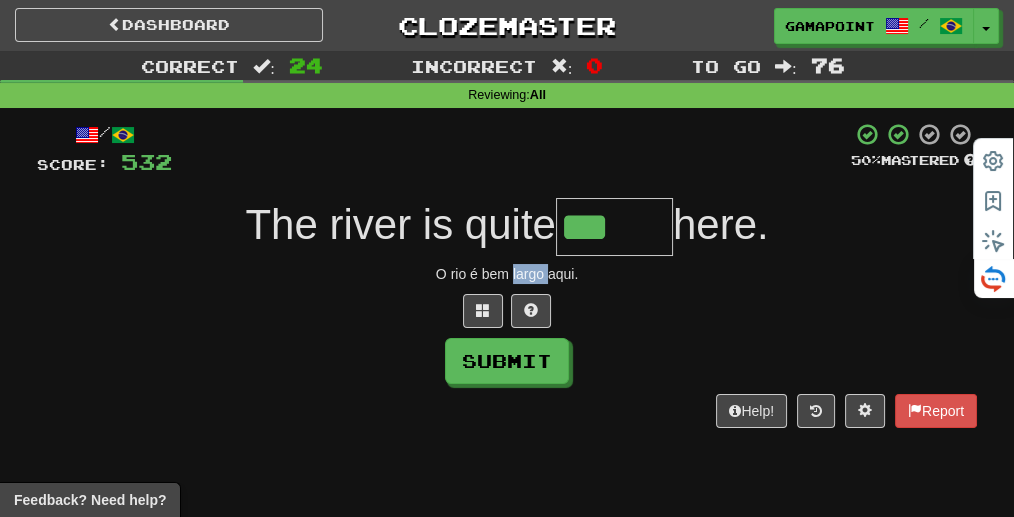 click on "O rio é bem largo aqui." at bounding box center (507, 274) 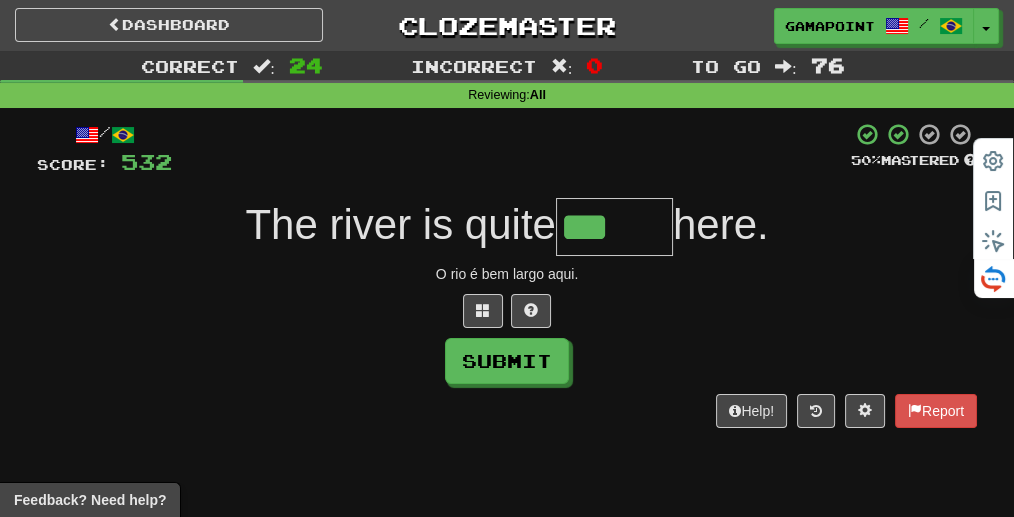 click on "***" at bounding box center (614, 227) 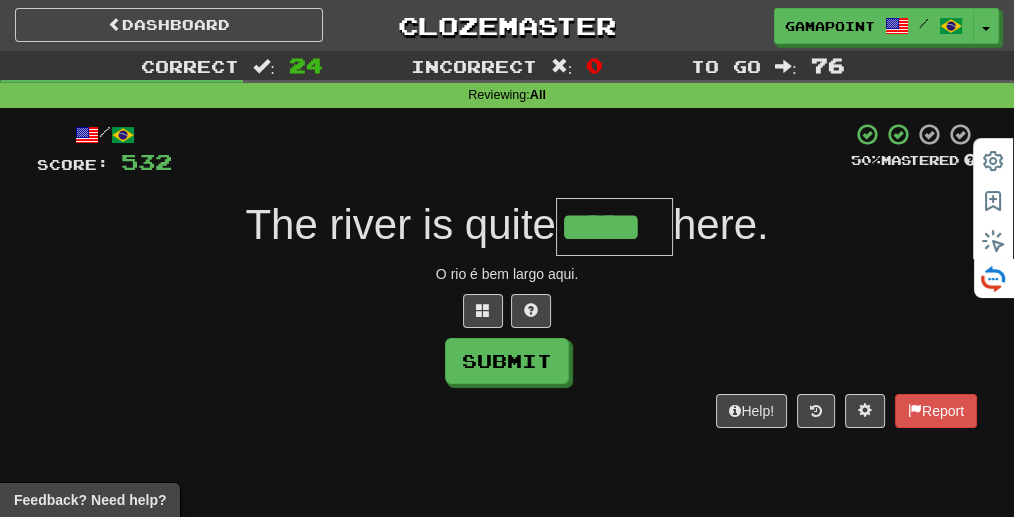 type on "*****" 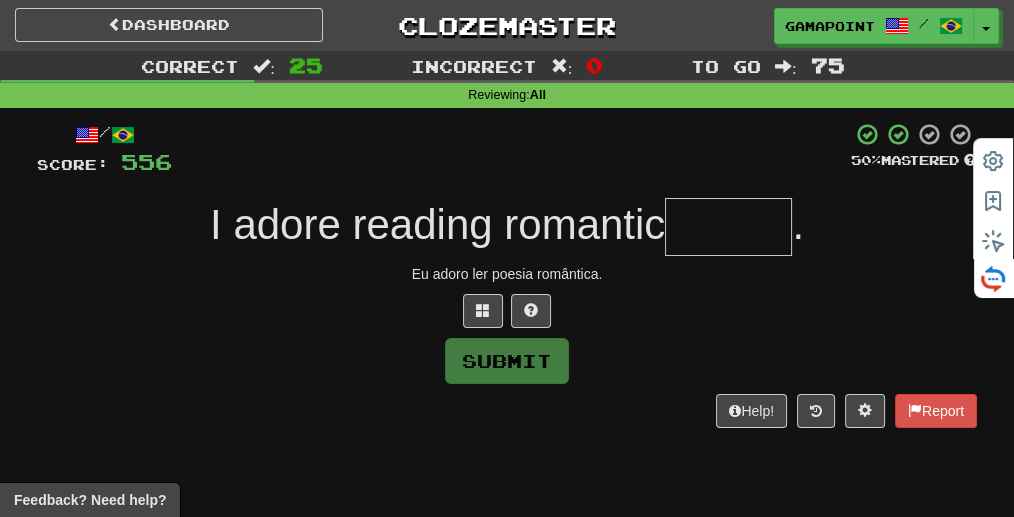 click on "/  Score:   556 50 %  Mastered I adore reading romantic  . Eu adoro ler poesia romântica. Submit  Help!  Report" at bounding box center [507, 275] 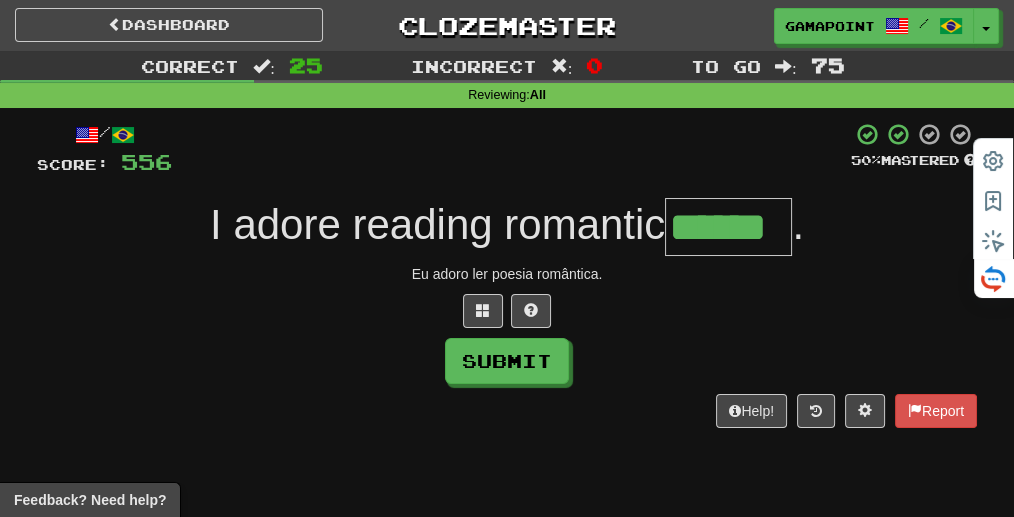 type on "******" 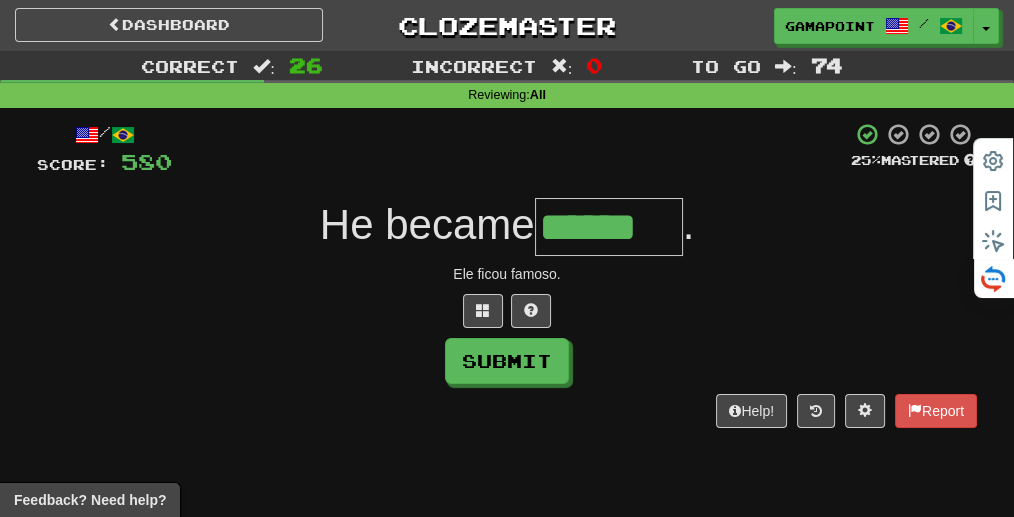 type on "******" 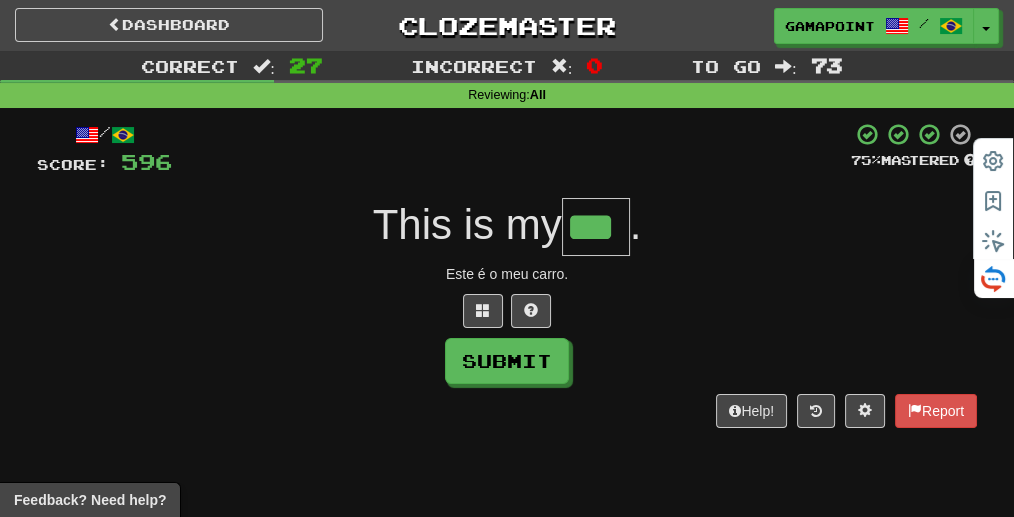 type on "***" 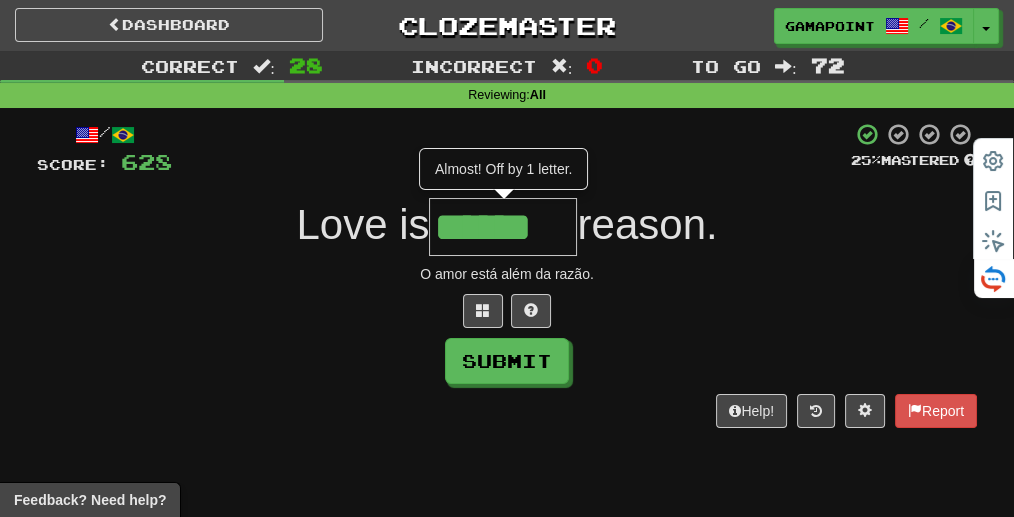 type on "******" 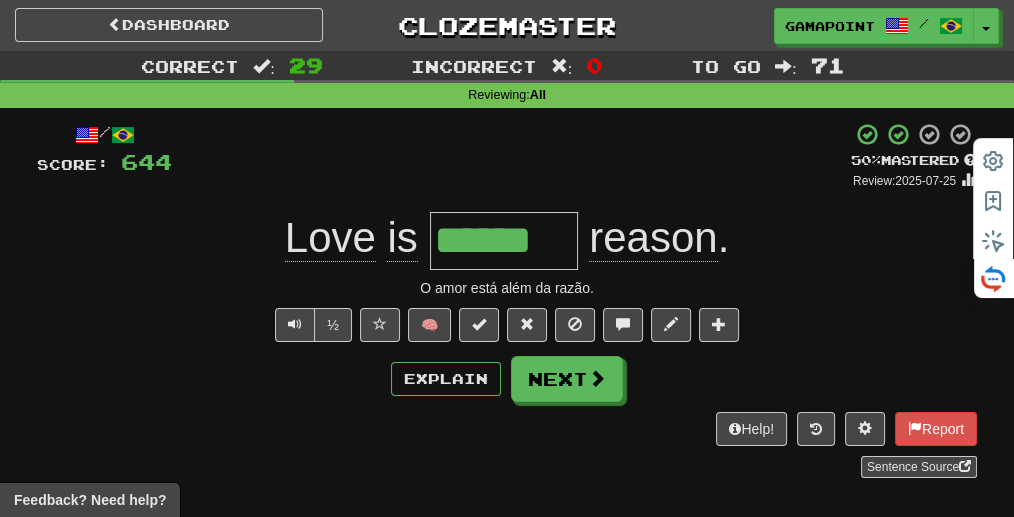 click on "+ 16" at bounding box center [511, 156] 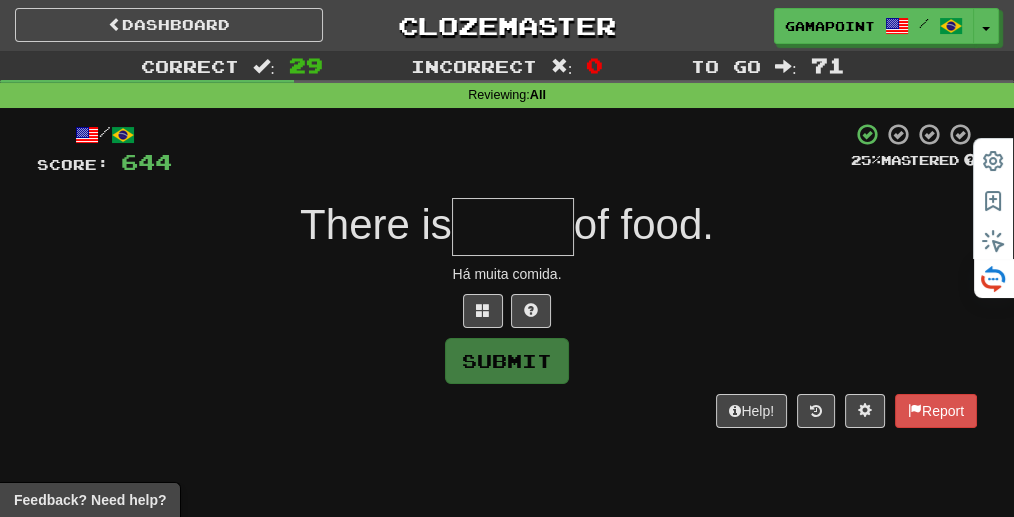 click on "Há muita comida." at bounding box center [507, 274] 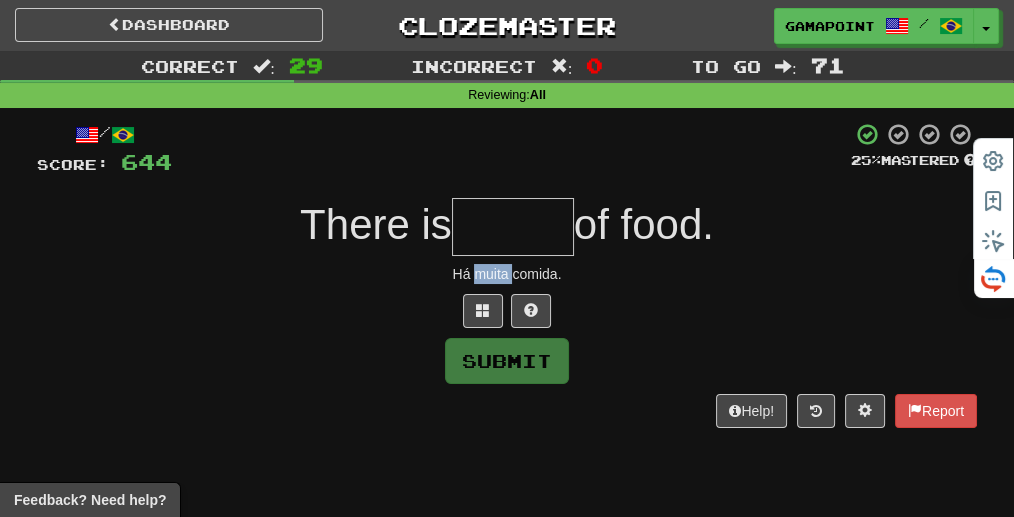 click on "Há muita comida." at bounding box center [507, 274] 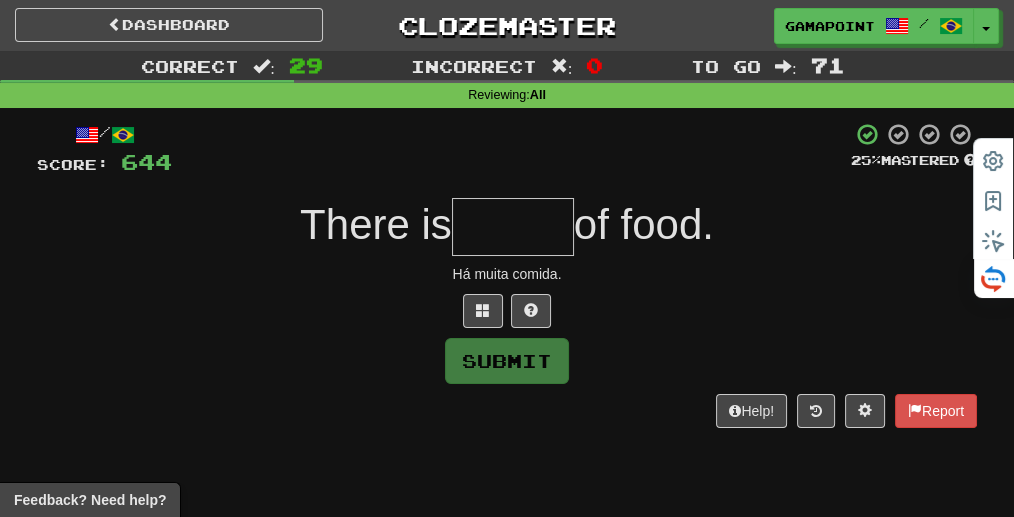 click at bounding box center (507, 311) 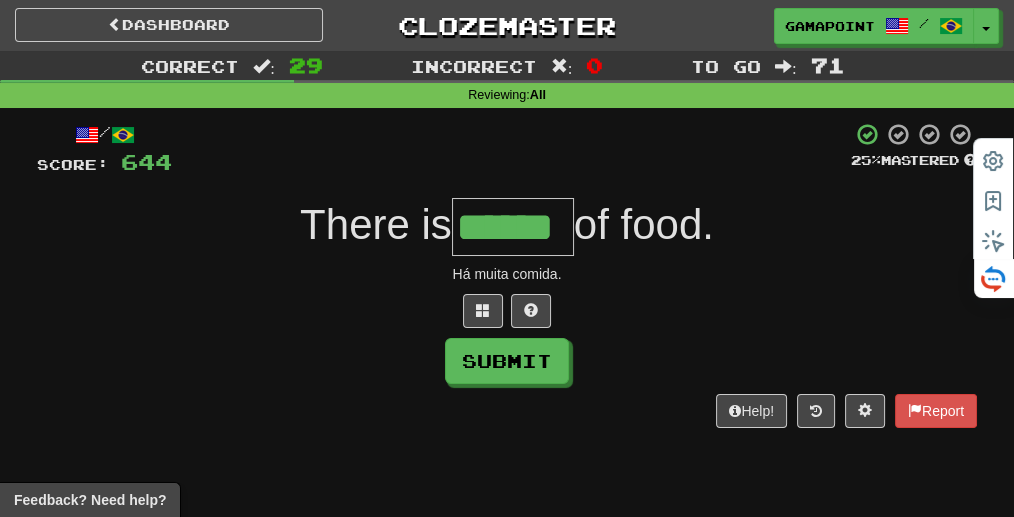 type on "******" 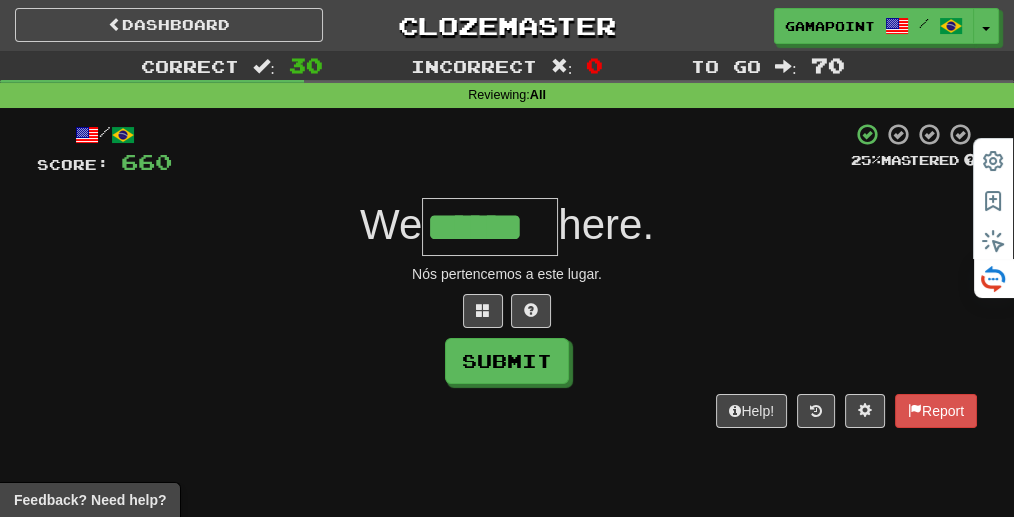 type on "******" 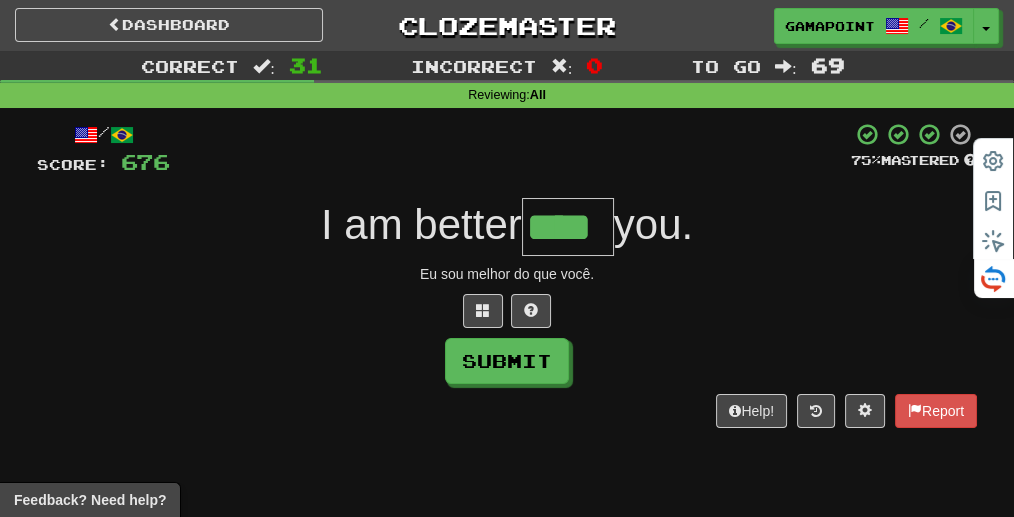 type on "****" 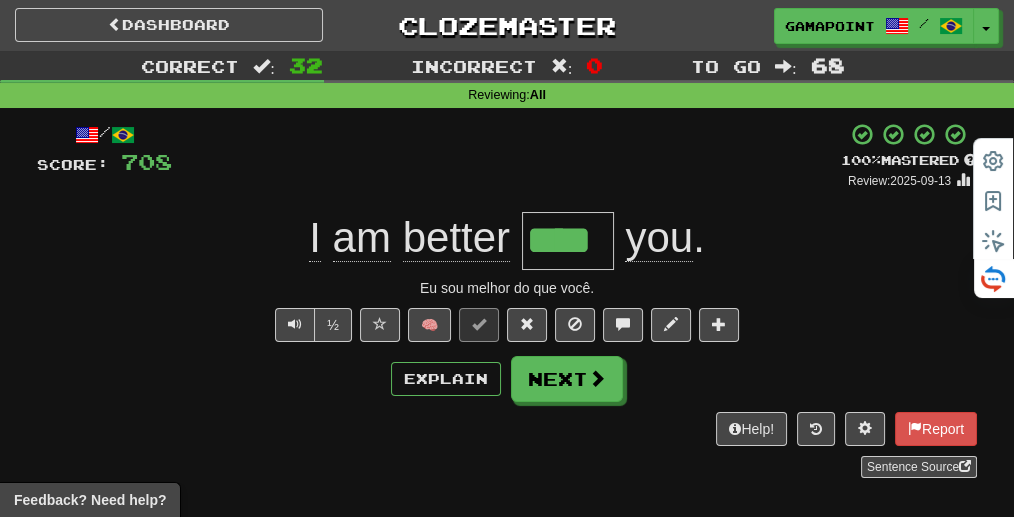 click on "+ 32" at bounding box center (506, 156) 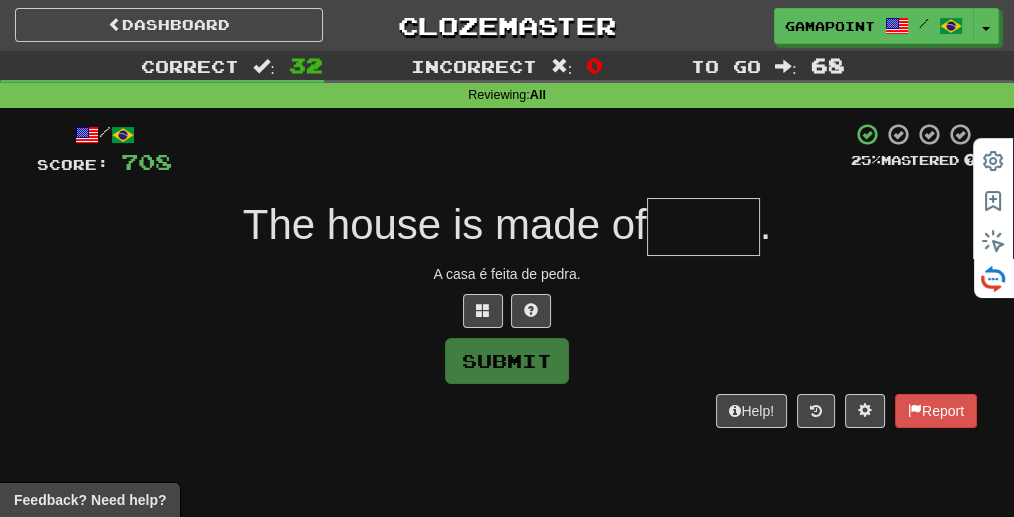click at bounding box center [511, 149] 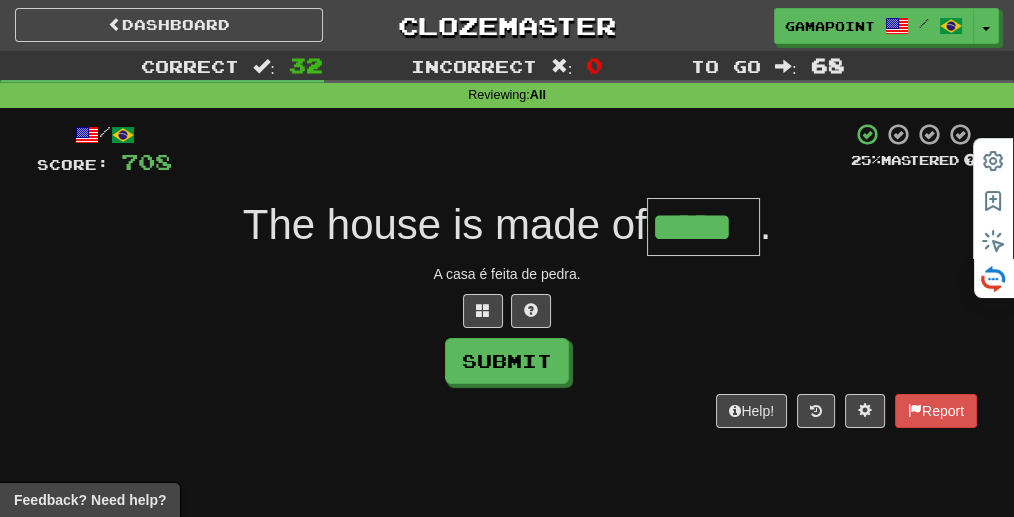 type on "*****" 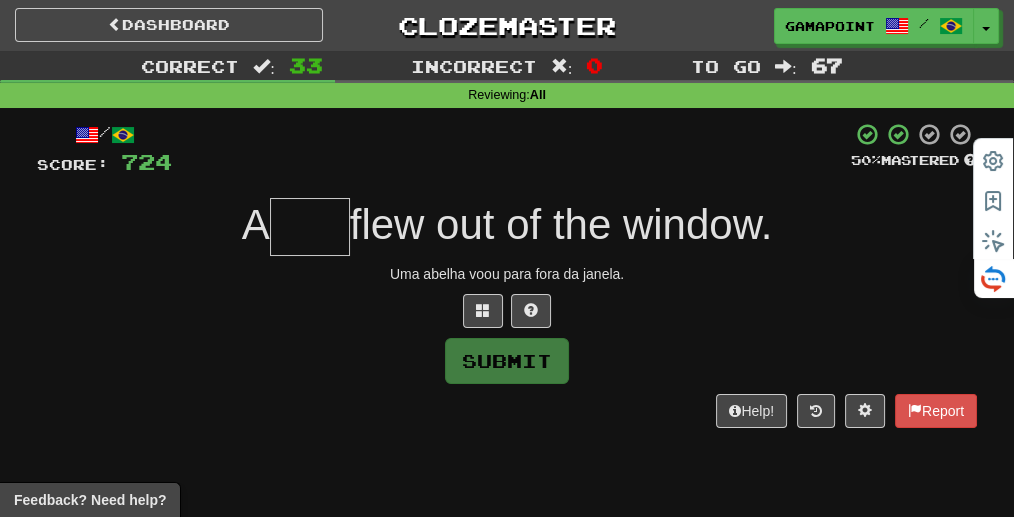 click on "Uma abelha voou para fora da janela." at bounding box center [507, 274] 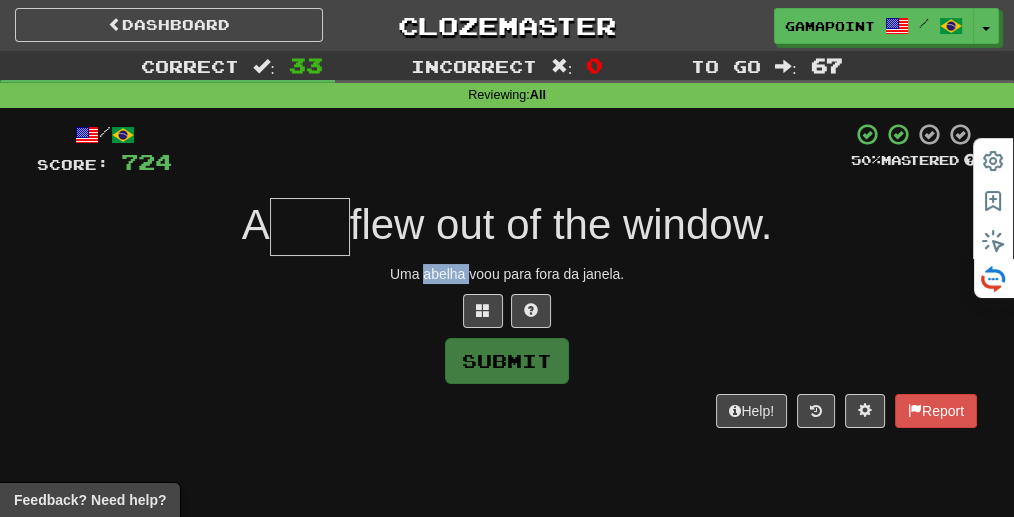 click on "Uma abelha voou para fora da janela." at bounding box center (507, 274) 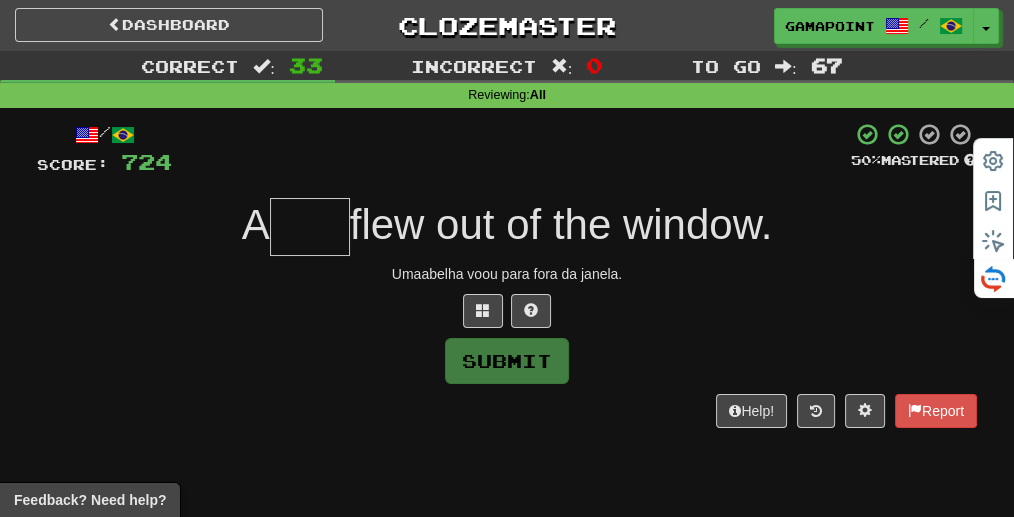 click at bounding box center [507, 311] 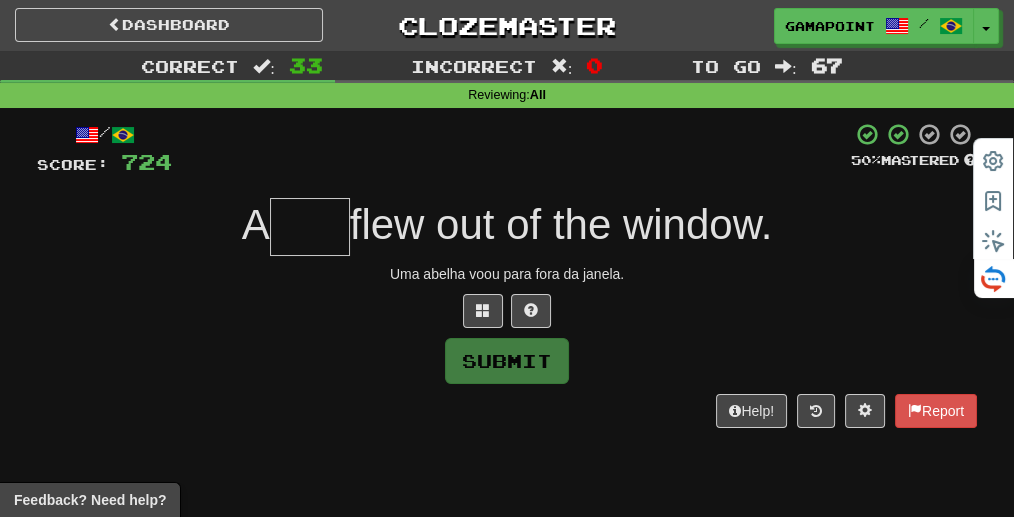 click on "flew out of the window." at bounding box center (561, 224) 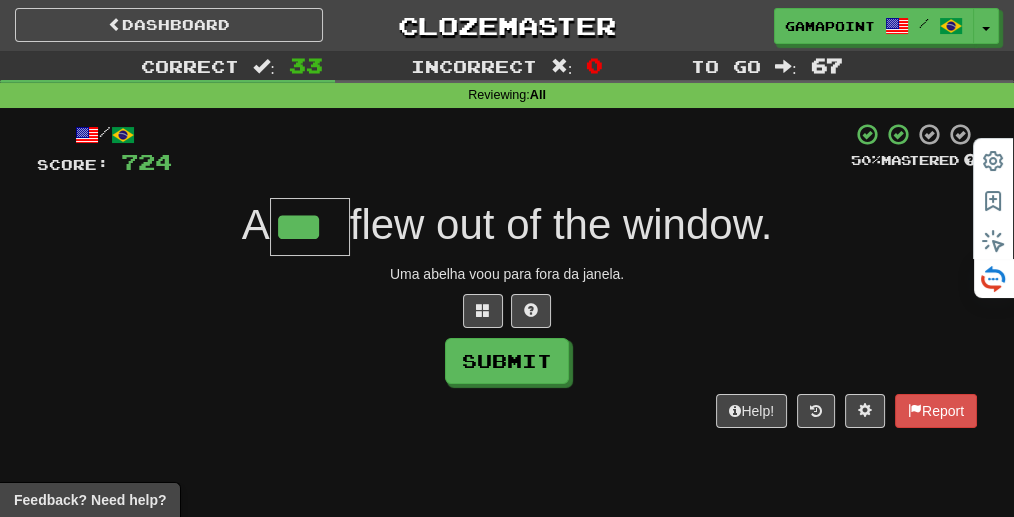 type on "***" 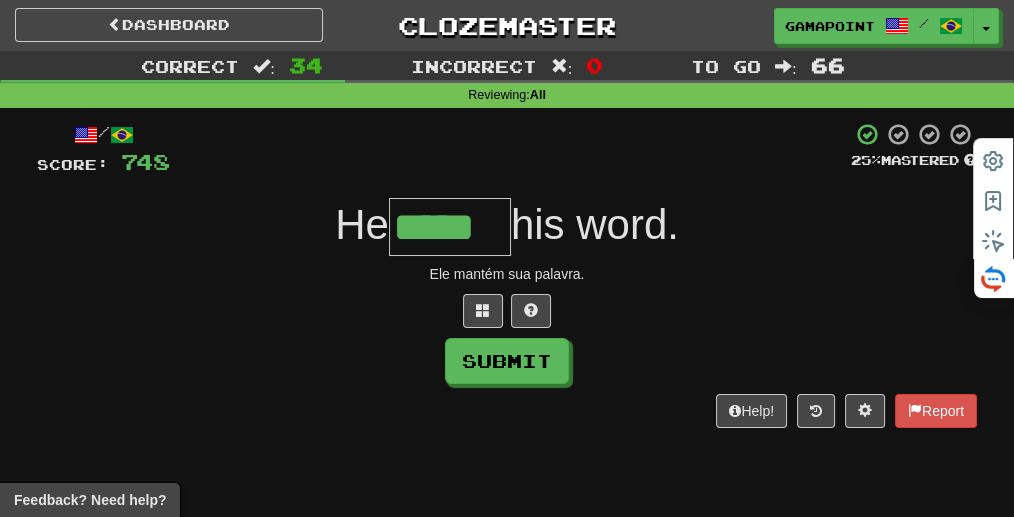 type on "*****" 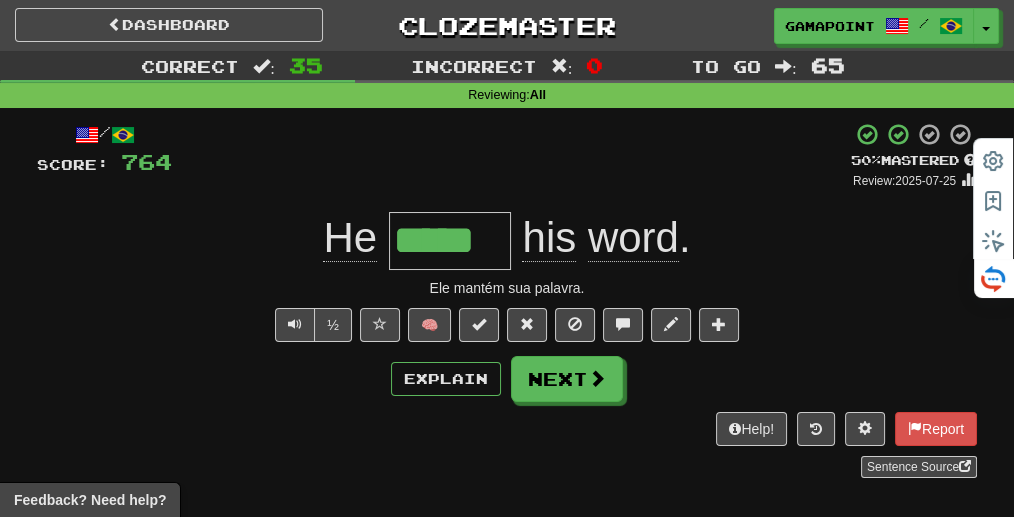 click on "+ 16" at bounding box center (511, 156) 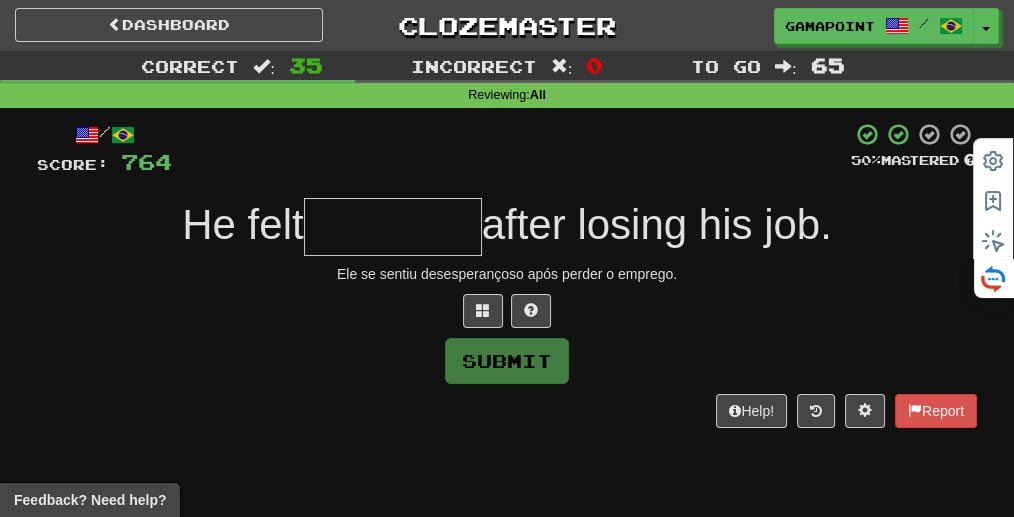 click on "Ele se sentiu desesperançoso após perder o emprego." at bounding box center (507, 274) 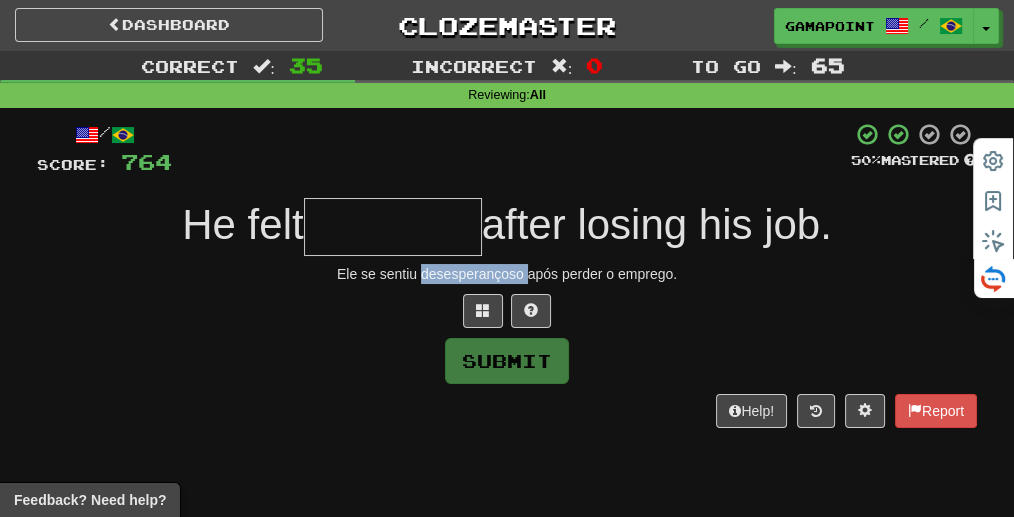 click on "Ele se sentiu desesperançoso após perder o emprego." at bounding box center (507, 274) 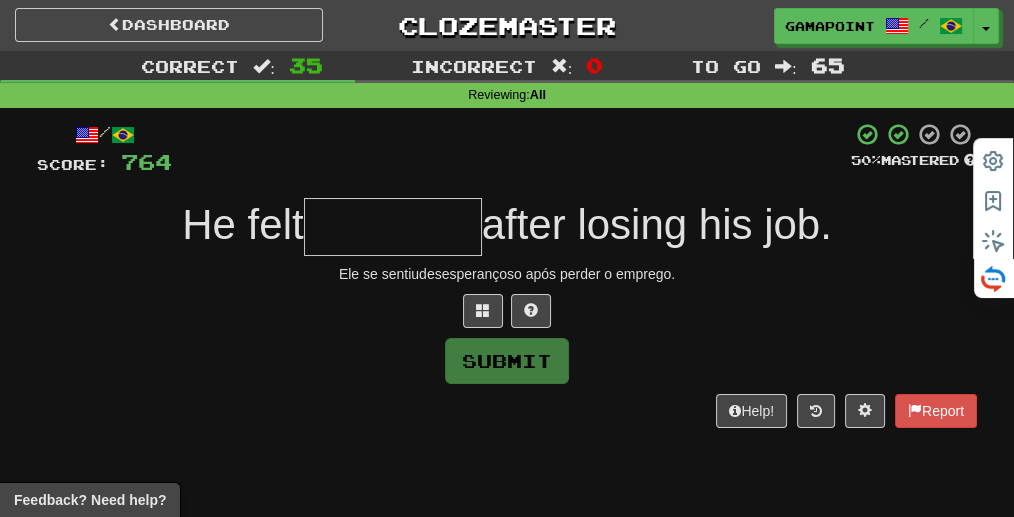 click on "after losing his job." at bounding box center (657, 224) 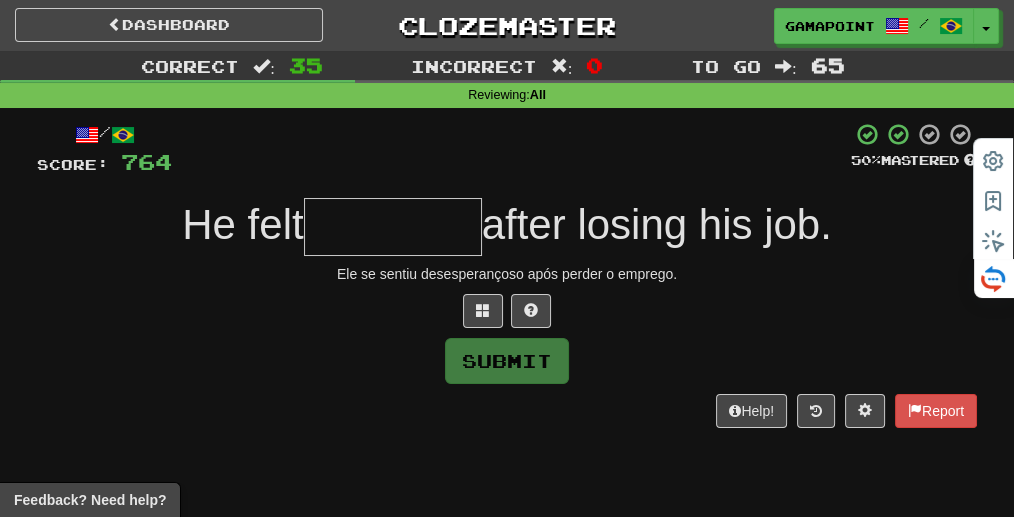 click at bounding box center (393, 227) 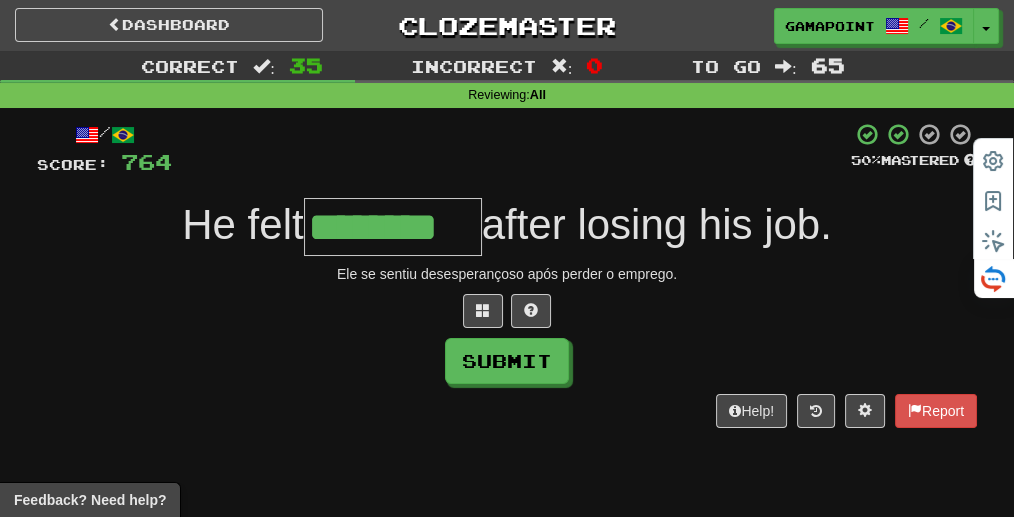 type on "********" 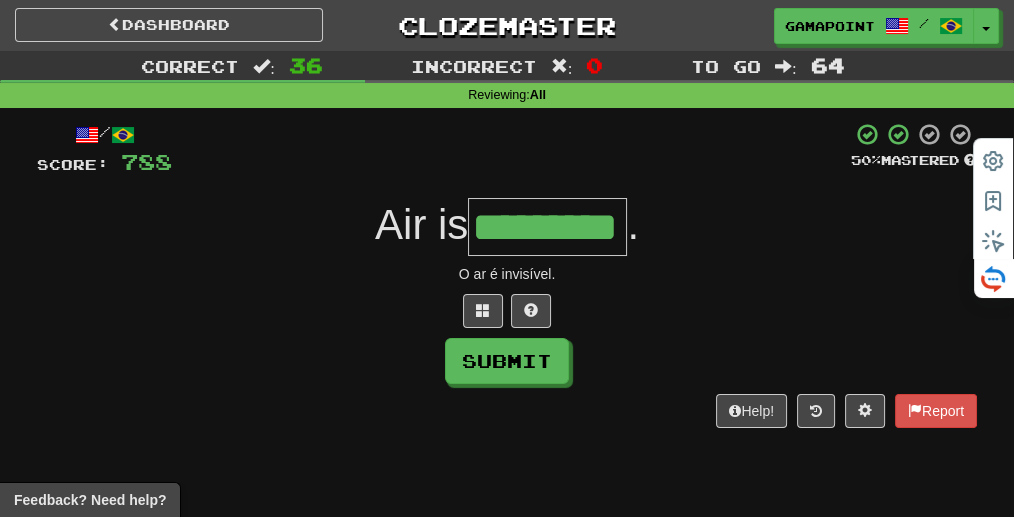 type on "*********" 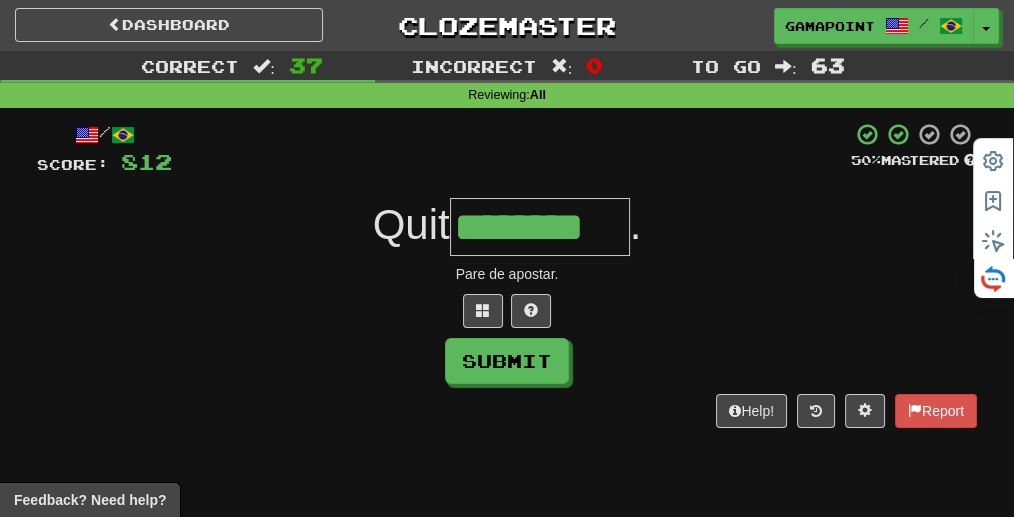 type on "********" 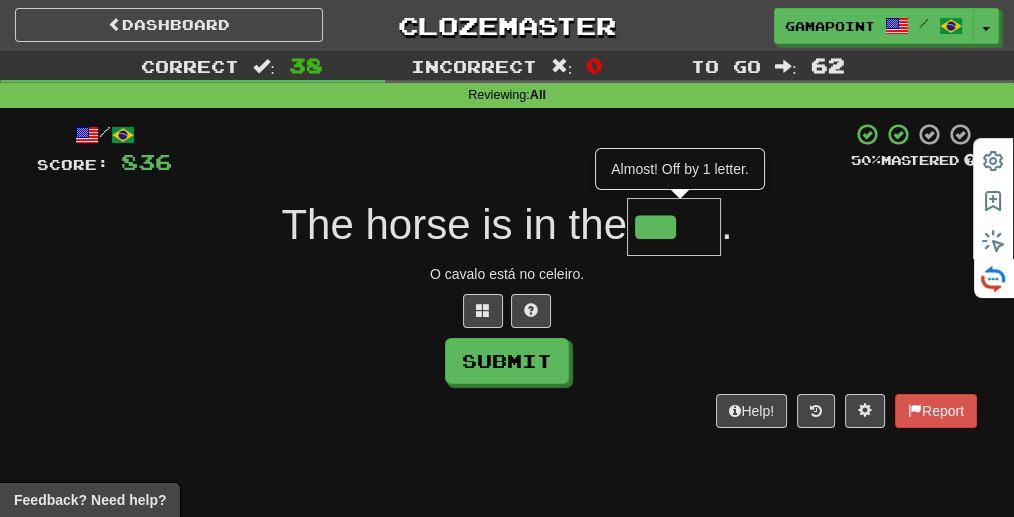 click on "O cavalo está no celeiro." at bounding box center (507, 274) 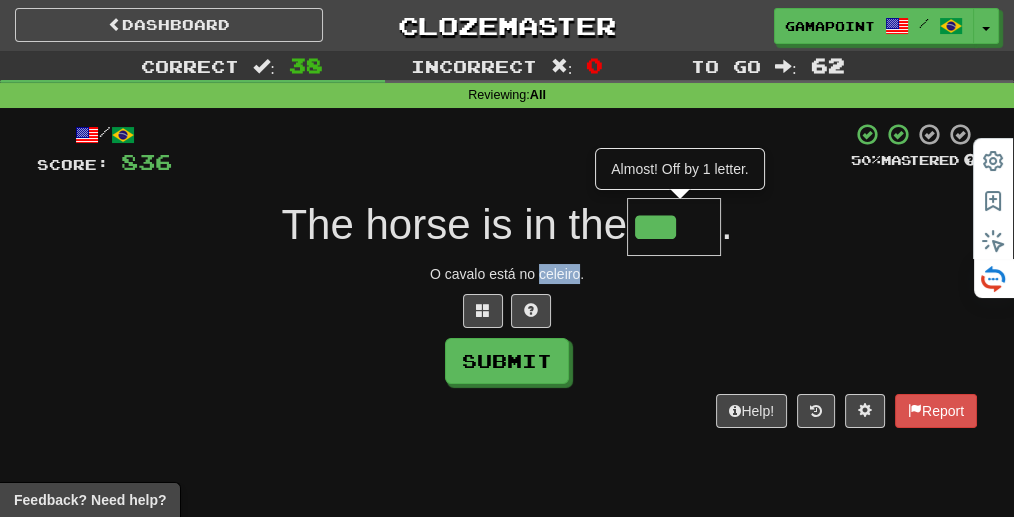 click on "O cavalo está no celeiro." at bounding box center [507, 274] 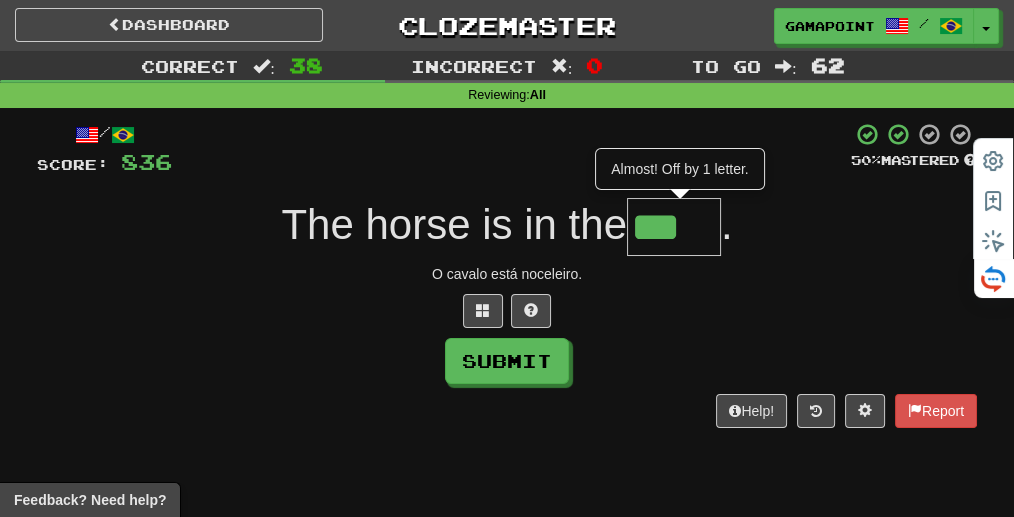 click on "/  Score:   836 50 %  Mastered The horse is in the  *** Almost! Off by 1 letter. . O cavalo está no  celeiro. Submit  Help!  Report" at bounding box center (507, 275) 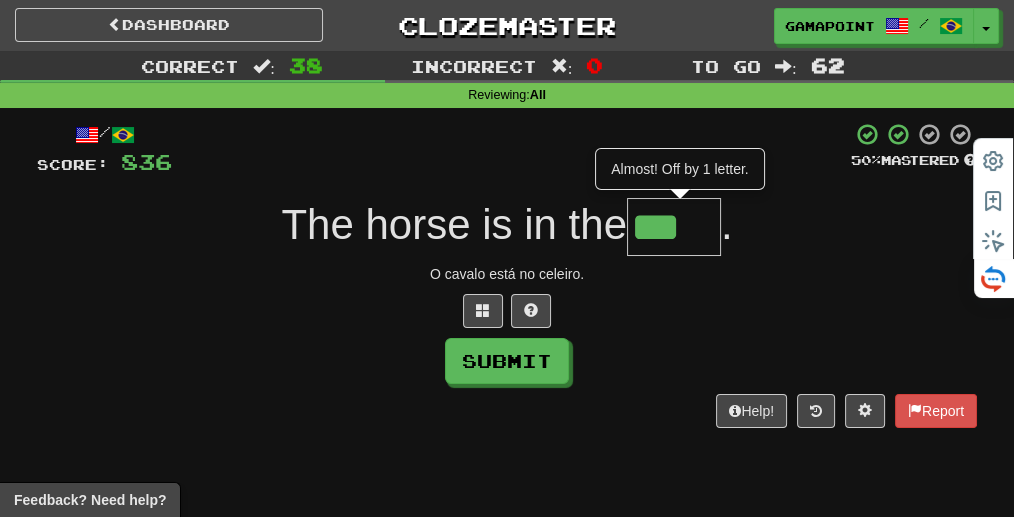 click on "***" at bounding box center (674, 227) 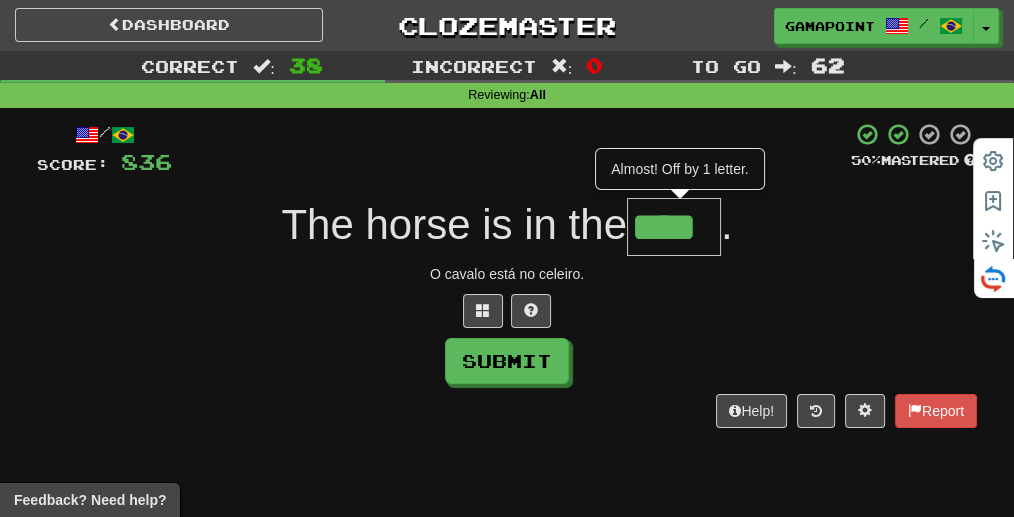 type on "****" 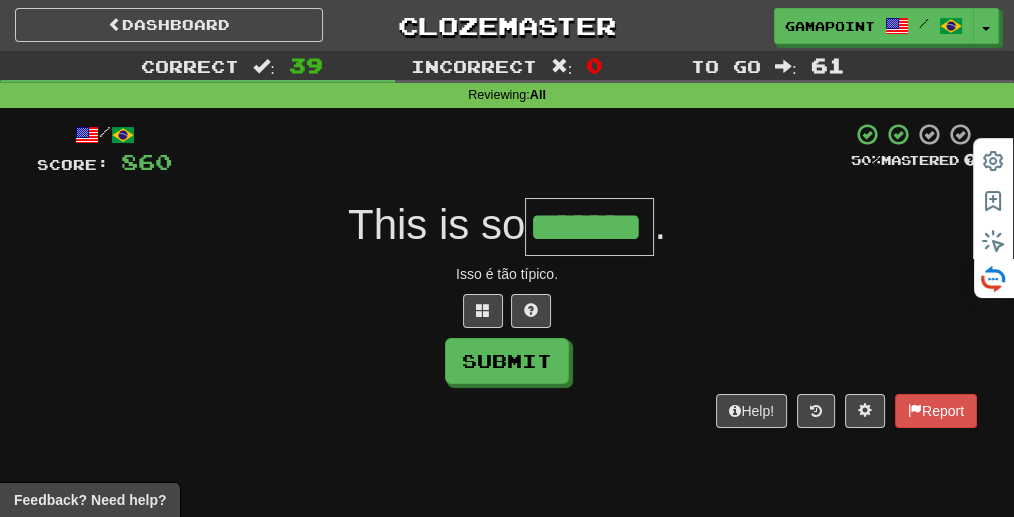 type on "*******" 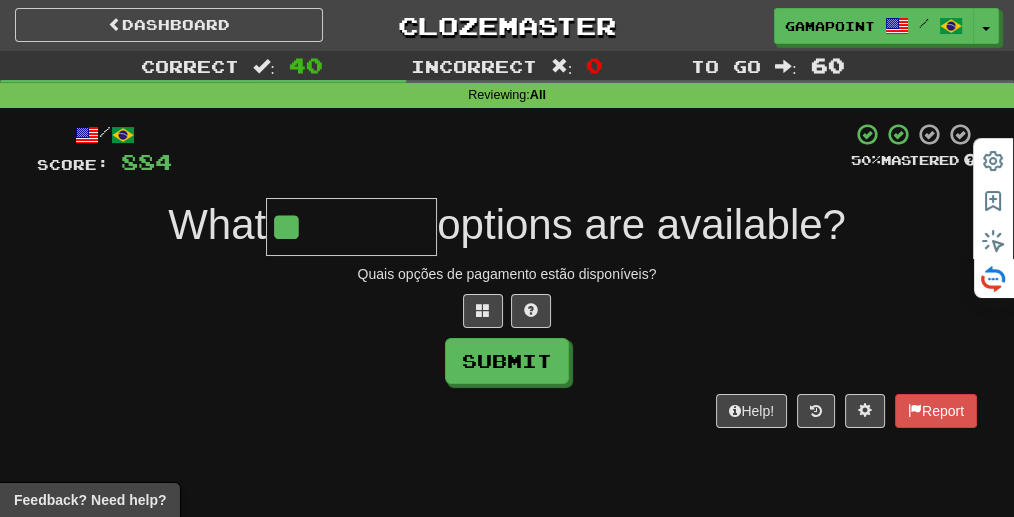 click on "Quais opções de pagamento estão disponíveis?" at bounding box center (507, 274) 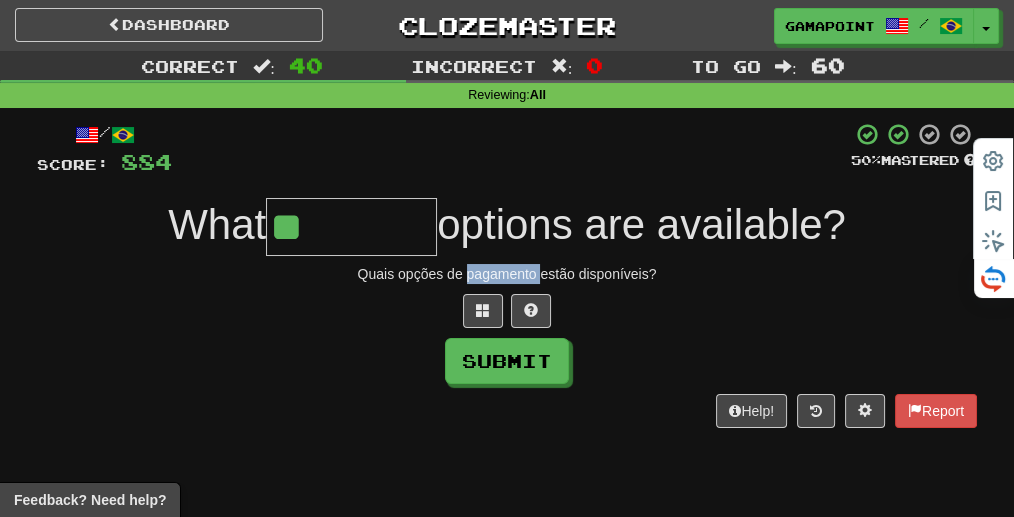 click on "Quais opções de pagamento estão disponíveis?" at bounding box center (507, 274) 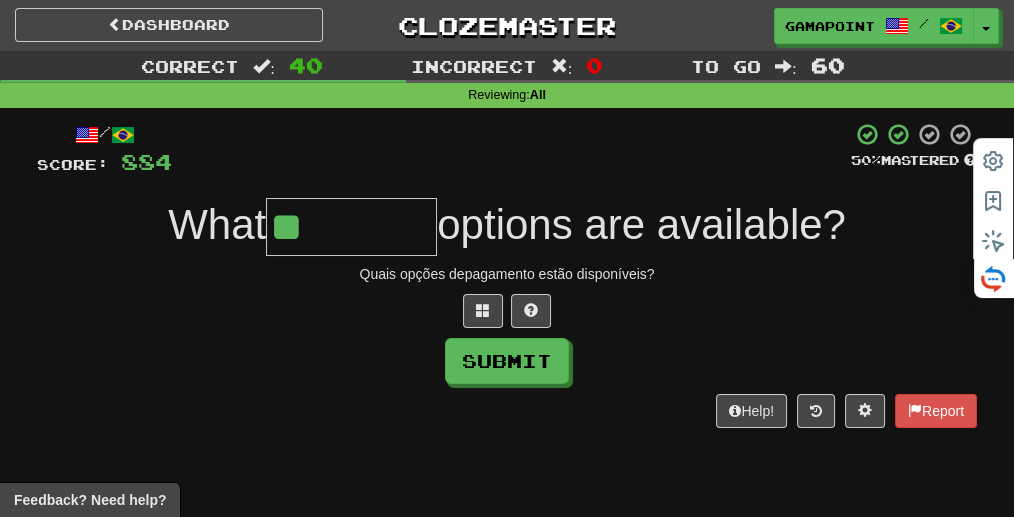click at bounding box center (507, 311) 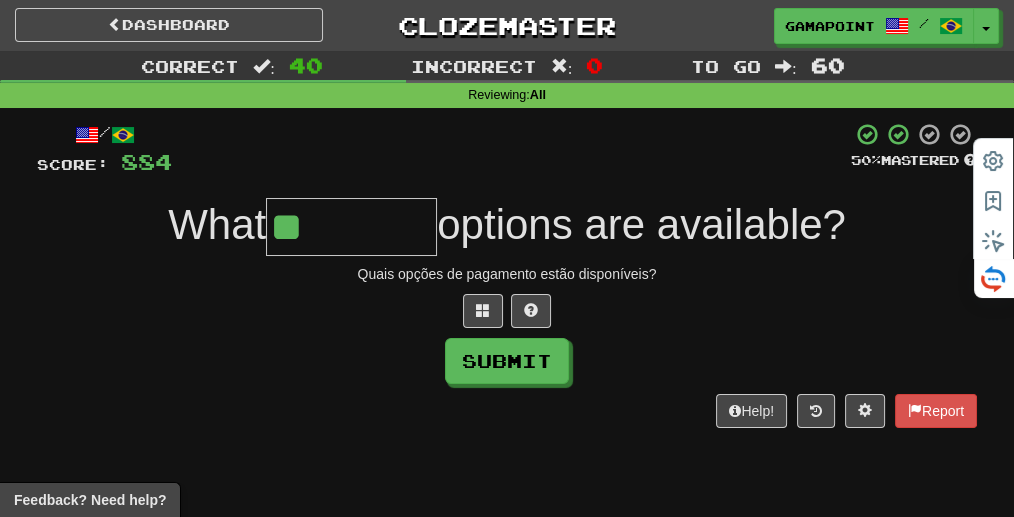 click on "**" at bounding box center [351, 227] 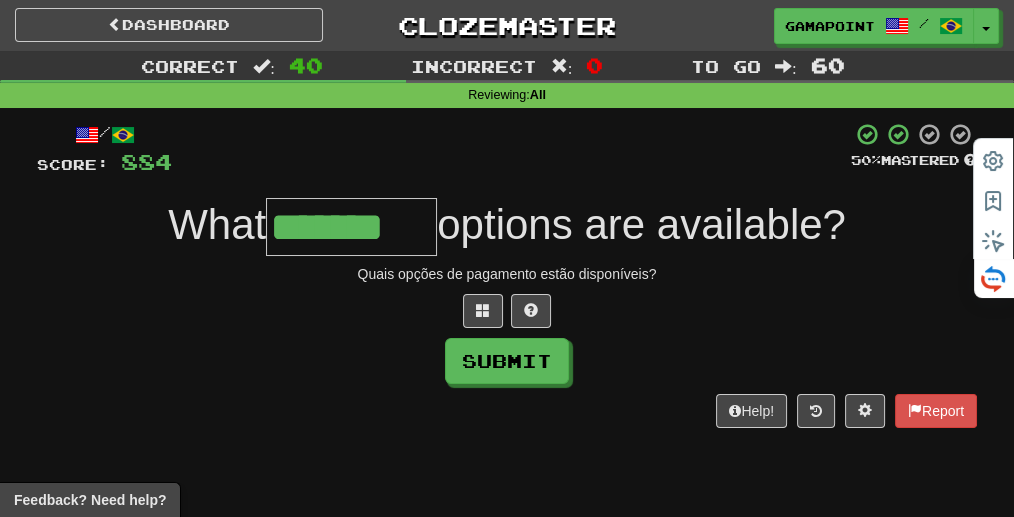 type on "*******" 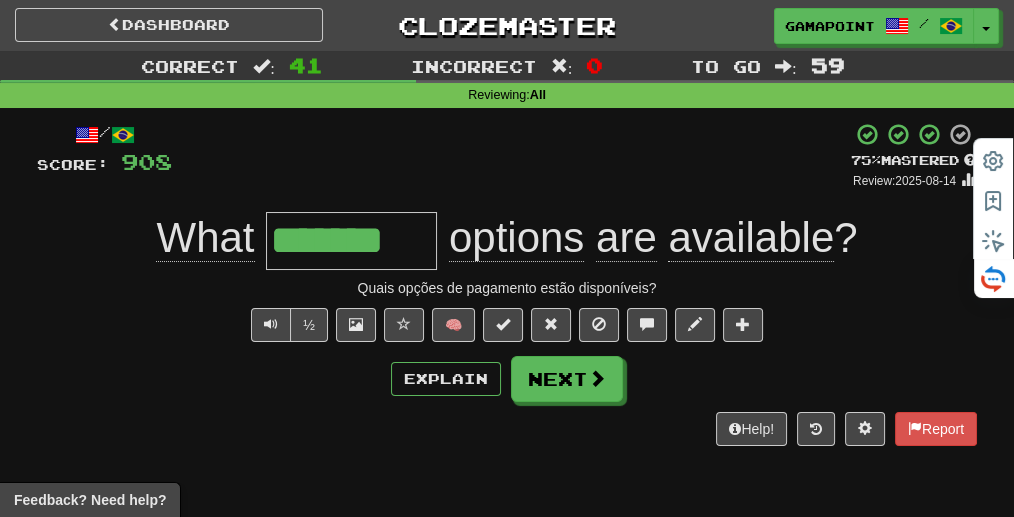 click on "+ 24" at bounding box center (511, 156) 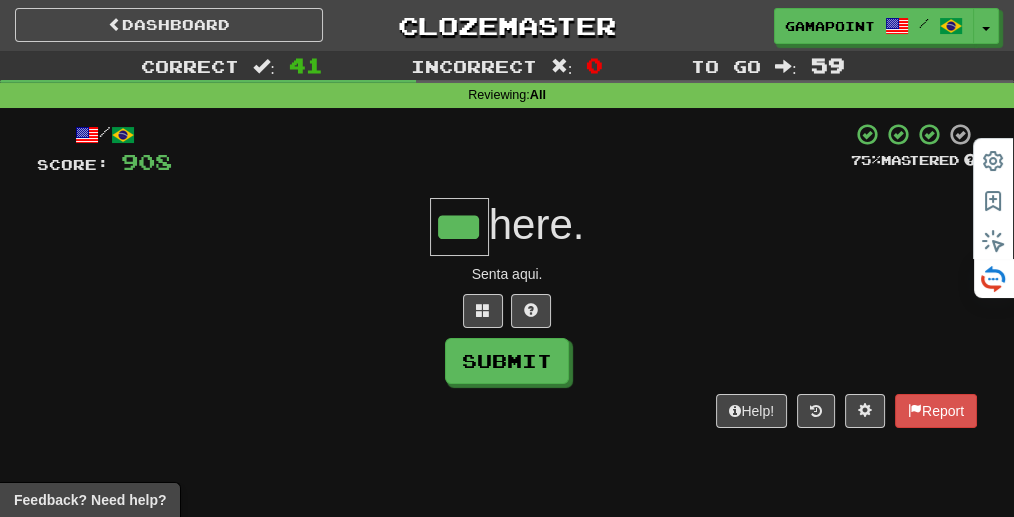 type on "***" 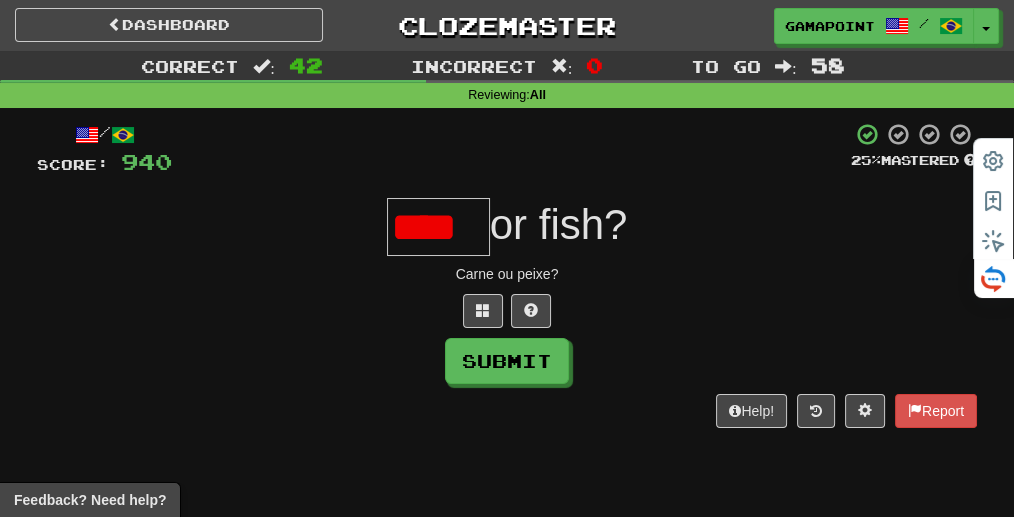 scroll, scrollTop: 0, scrollLeft: 0, axis: both 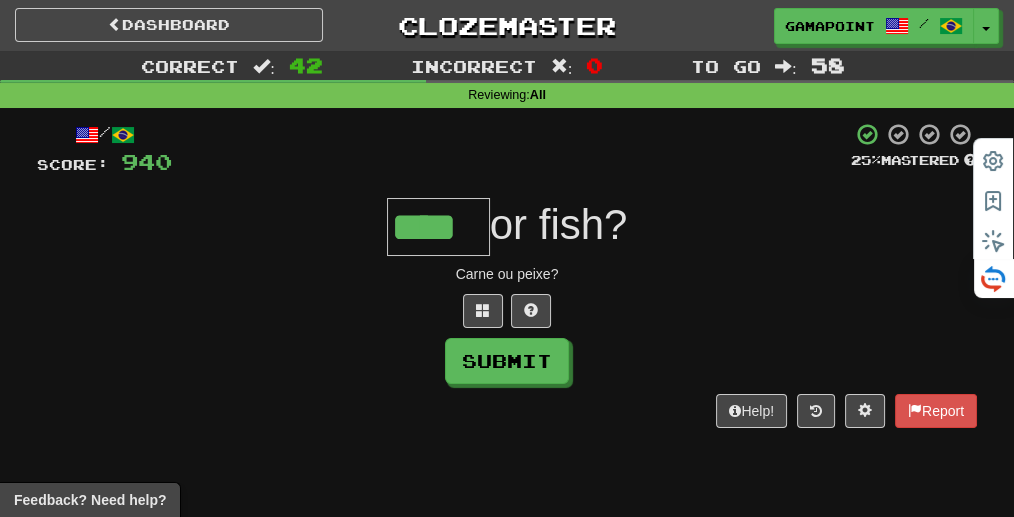 type on "****" 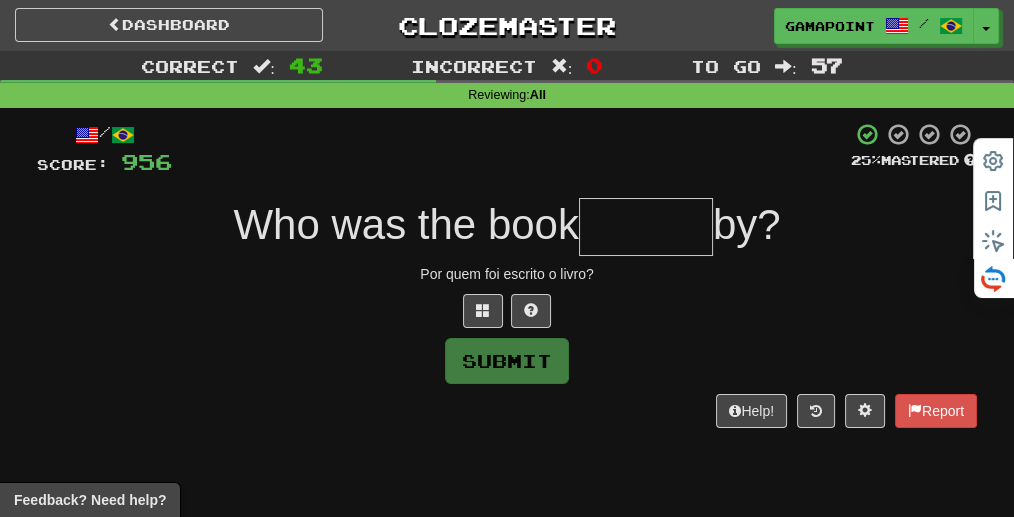 click on "Por quem foi escrito o livro?" at bounding box center [507, 274] 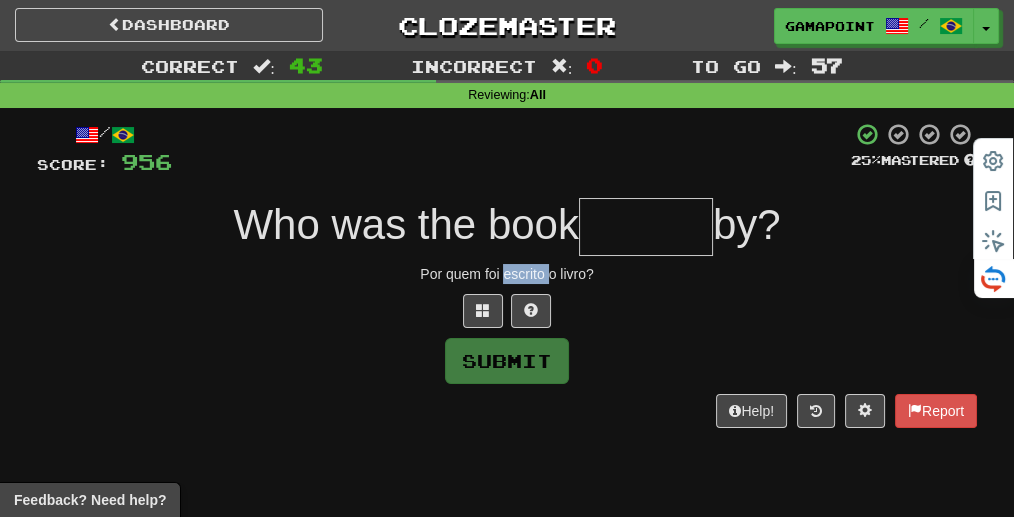 click on "Por quem foi escrito o livro?" at bounding box center [507, 274] 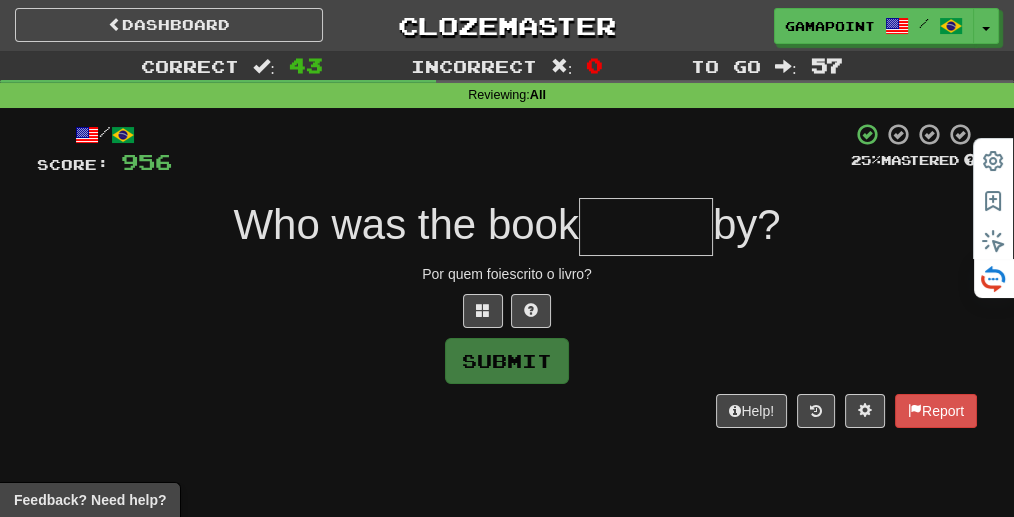 click on "/  Score:   956 25 %  Mastered Who was the book   by? Por quem foi  escrito o livro? Submit  Help!  Report" at bounding box center [507, 275] 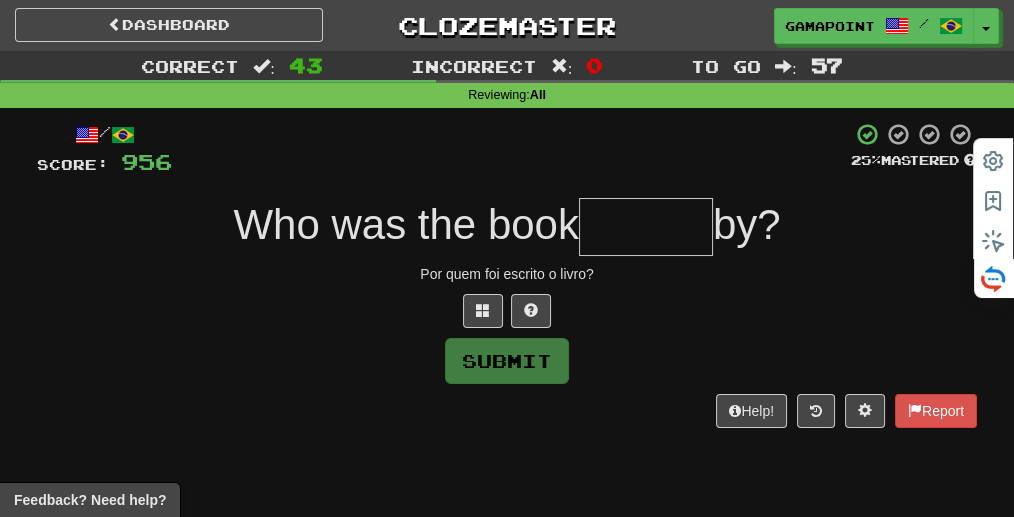 click on "/  Score:   956 25 %  Mastered Who was the book   by? Por quem foi escrito o livro? Submit  Help!  Report" at bounding box center [507, 275] 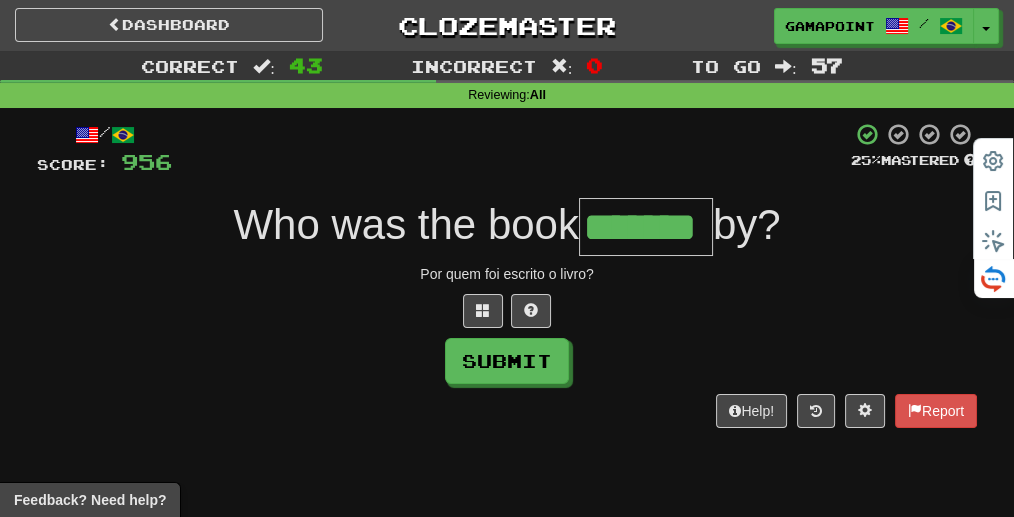 type on "*******" 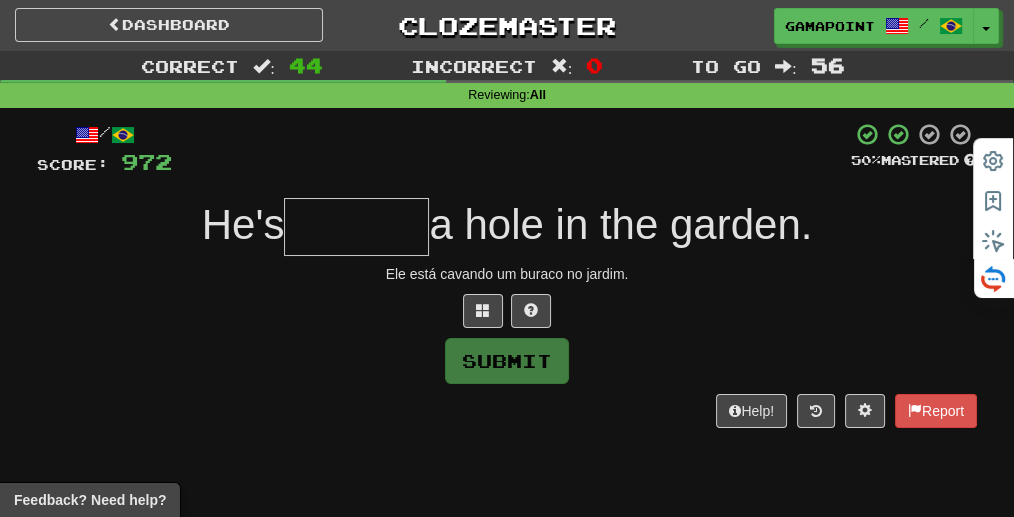 click on "Ele está cavando um buraco no jardim." at bounding box center [507, 274] 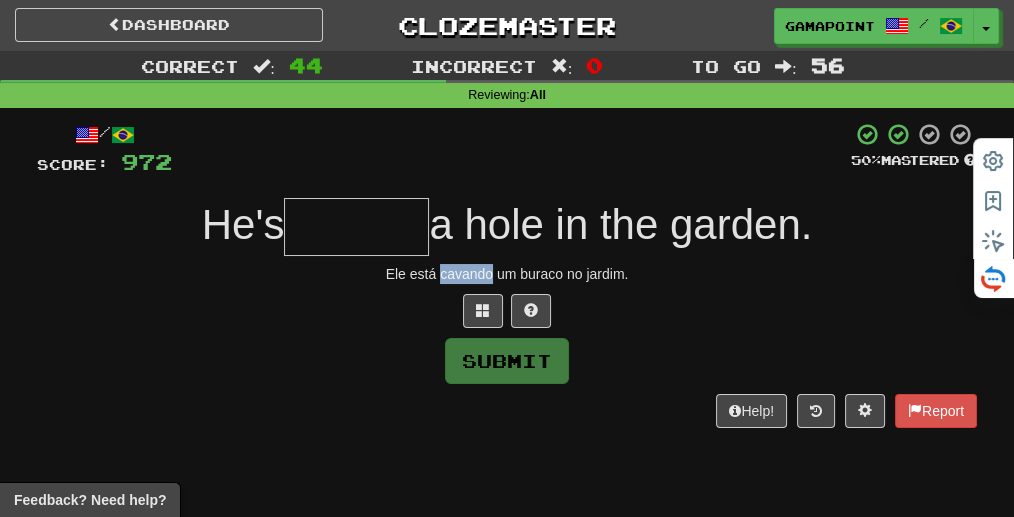click on "Ele está cavando um buraco no jardim." at bounding box center [507, 274] 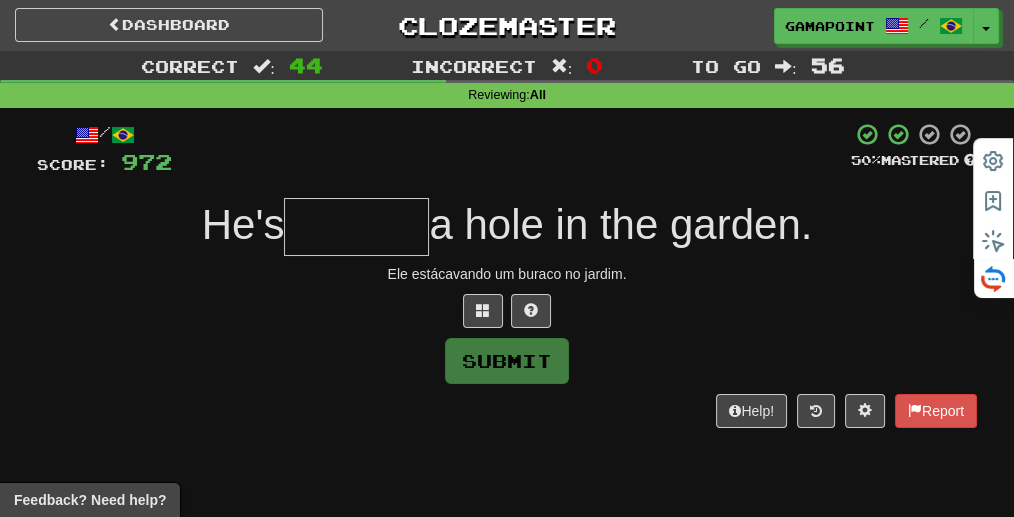click on "/  Score:   972 50 %  Mastered He's   a hole in the garden. Ele está  cavando um buraco no jardim. Submit  Help!  Report" at bounding box center (507, 275) 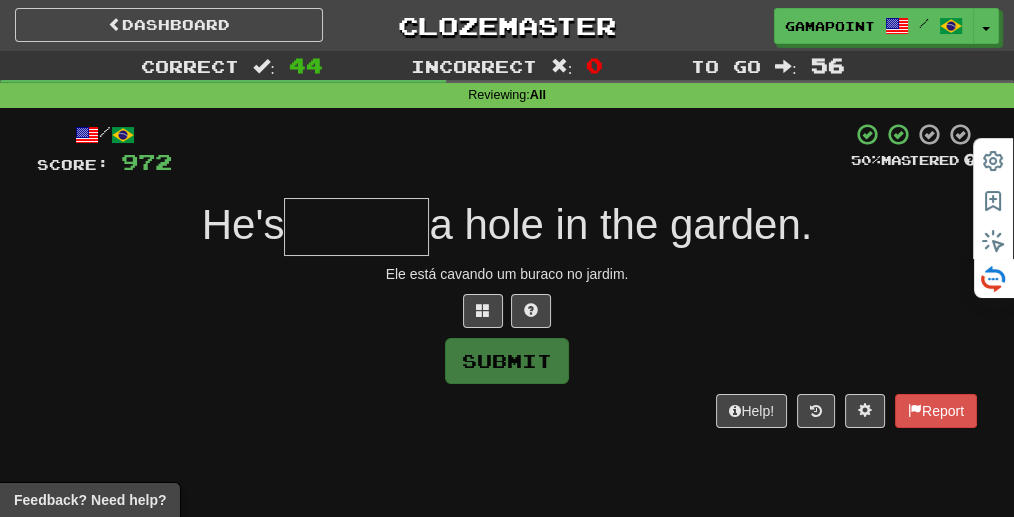 click on "/  Score:   972 50 %  Mastered He's   a hole in the garden. Ele está cavando um buraco no jardim. Submit  Help!  Report" at bounding box center [507, 275] 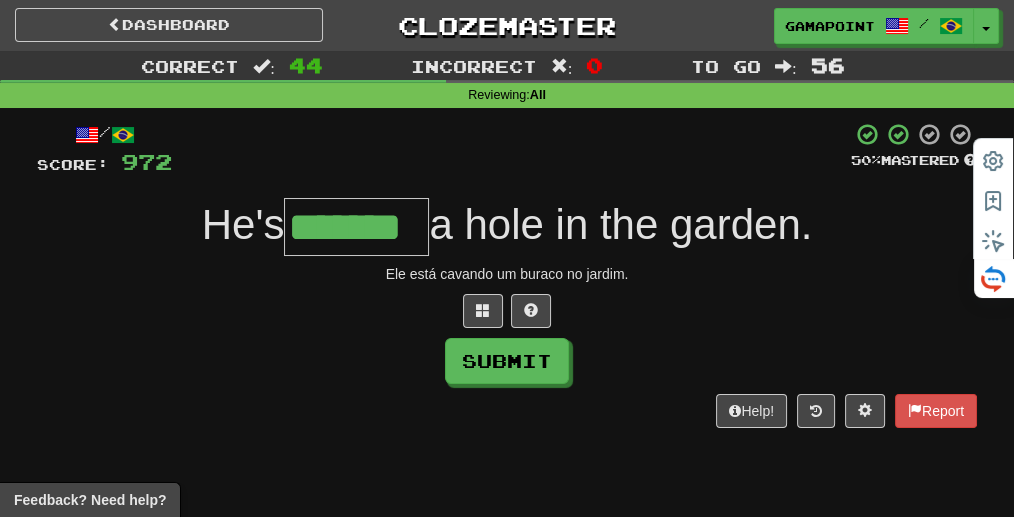 type on "*******" 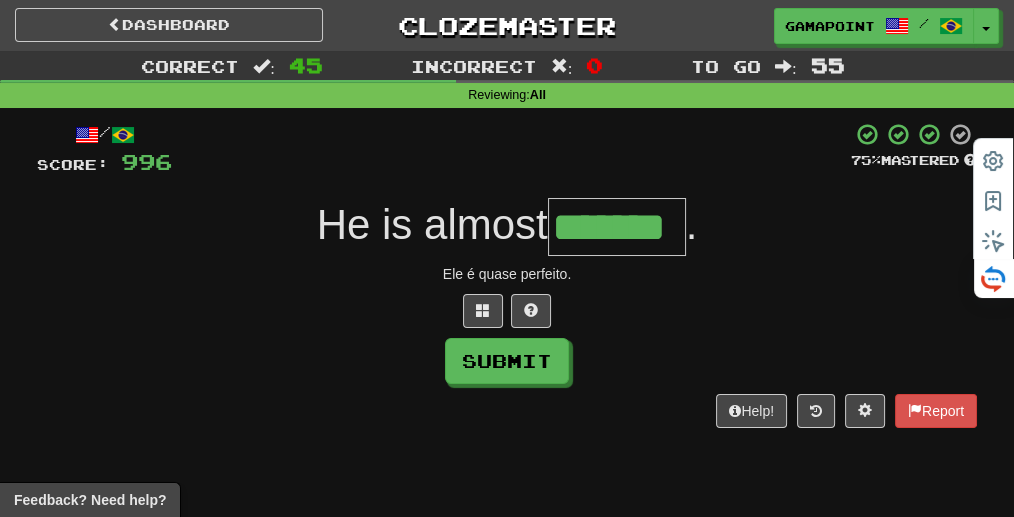 type on "*******" 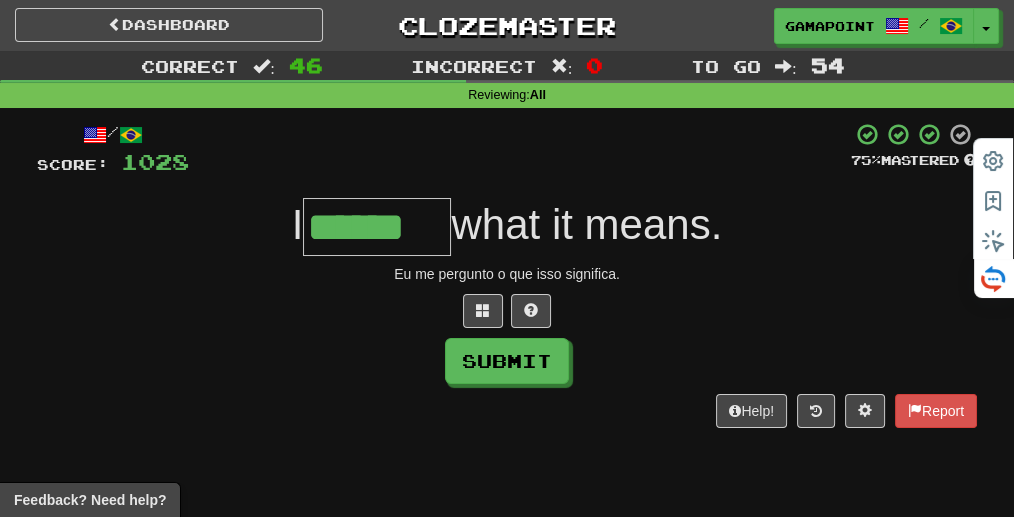 type on "******" 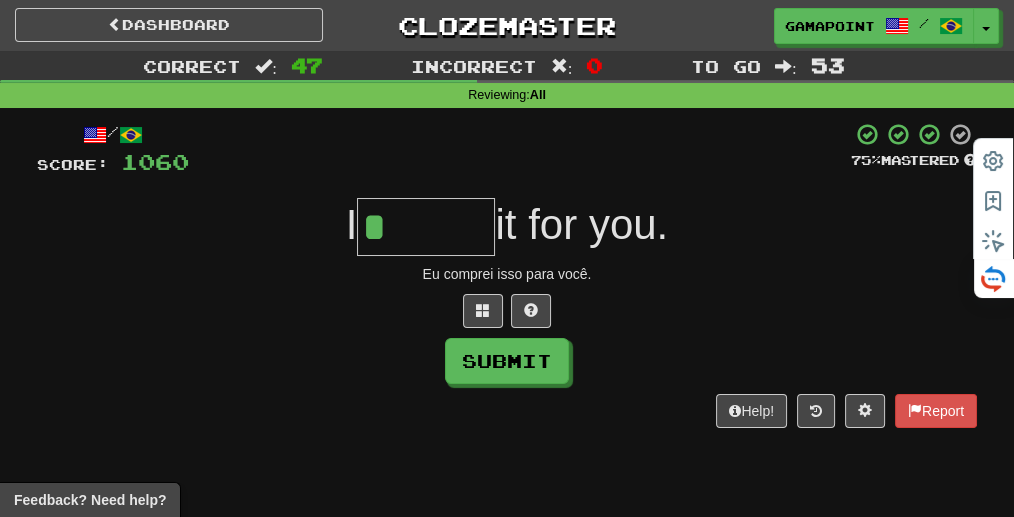 click on "Eu comprei isso para você." at bounding box center [507, 274] 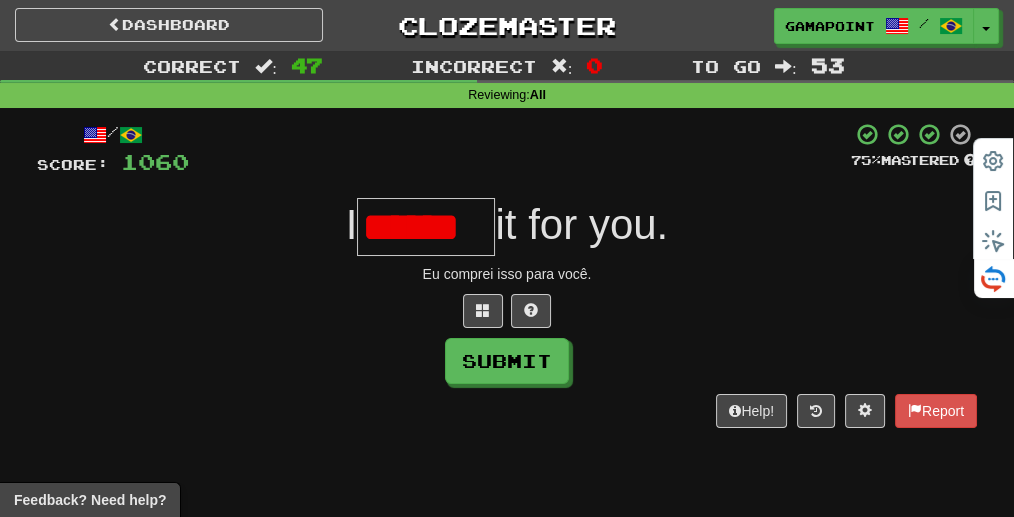 scroll, scrollTop: 0, scrollLeft: 0, axis: both 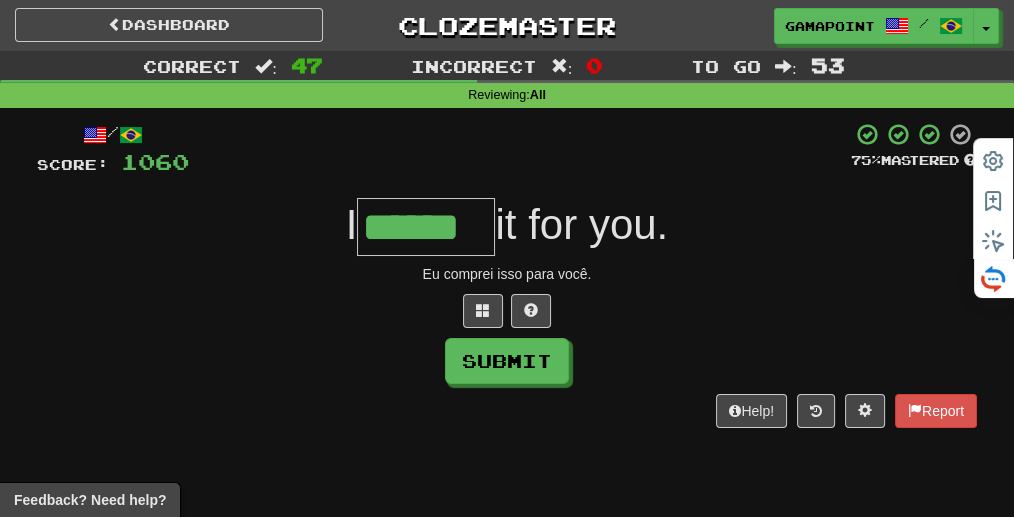 type on "******" 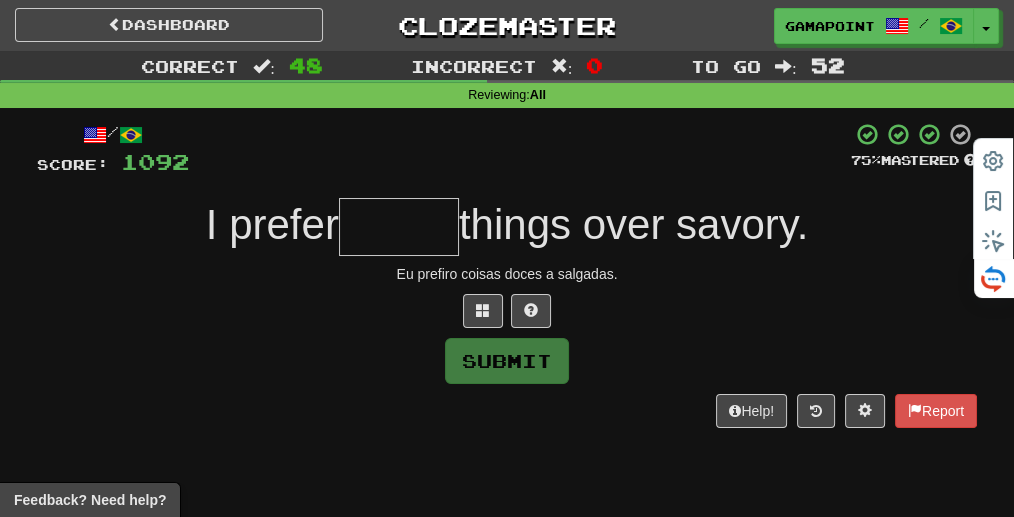 type on "*" 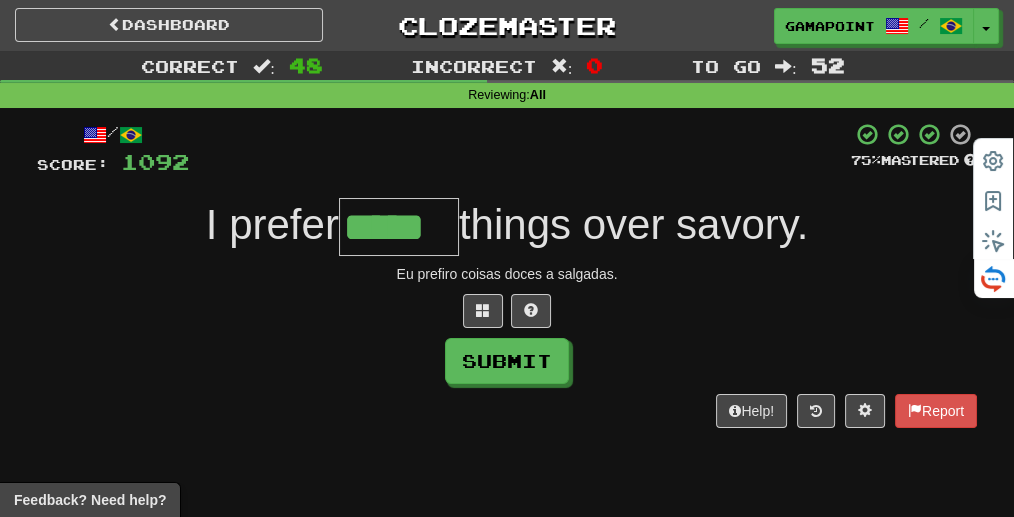 scroll, scrollTop: 0, scrollLeft: 0, axis: both 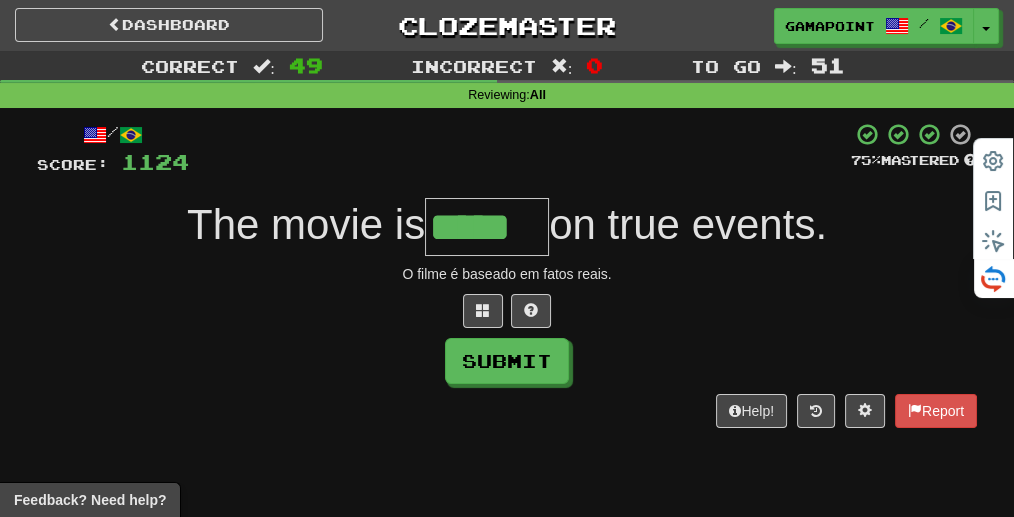 type on "*****" 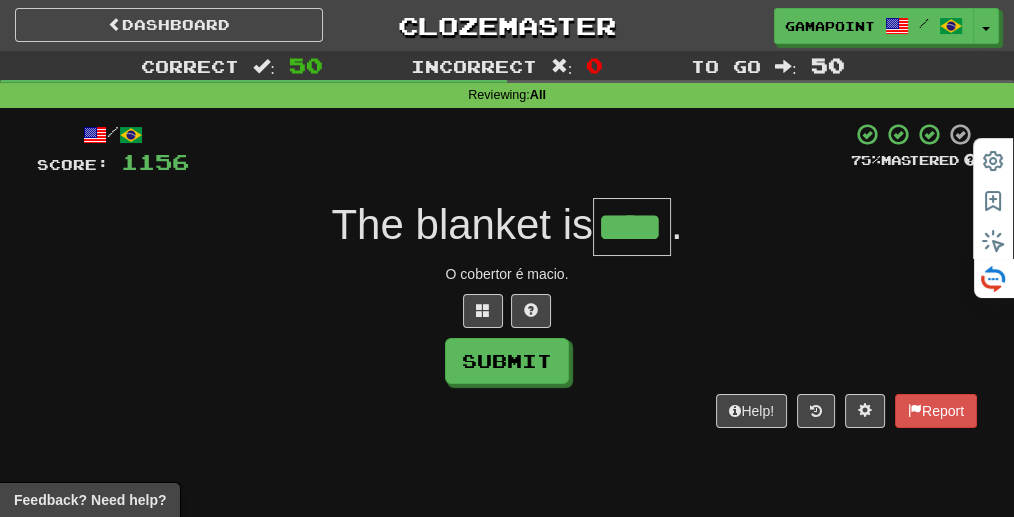 type on "****" 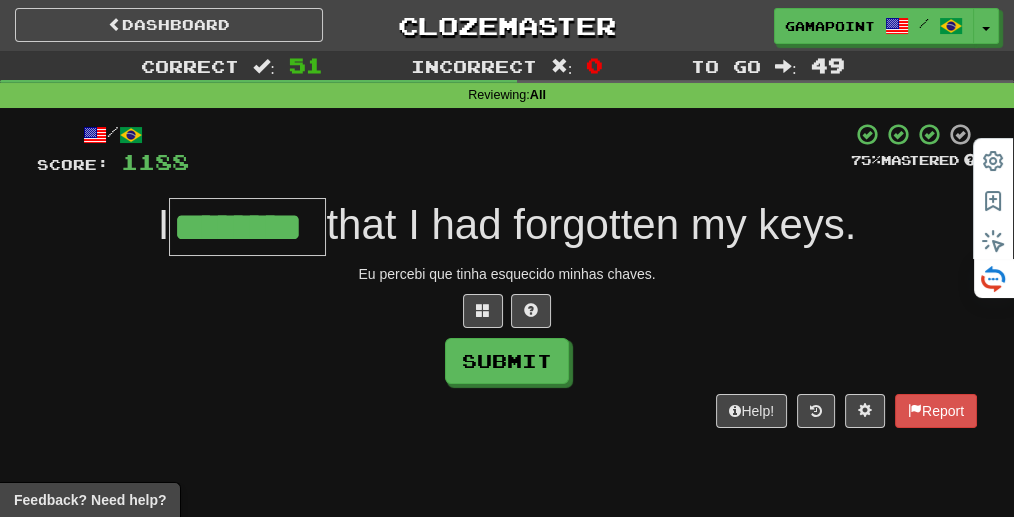 type on "********" 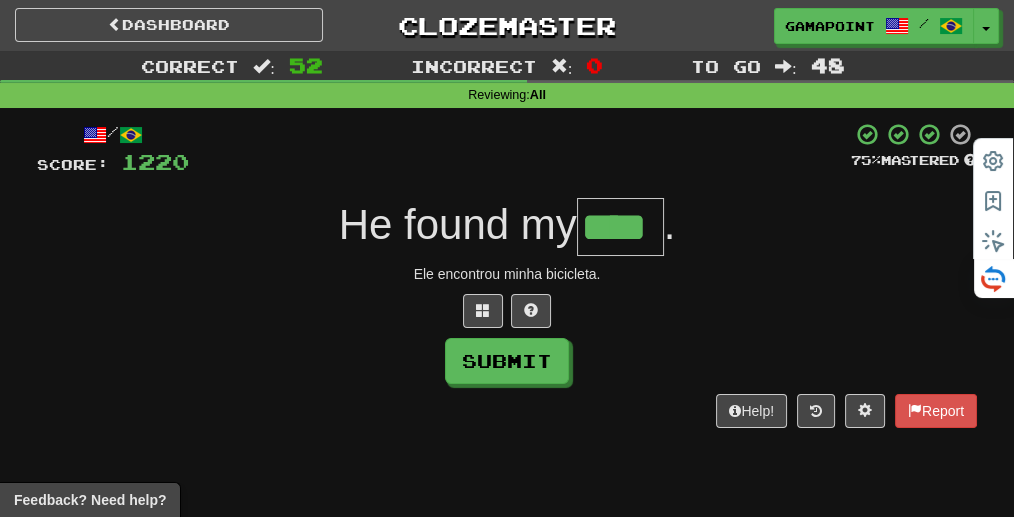 type on "****" 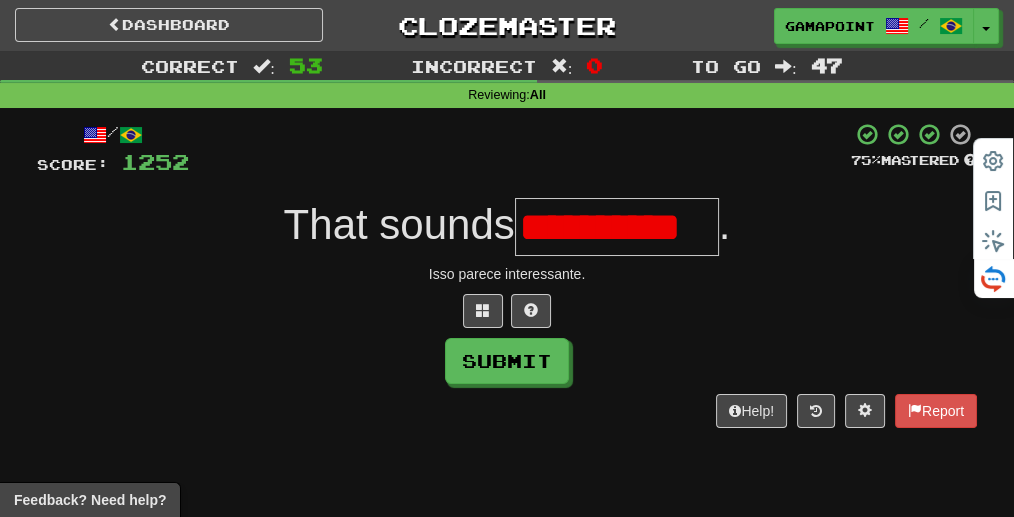 scroll, scrollTop: 0, scrollLeft: 0, axis: both 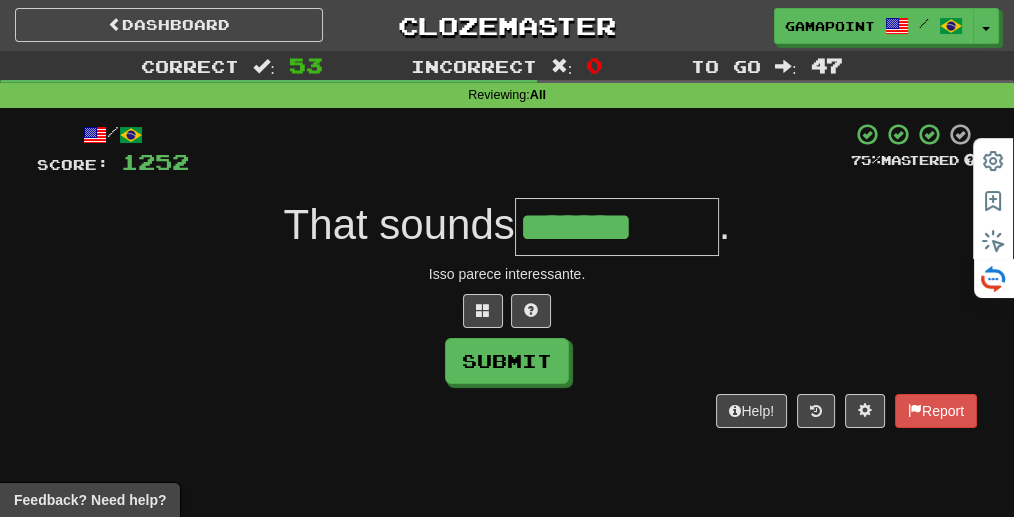 click on "Isso parece interessante." at bounding box center [507, 274] 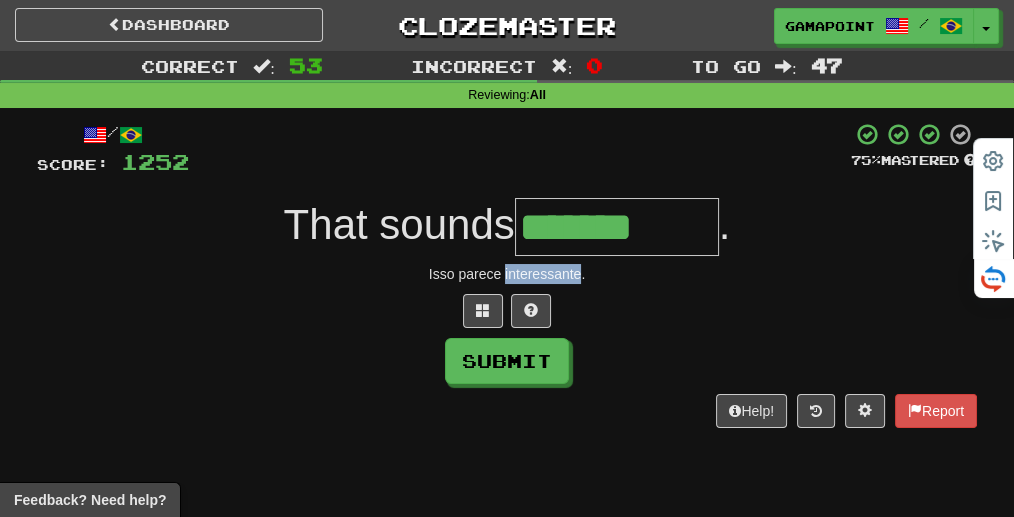 click on "Isso parece interessante." at bounding box center [507, 274] 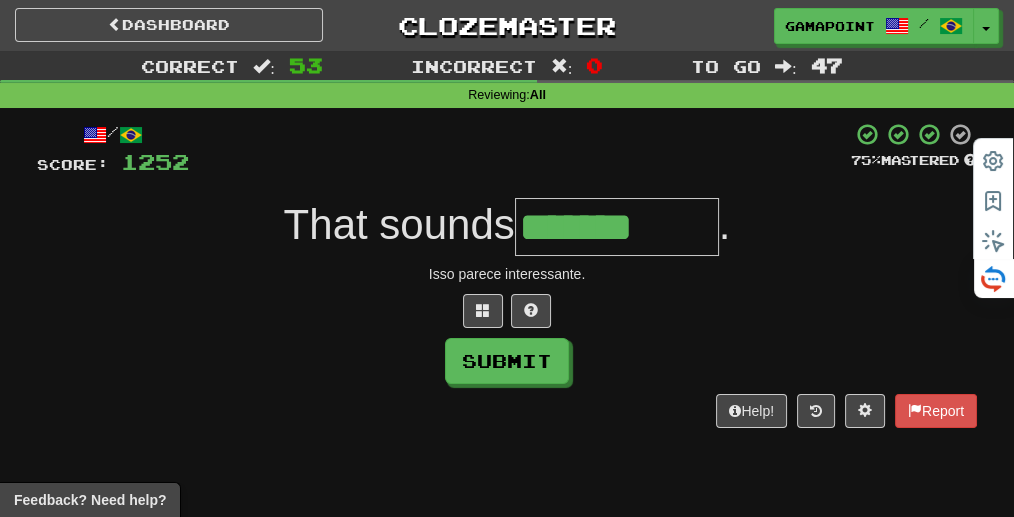 click on "/  Score:   1252 75 %  Mastered That sounds  ******* . Isso parece interessante. Submit  Help!  Report" at bounding box center (507, 275) 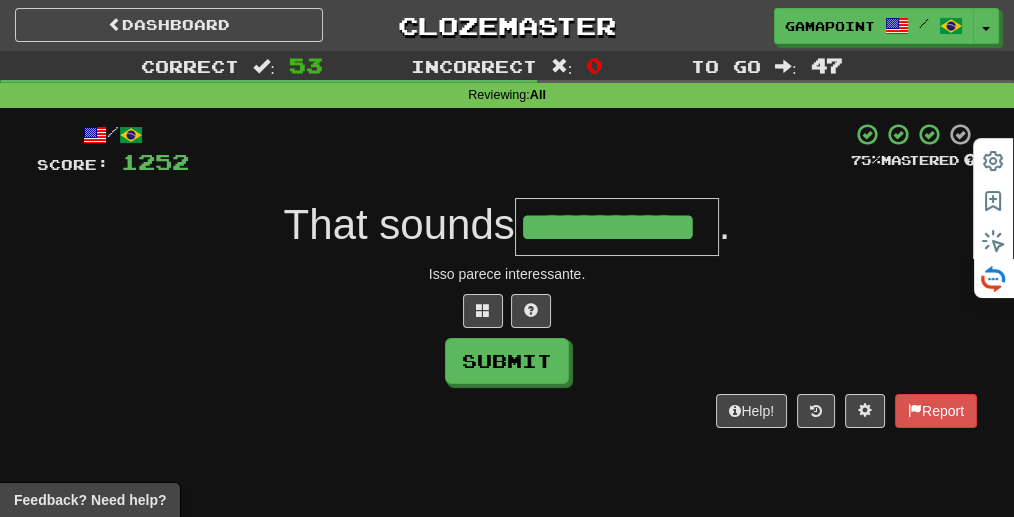 type on "**********" 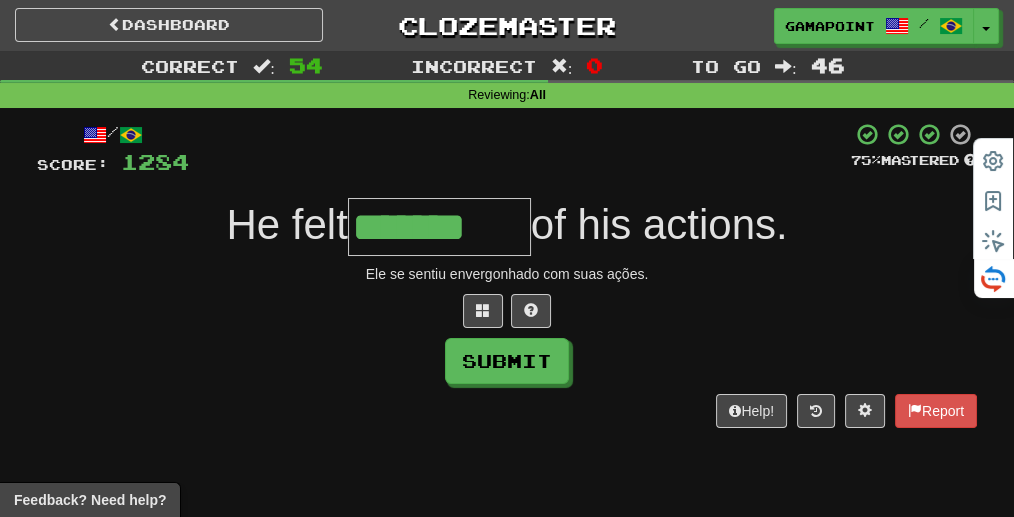type on "*******" 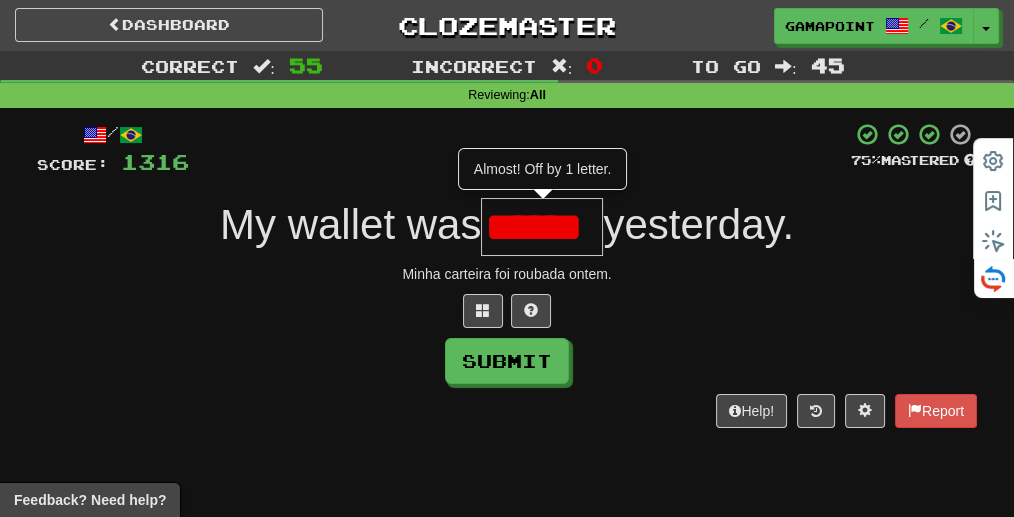 scroll, scrollTop: 0, scrollLeft: 0, axis: both 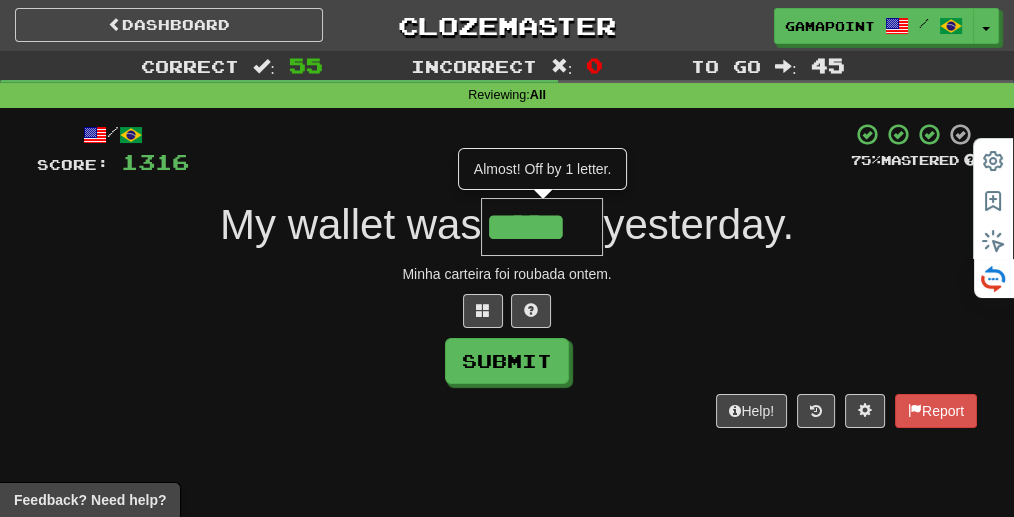 click on "Minha carteira foi roubada ontem." at bounding box center [507, 274] 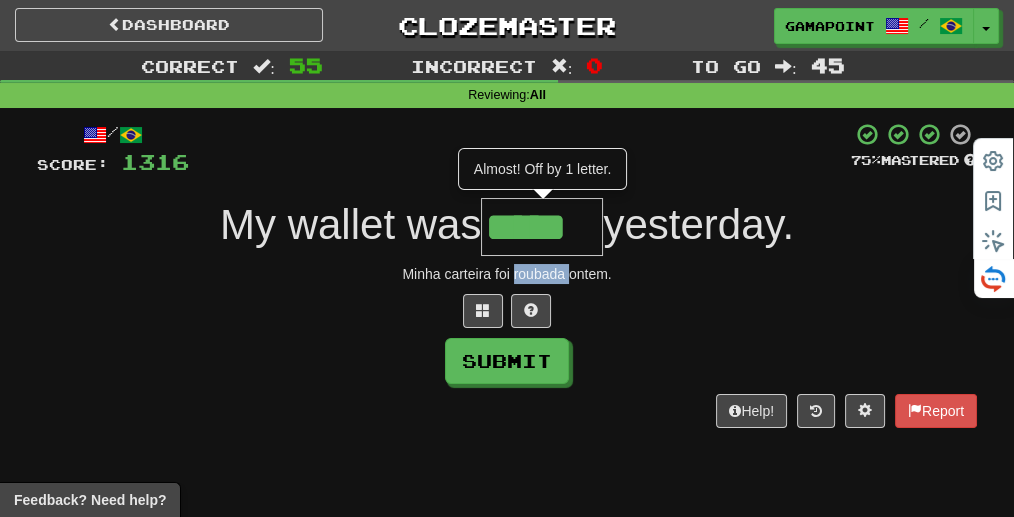 click on "Minha carteira foi roubada ontem." at bounding box center (507, 274) 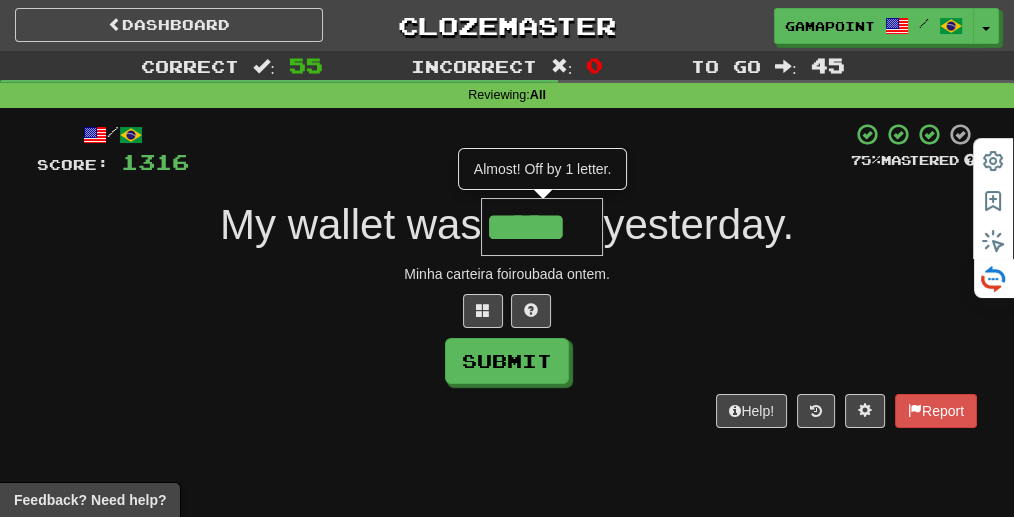 click at bounding box center [507, 311] 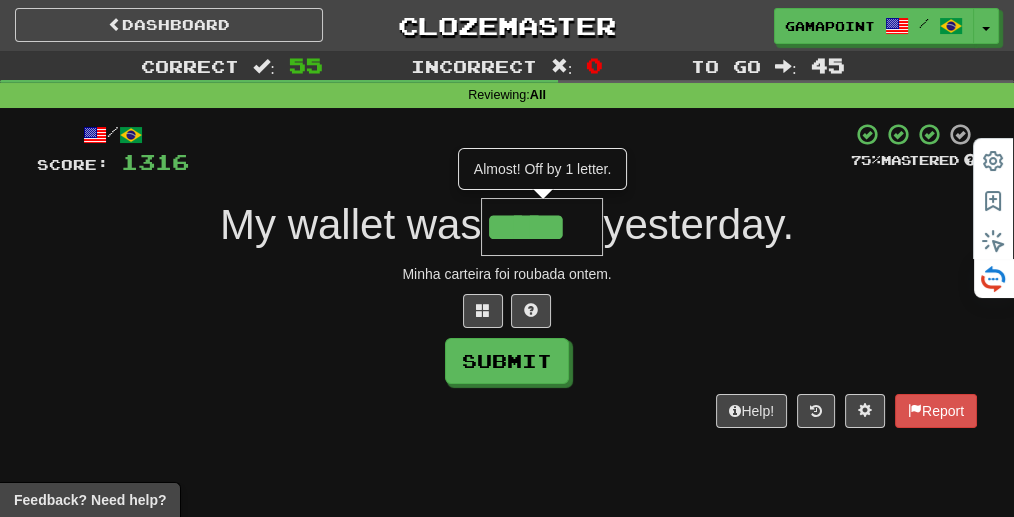 click on "*****" at bounding box center [542, 227] 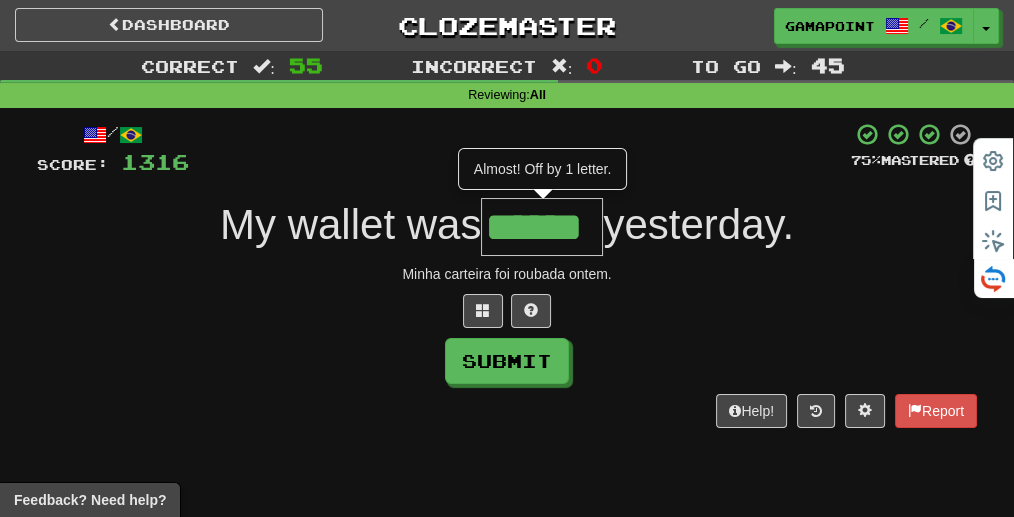 type on "******" 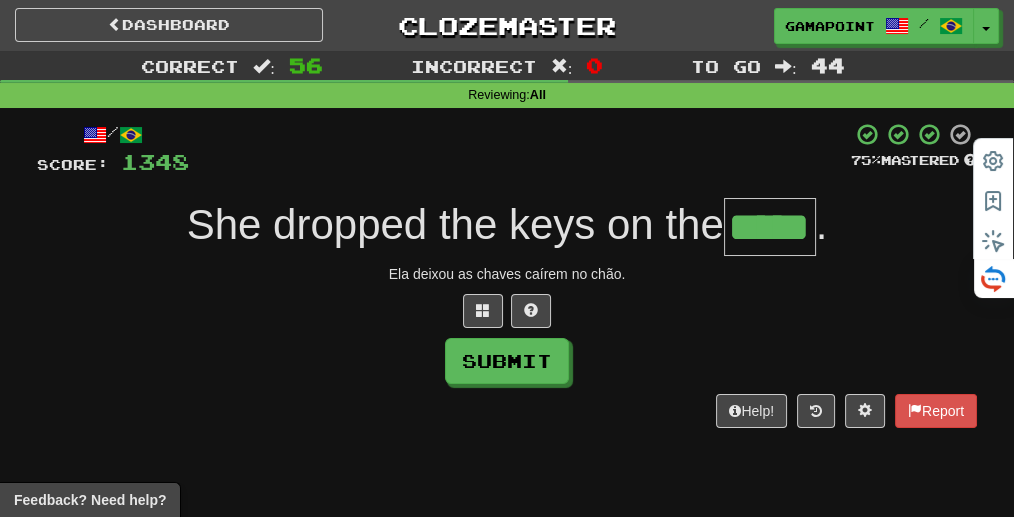 type on "*****" 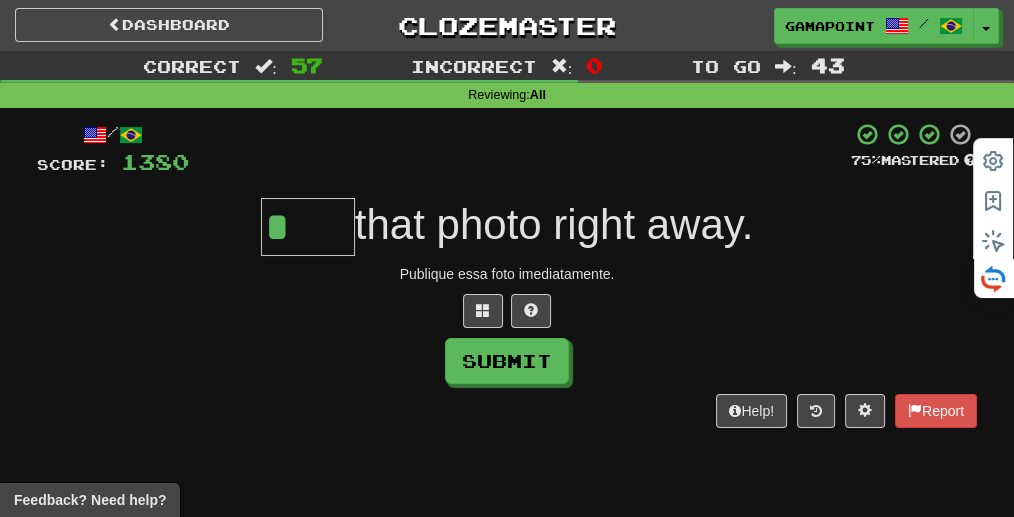 click on "Publique essa foto imediatamente." at bounding box center [507, 274] 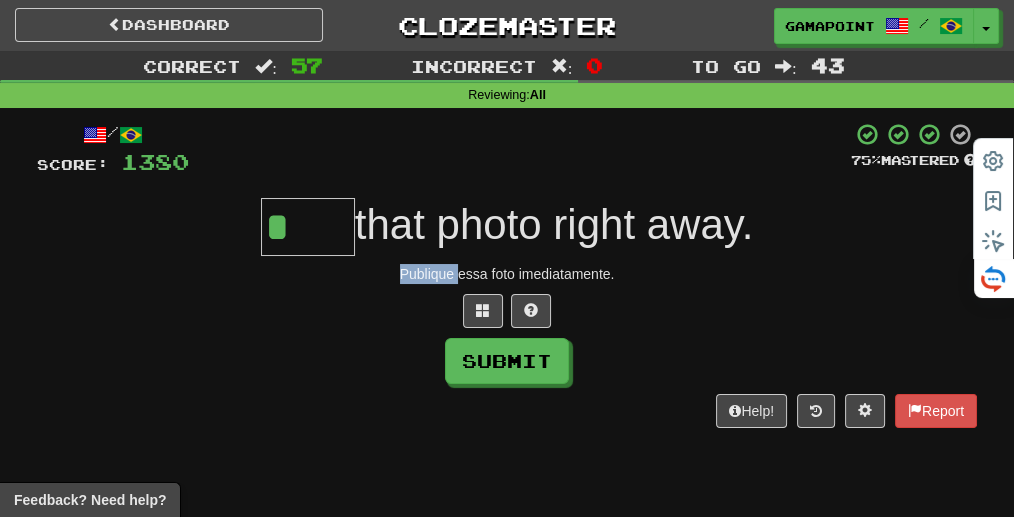 click on "Publique essa foto imediatamente." at bounding box center [507, 274] 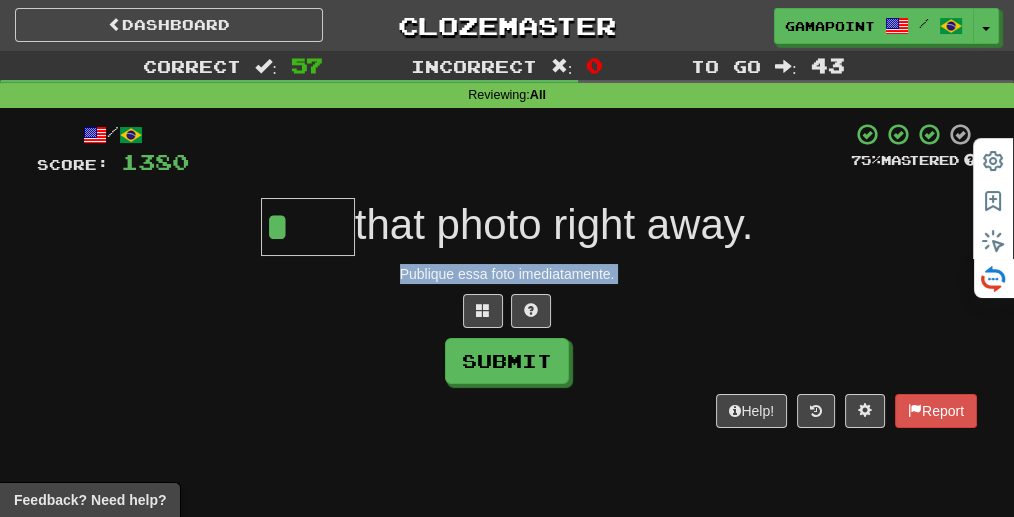 click on "Publique essa foto imediatamente." at bounding box center (507, 274) 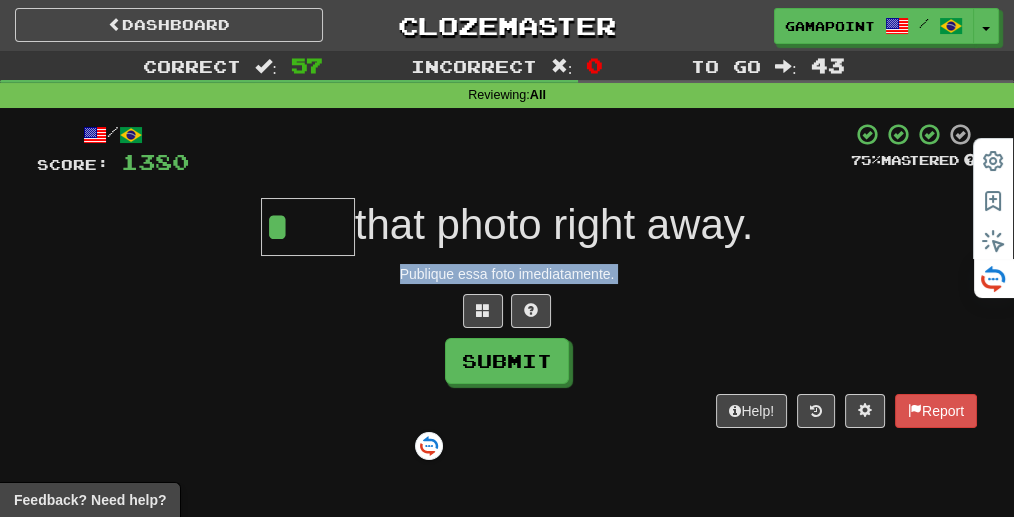 click at bounding box center (507, 311) 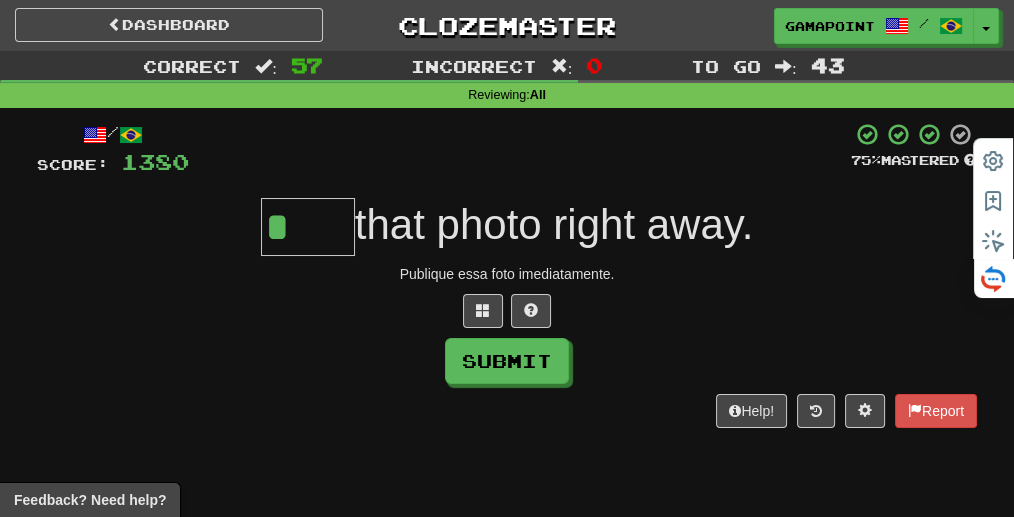 click on "Publique essa foto imediatamente." at bounding box center (507, 274) 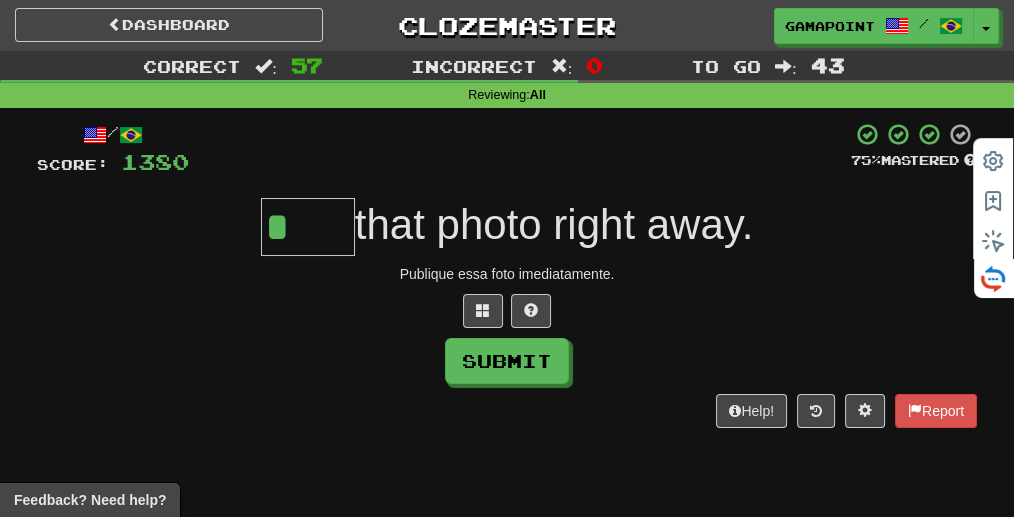 click on "/  Score:   1380 75 %  Mastered *  that photo right away. Publique essa foto imediatamente. Submit  Help!  Report" at bounding box center (507, 275) 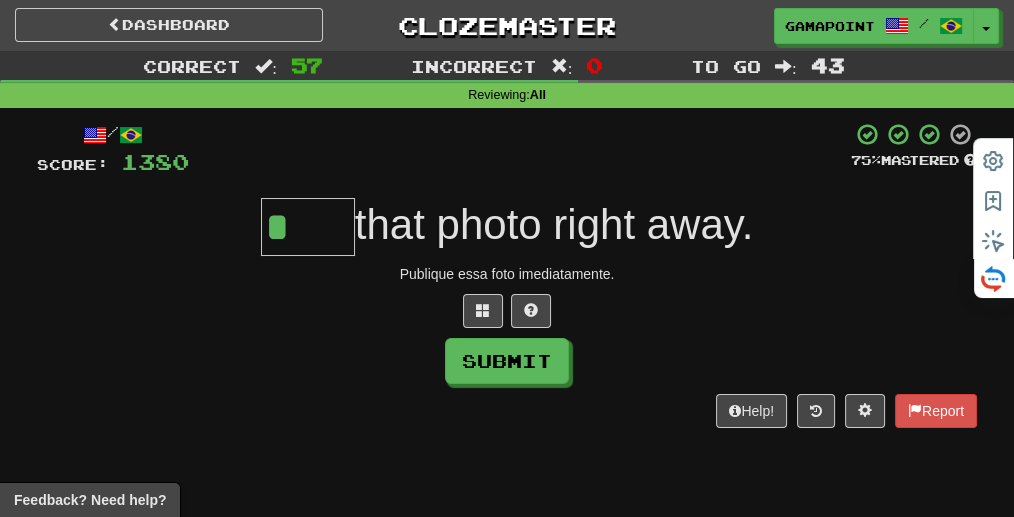click at bounding box center (507, 311) 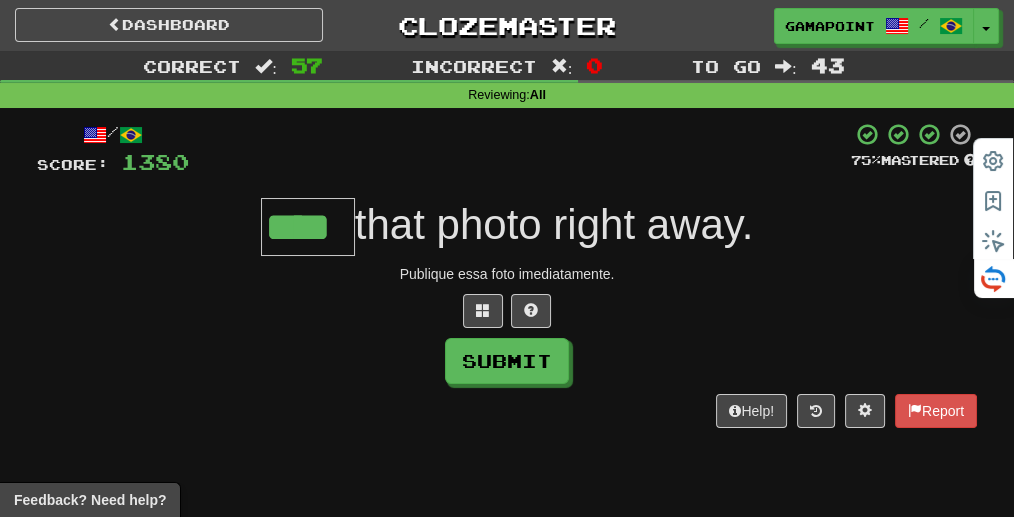 type on "****" 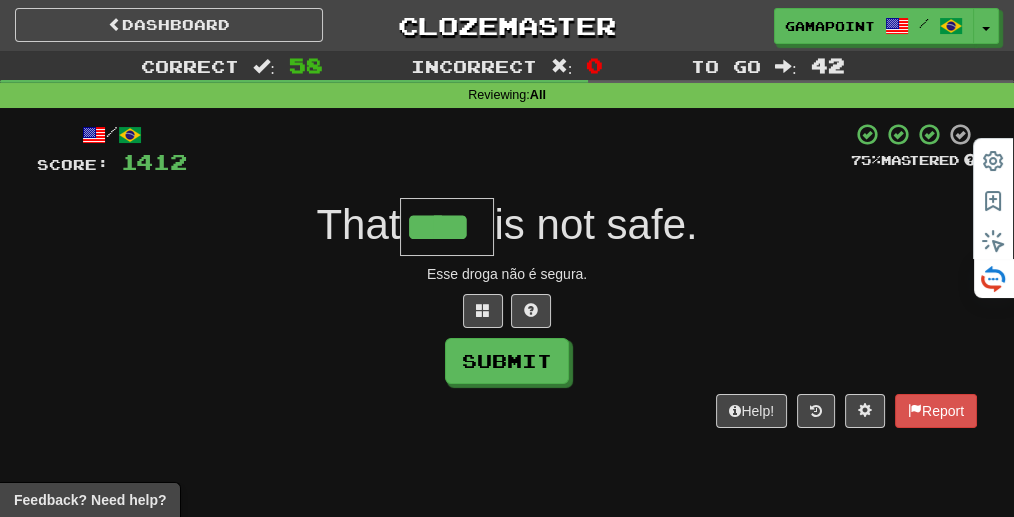 scroll, scrollTop: 0, scrollLeft: 0, axis: both 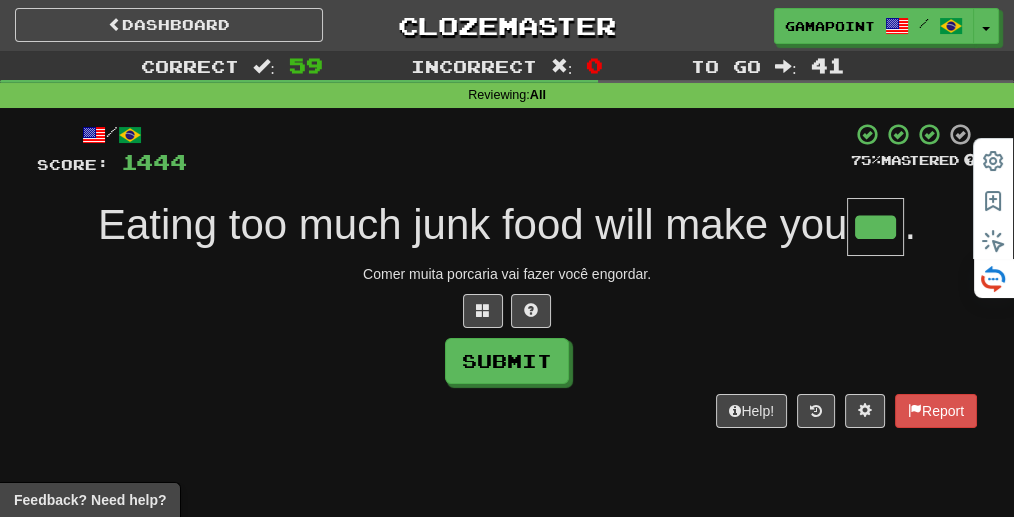 type on "***" 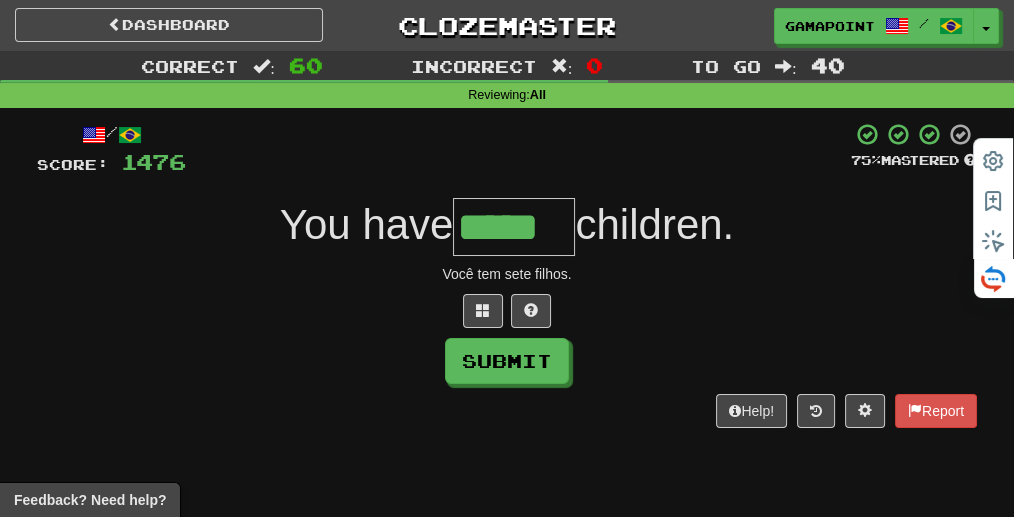 type on "*****" 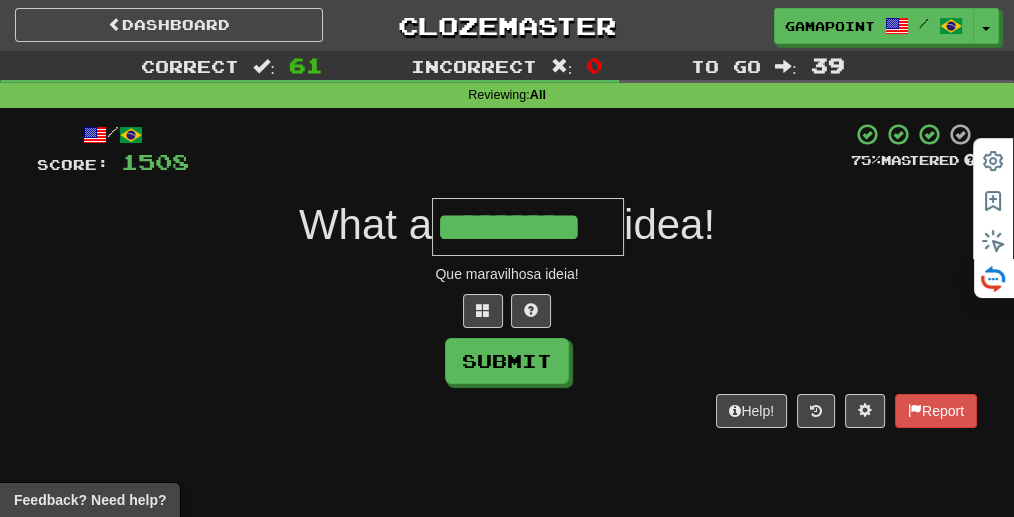 type on "*********" 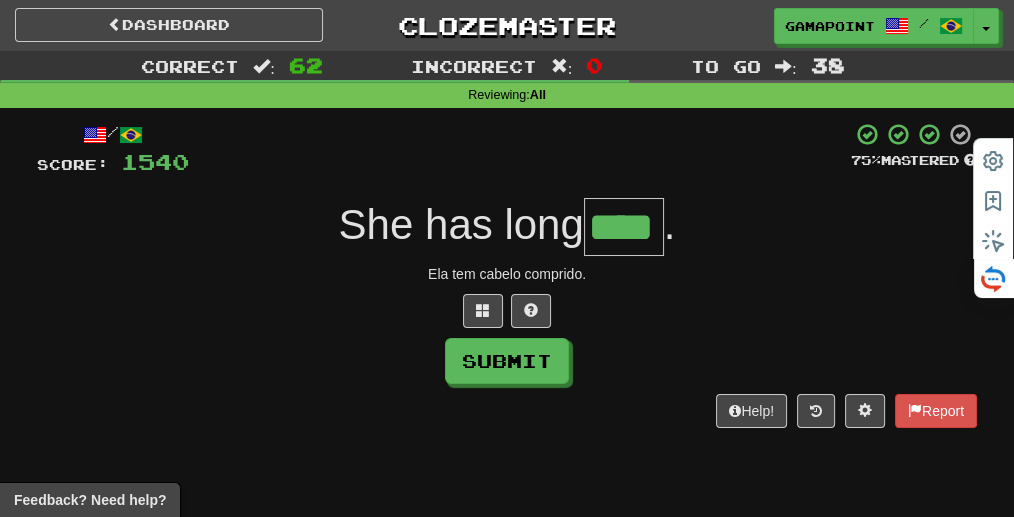 type on "****" 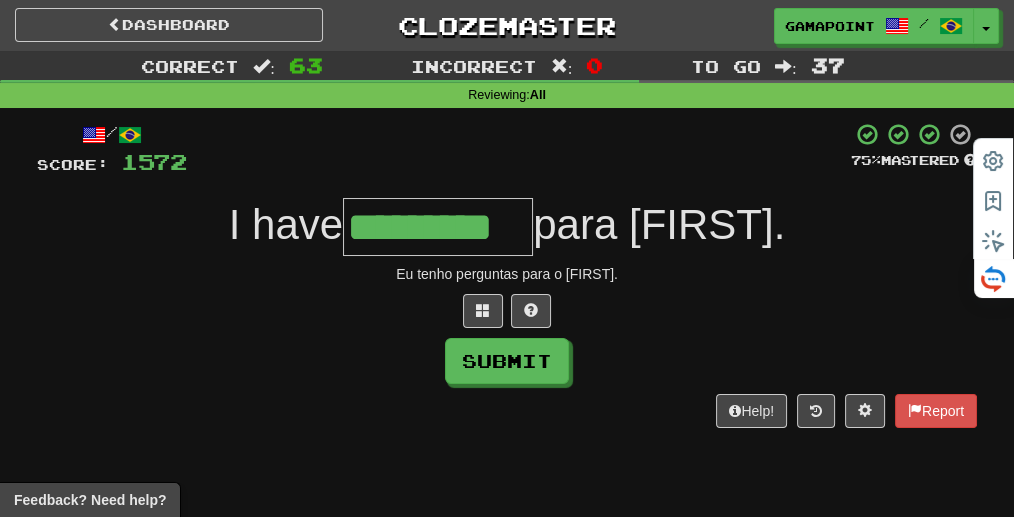 type on "*********" 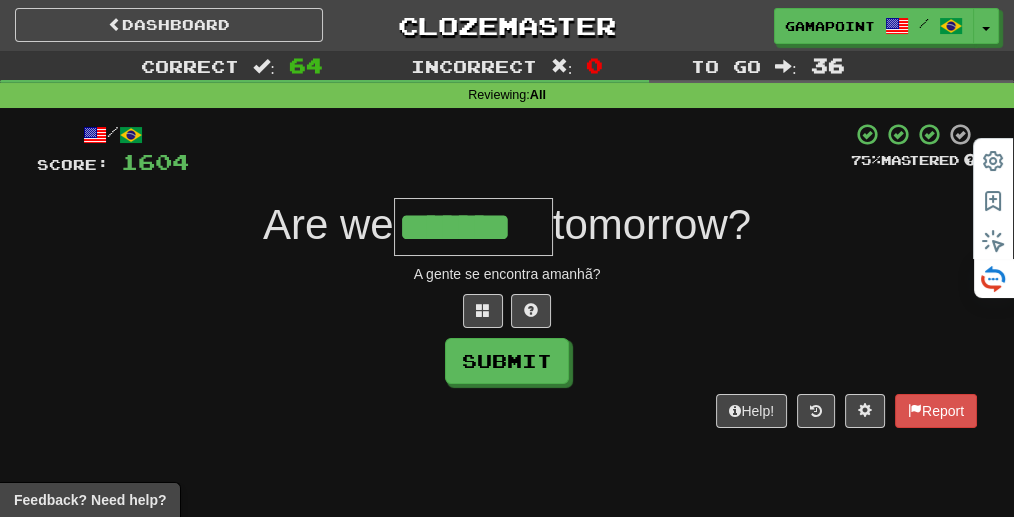 type on "*******" 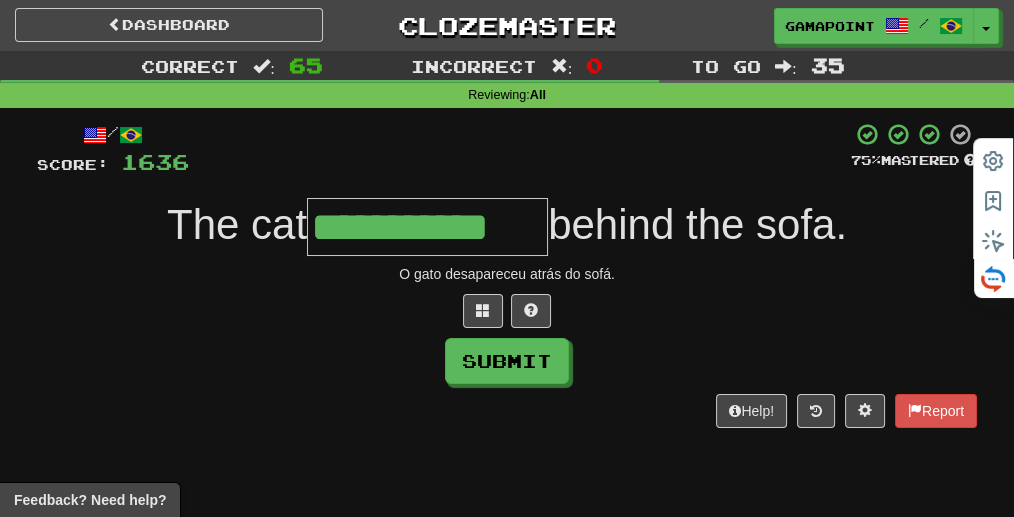 type on "**********" 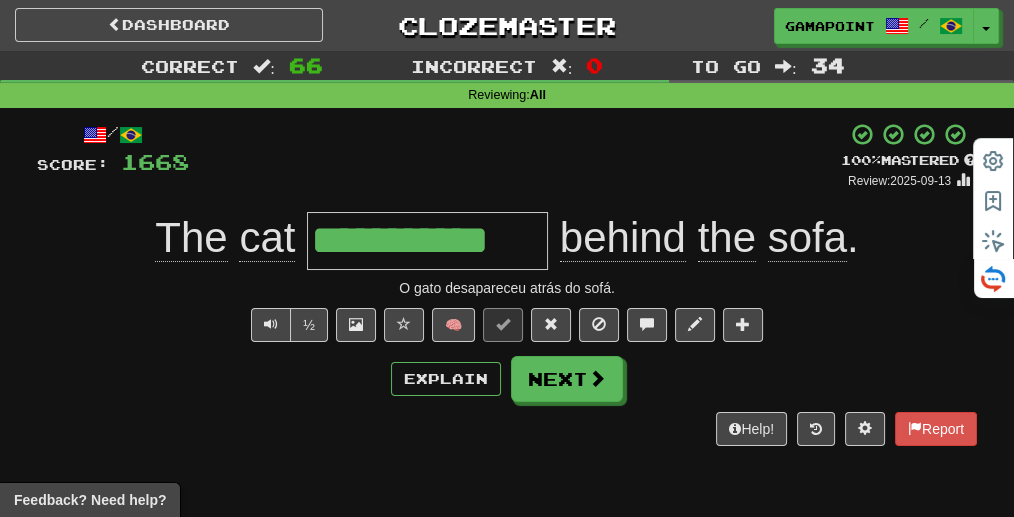 click on "+ 32" at bounding box center (515, 156) 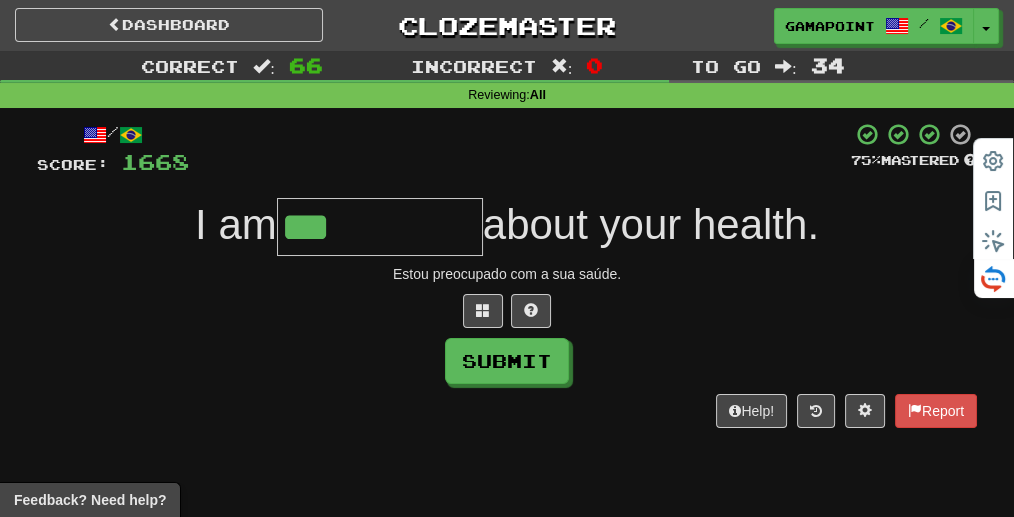 click on "Estou preocupado com a sua saúde." at bounding box center [507, 274] 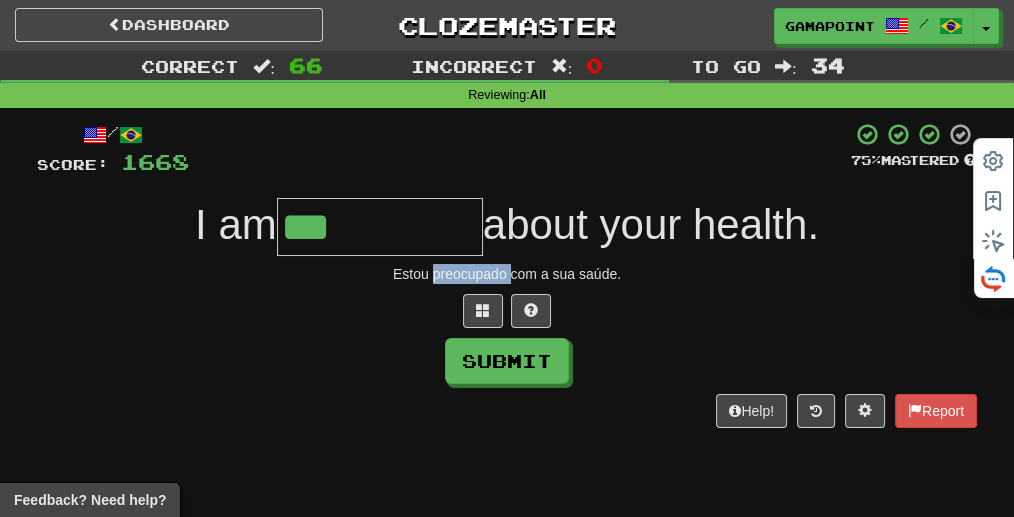 click on "Estou preocupado com a sua saúde." at bounding box center (507, 274) 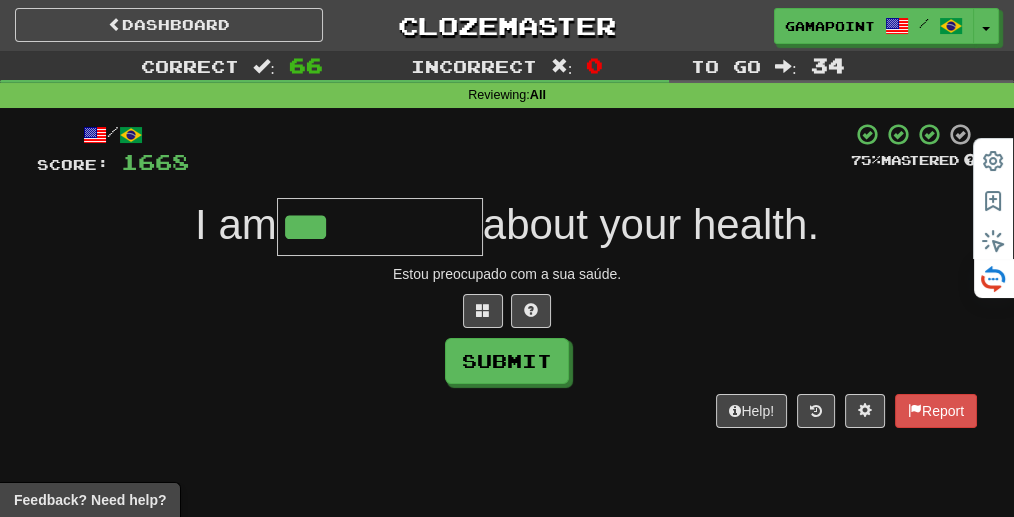 click at bounding box center [507, 311] 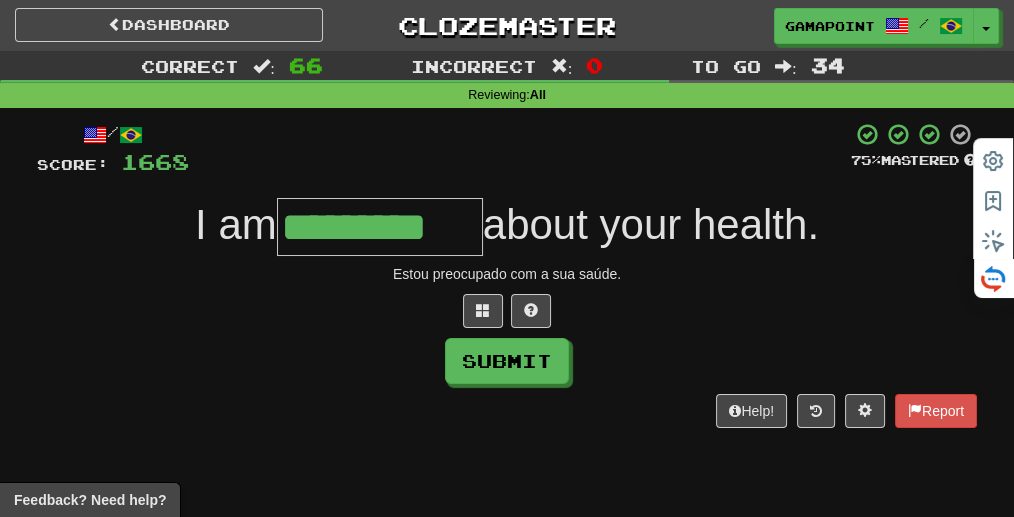 type on "*********" 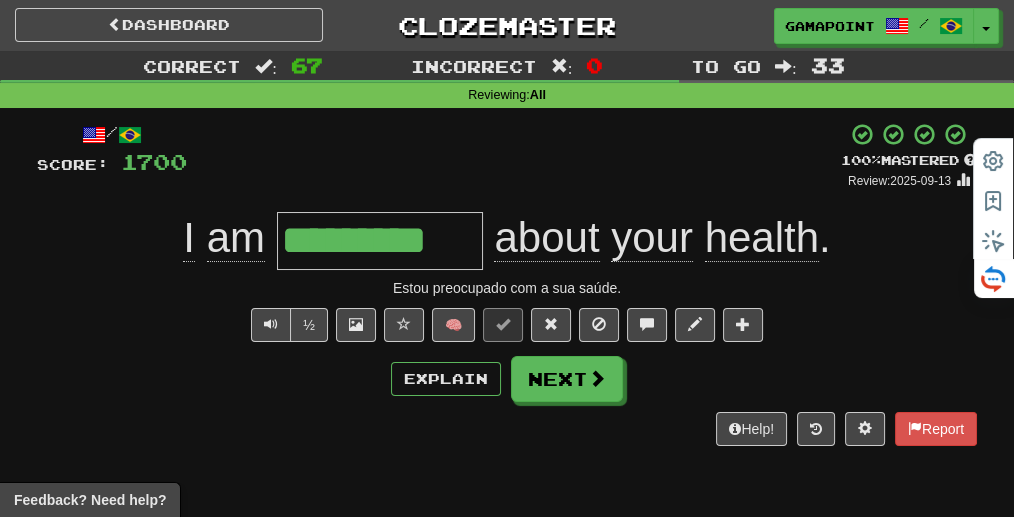 click on "+ 32" at bounding box center [514, 156] 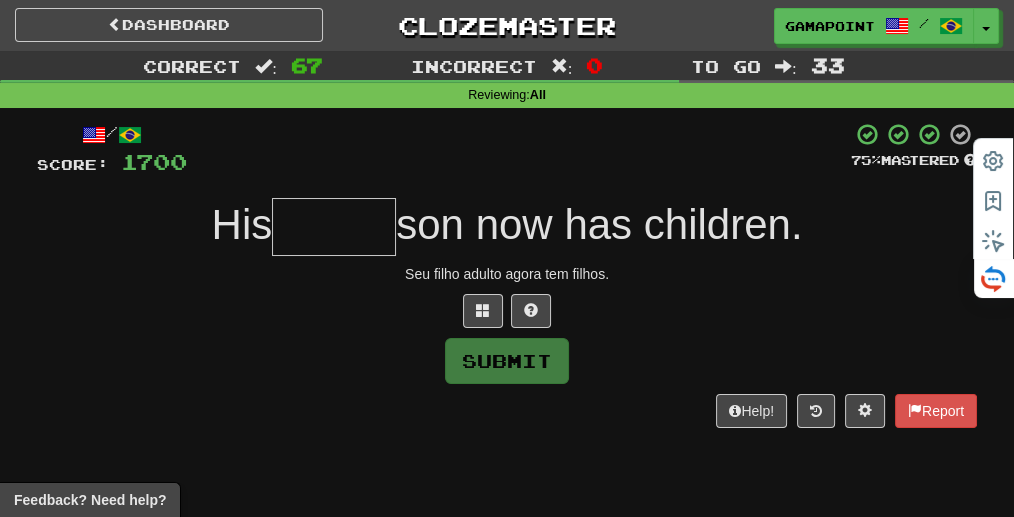 click at bounding box center [519, 149] 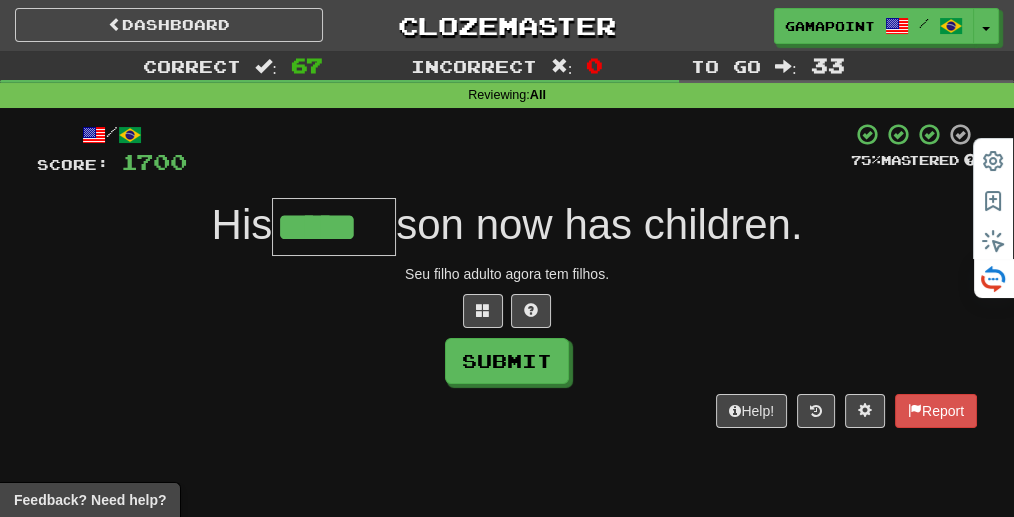 type on "*****" 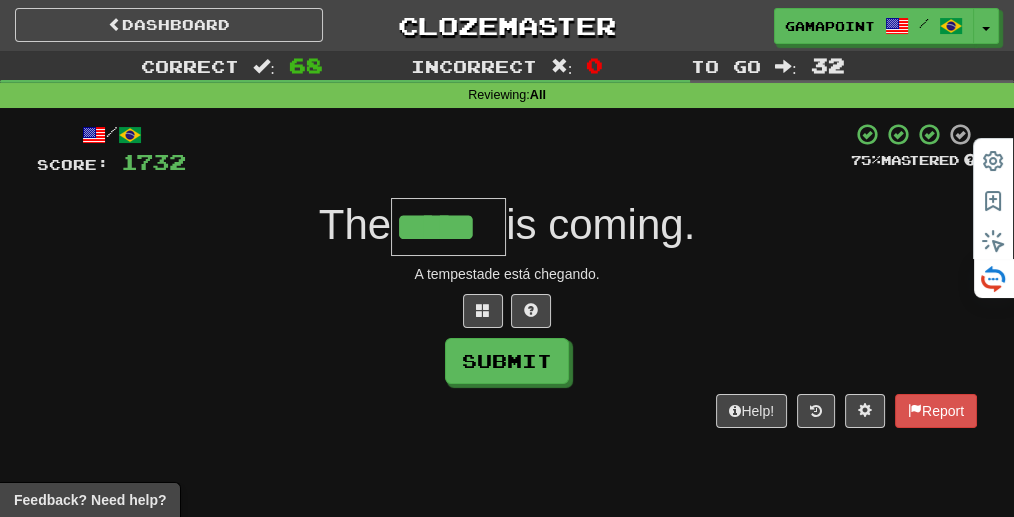 type on "*****" 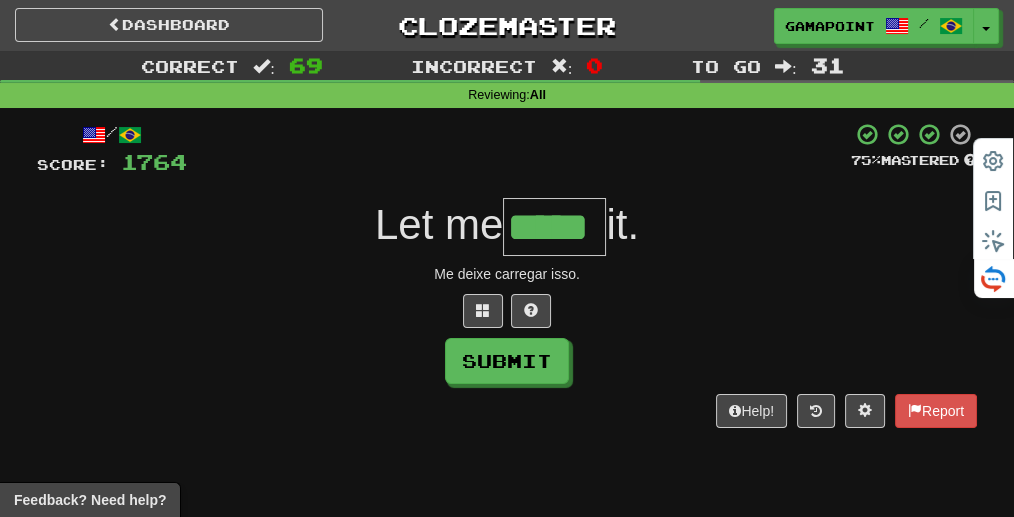 type on "*****" 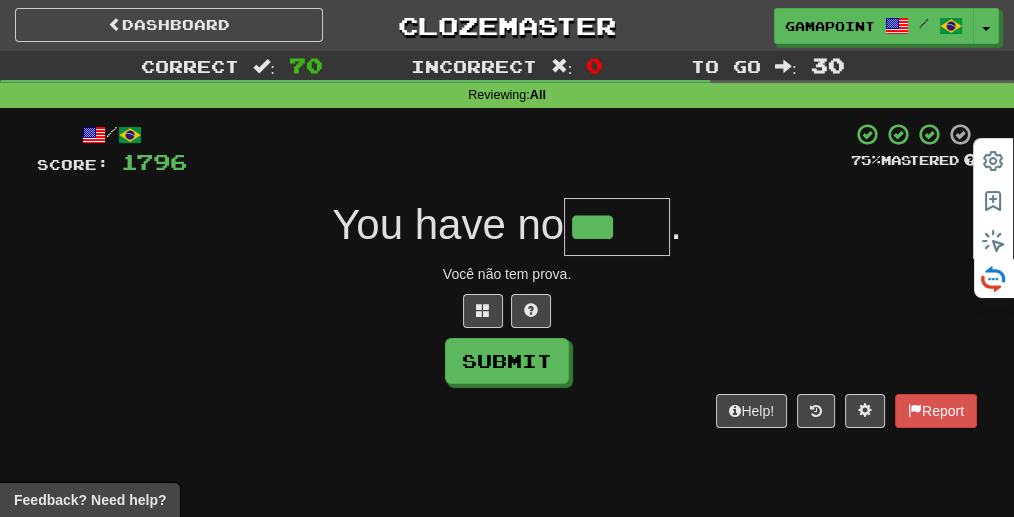 click on "Você não tem prova." at bounding box center [507, 274] 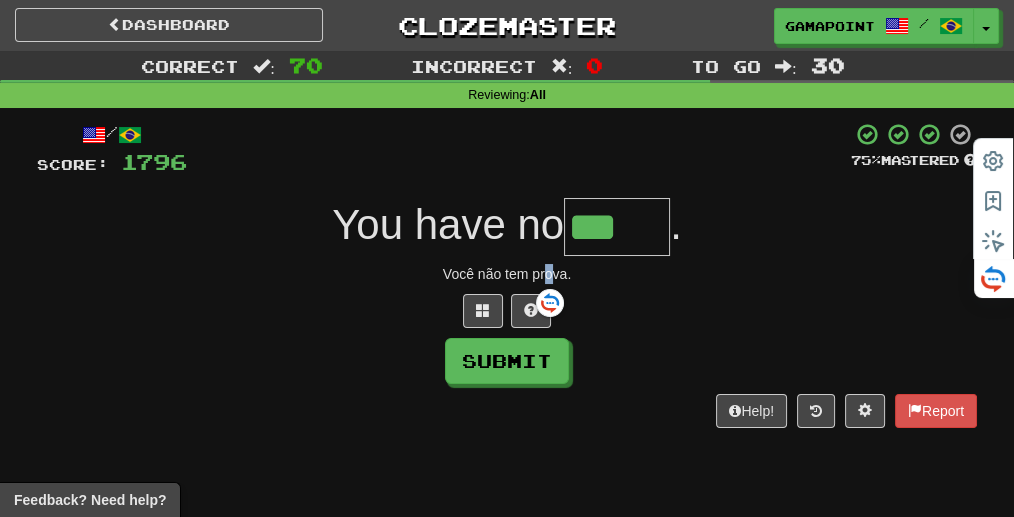 click on "Você não tem prova." at bounding box center (507, 274) 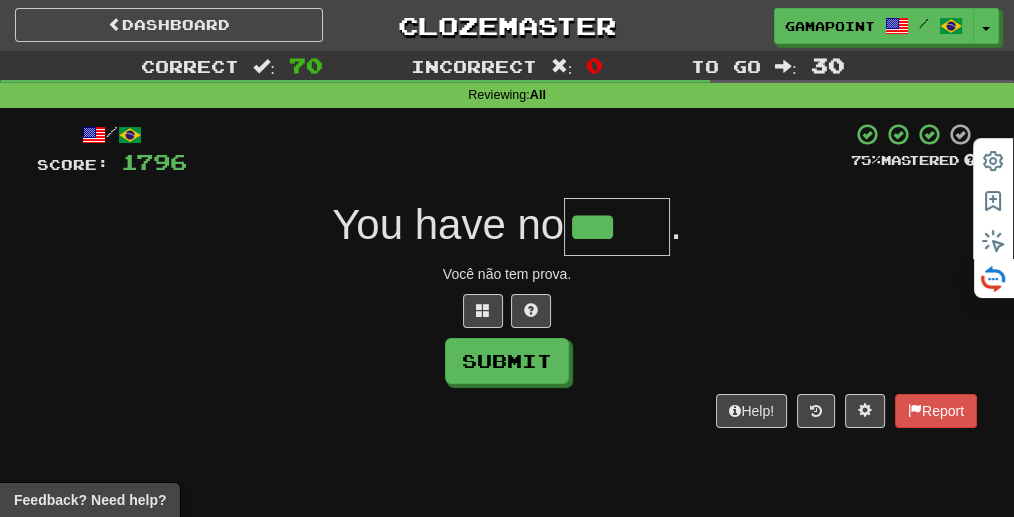 drag, startPoint x: 548, startPoint y: 269, endPoint x: 558, endPoint y: 262, distance: 12.206555 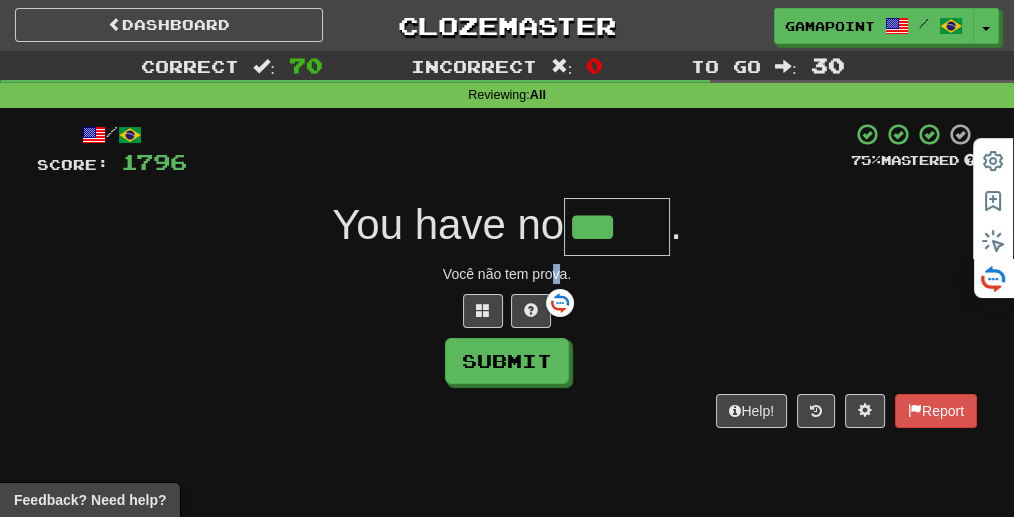 click on "/  Score:   1796 75 %  Mastered You have no  *** . Você não tem prova. Submit  Help!  Report" at bounding box center [507, 275] 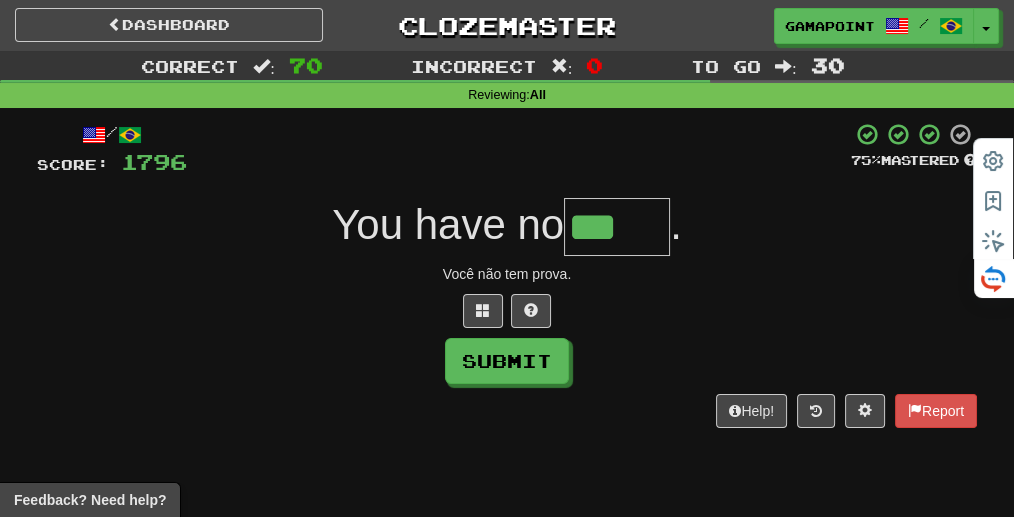 click on "Você não tem prova." at bounding box center (507, 274) 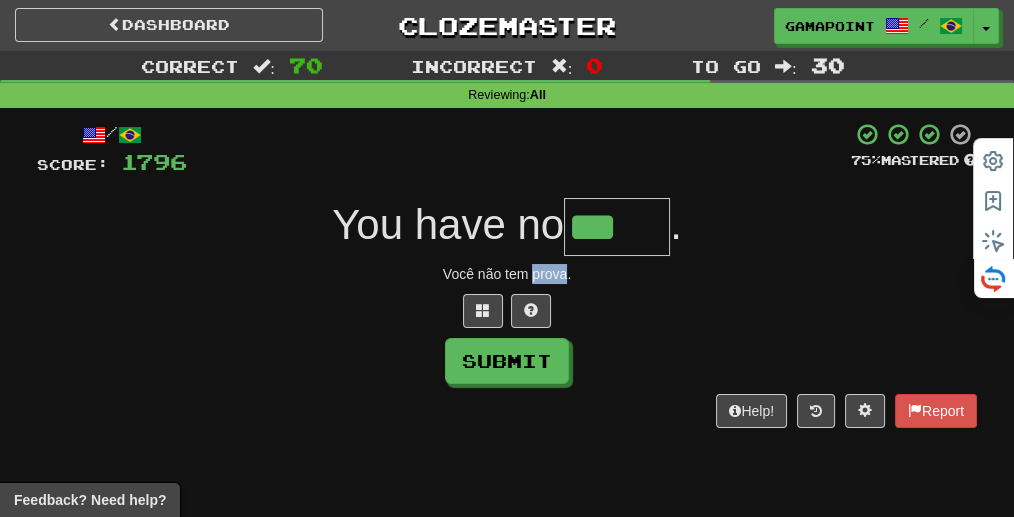 click on "Você não tem prova." at bounding box center [507, 274] 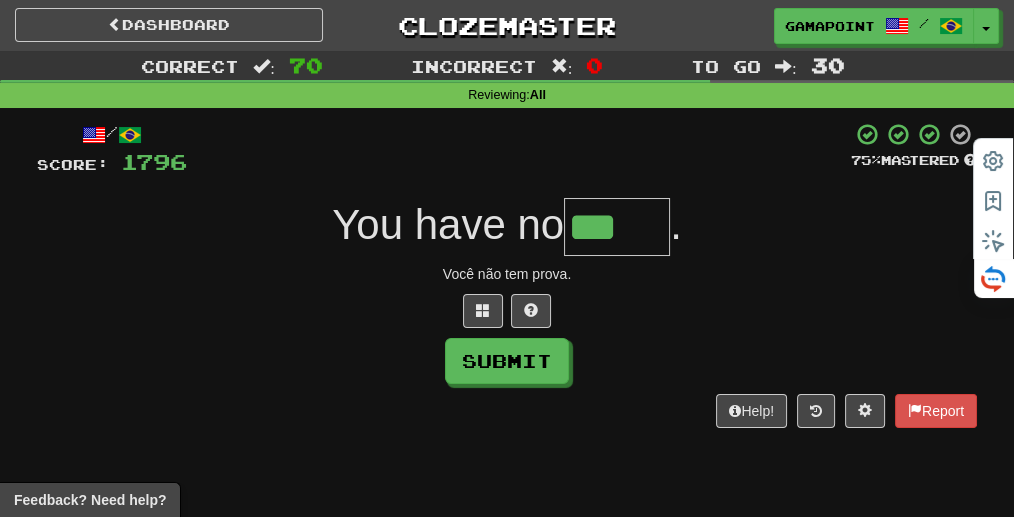 click at bounding box center [507, 311] 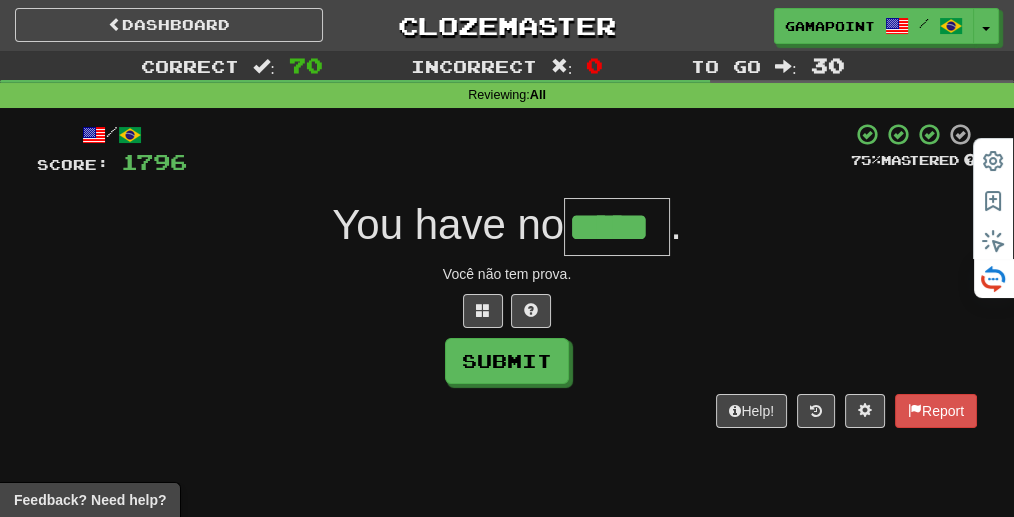 type on "*****" 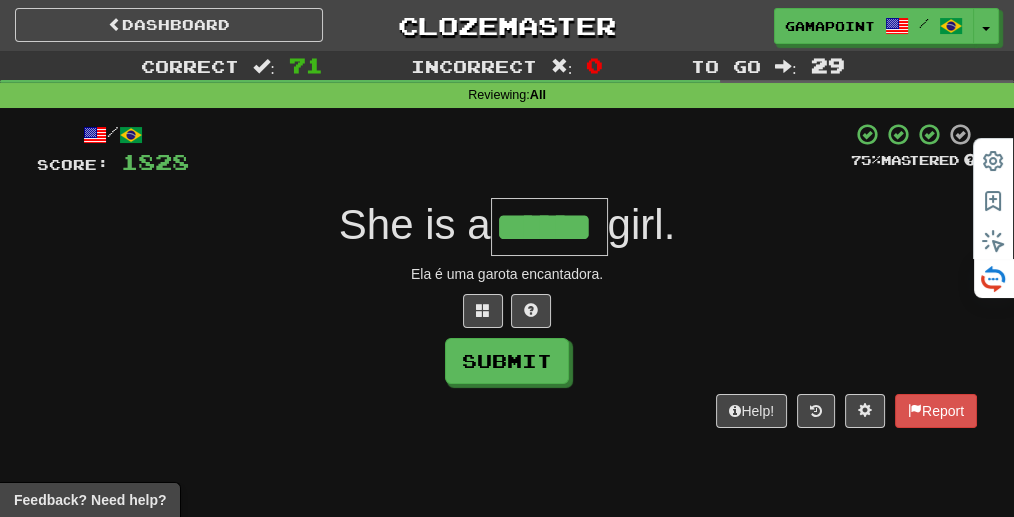 type on "******" 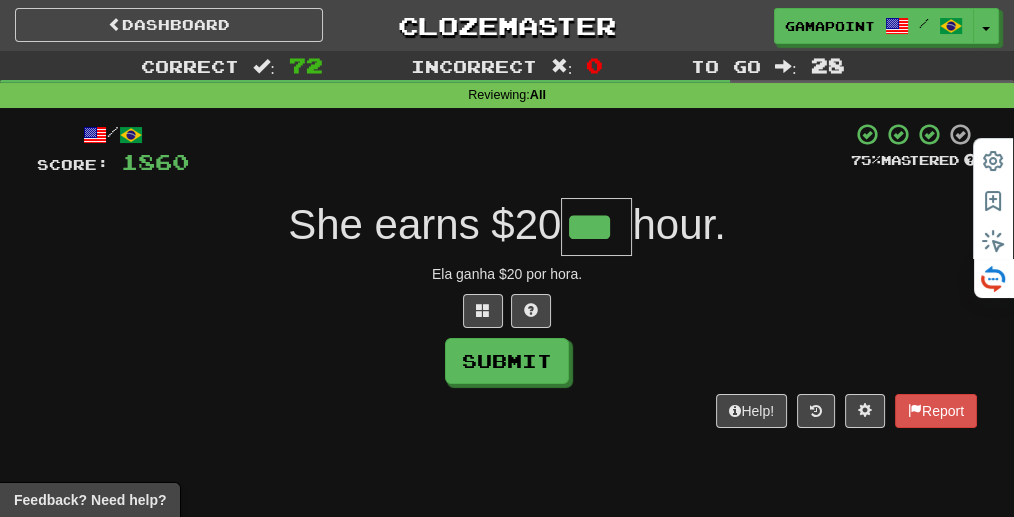 type on "***" 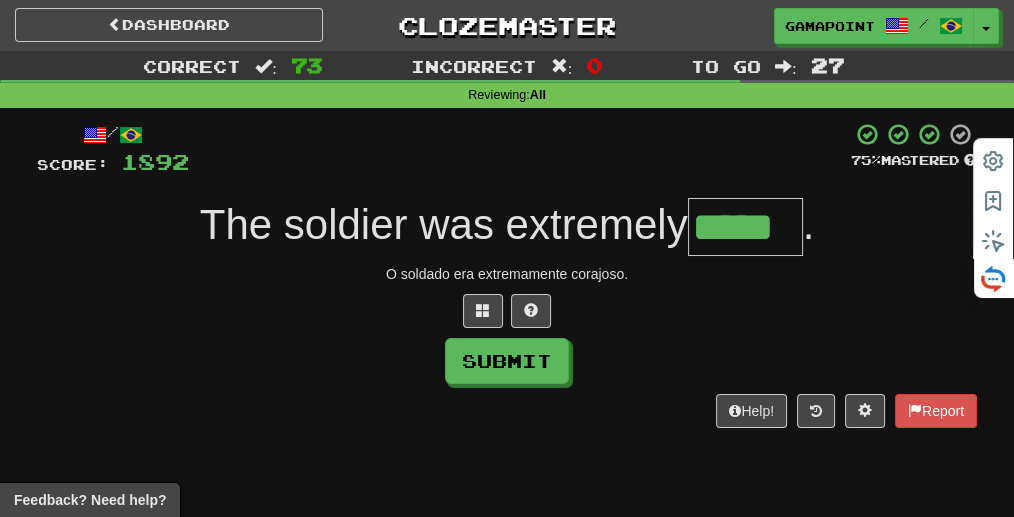 type on "*****" 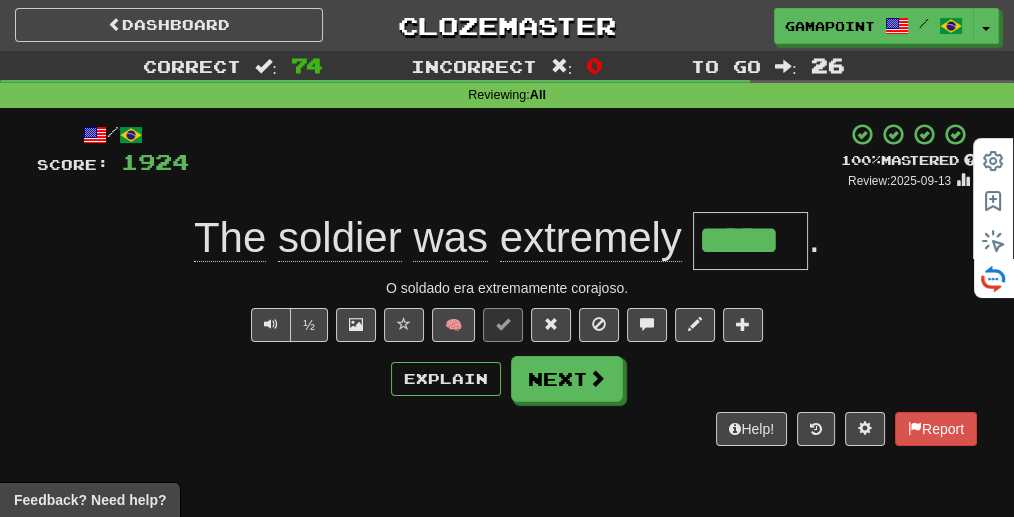 click on "+ 32" at bounding box center (515, 156) 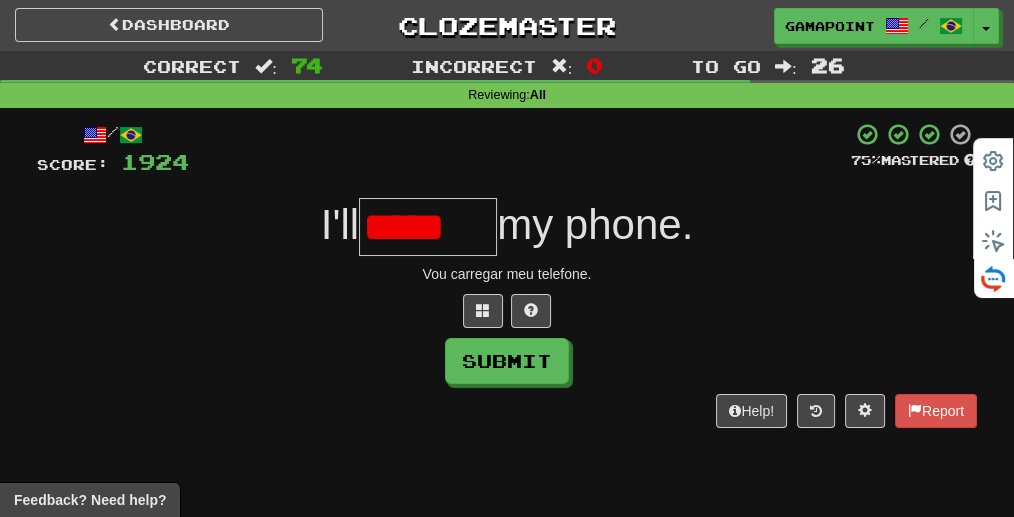 scroll, scrollTop: 0, scrollLeft: 0, axis: both 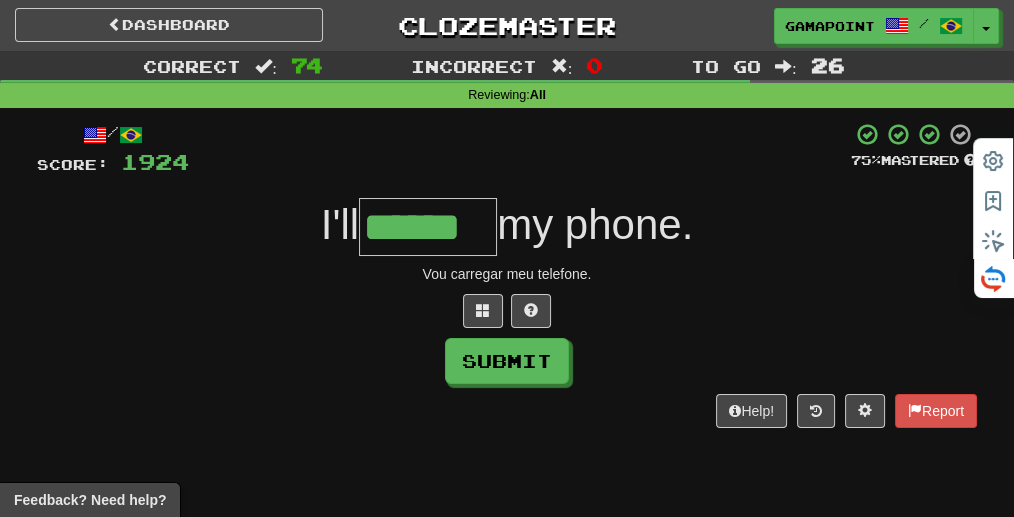 type on "******" 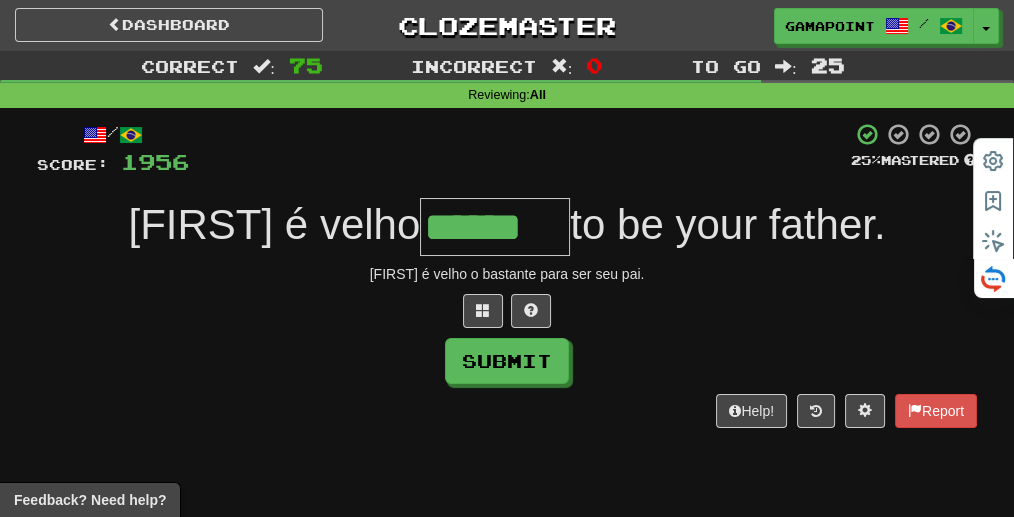 type on "******" 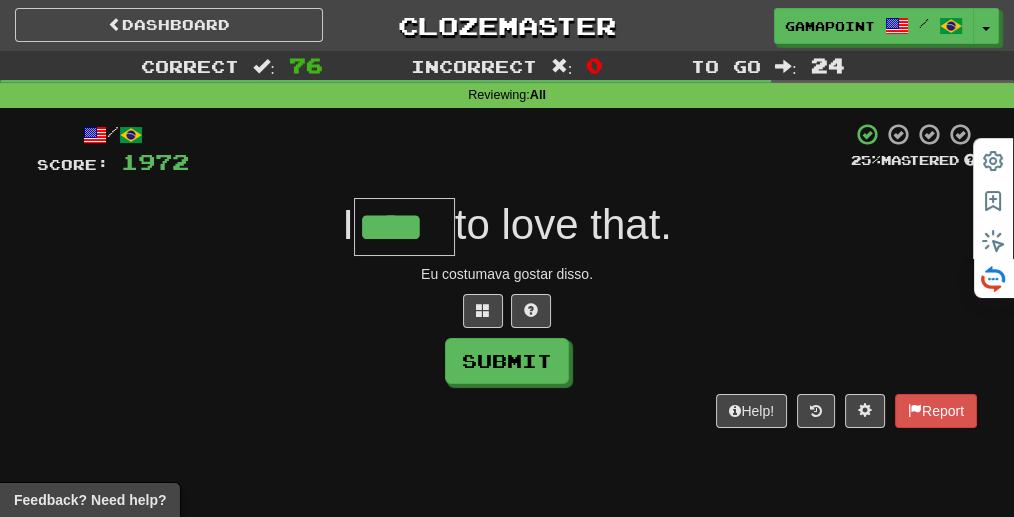 type on "****" 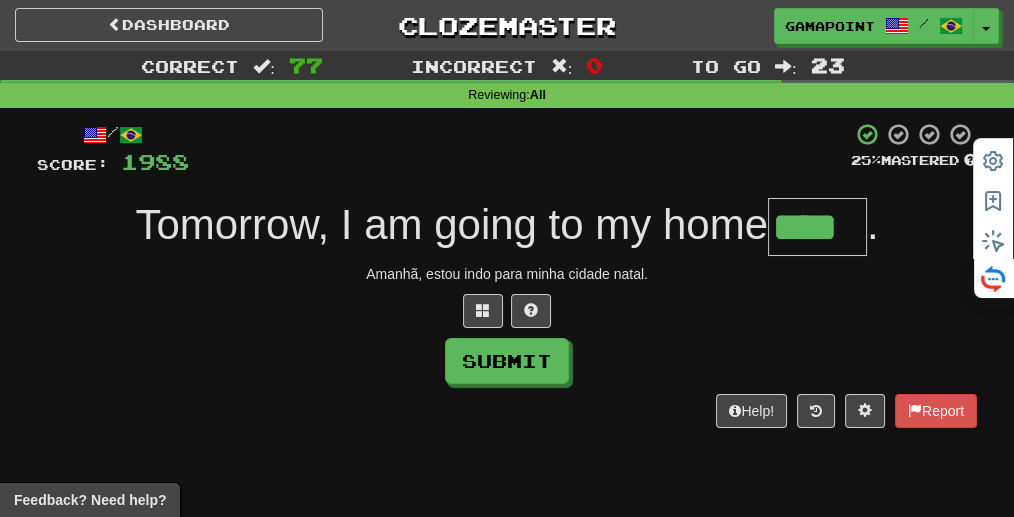 type on "****" 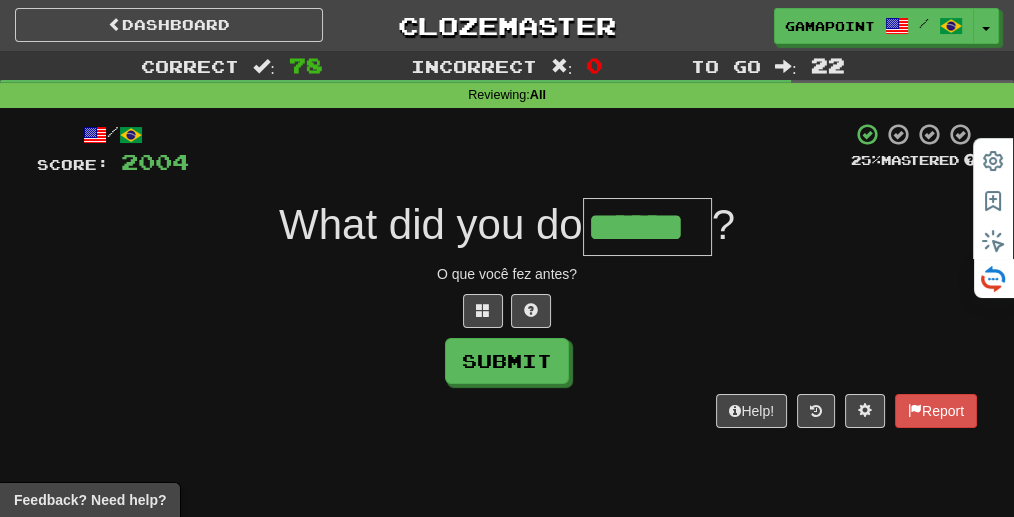 type on "******" 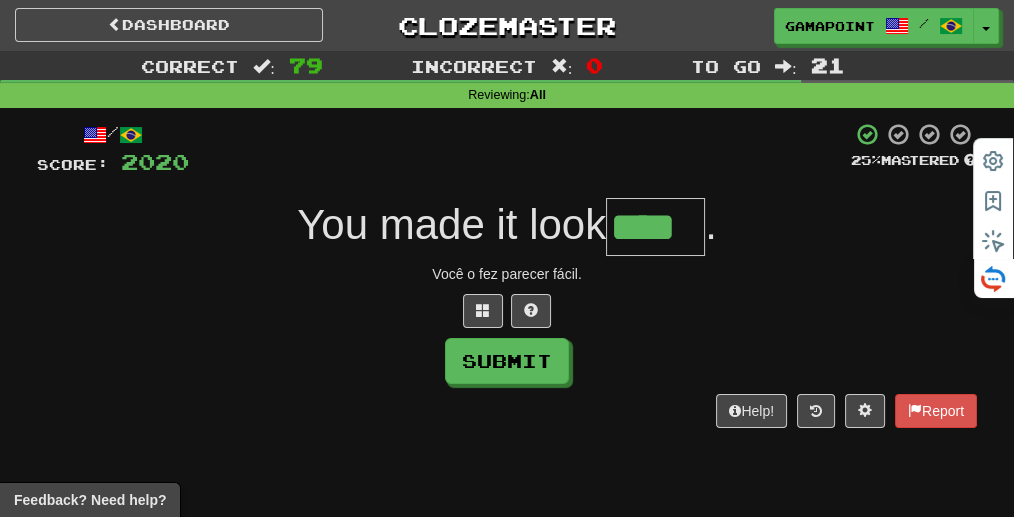type on "****" 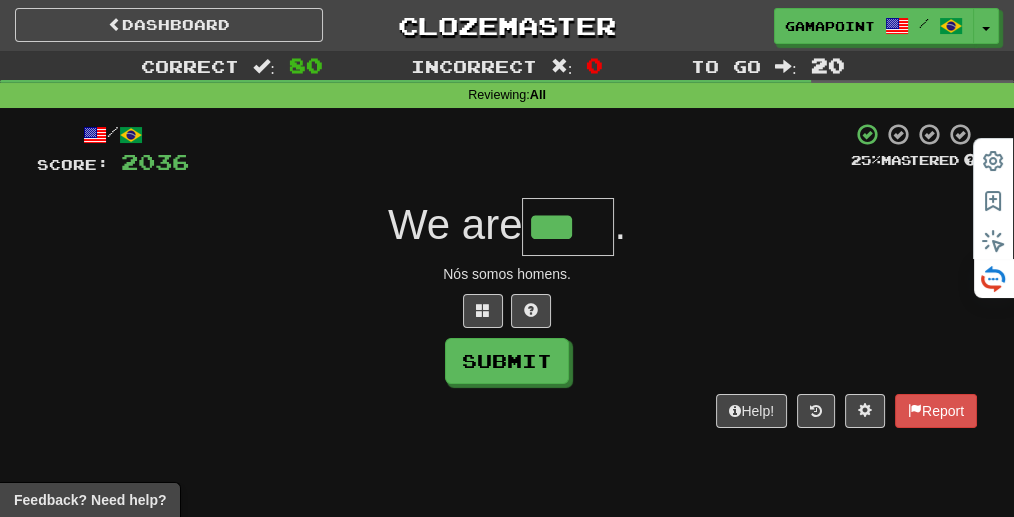 scroll, scrollTop: 0, scrollLeft: 0, axis: both 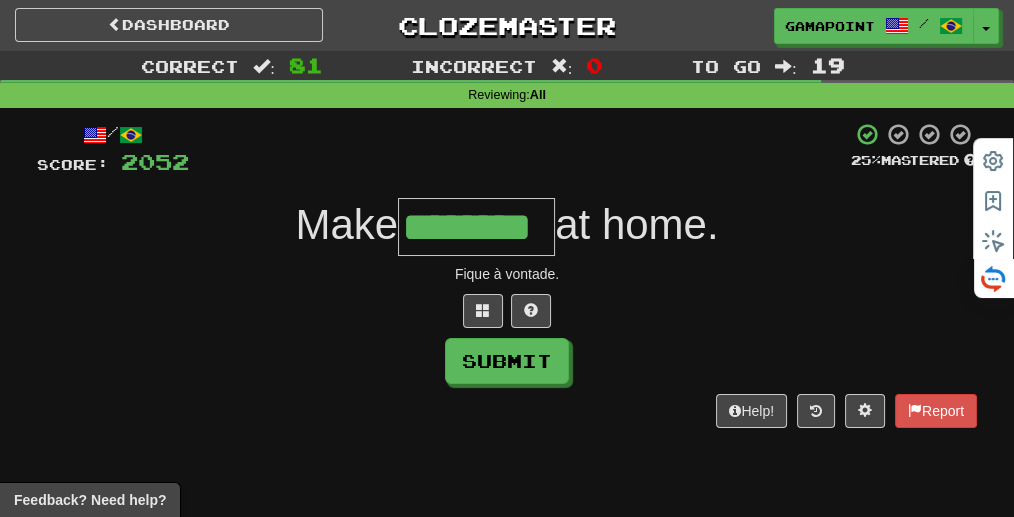 type on "********" 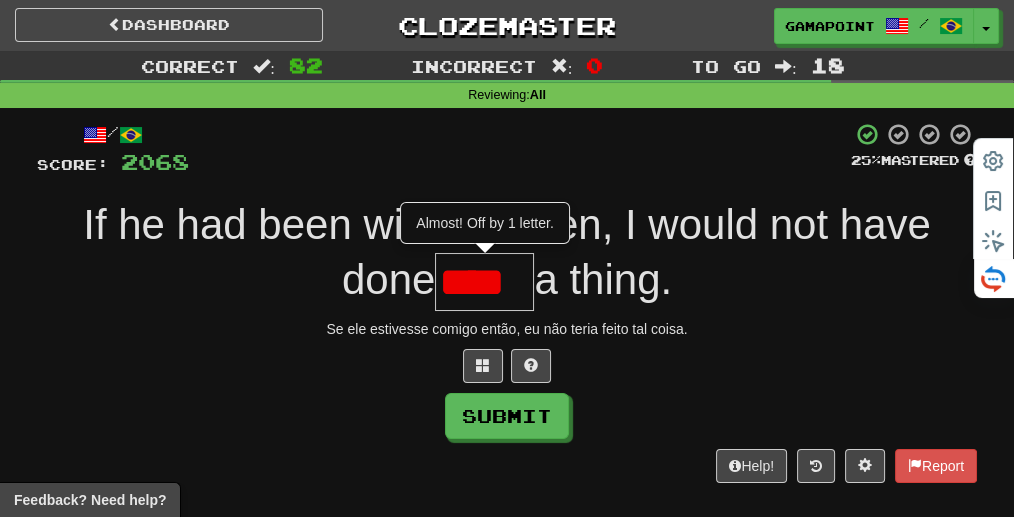 scroll, scrollTop: 0, scrollLeft: 0, axis: both 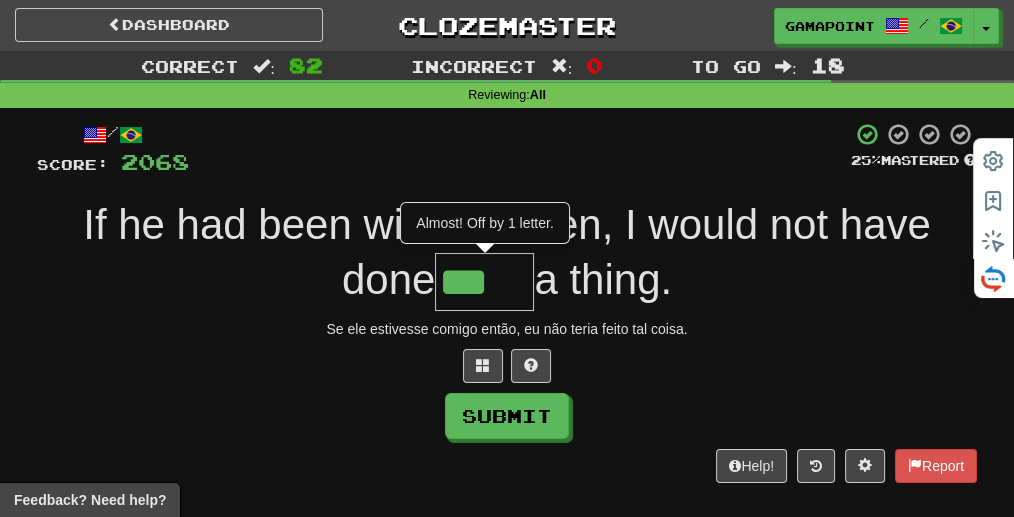 click on "Se ele estivesse comigo então, eu não teria feito tal coisa." at bounding box center (507, 329) 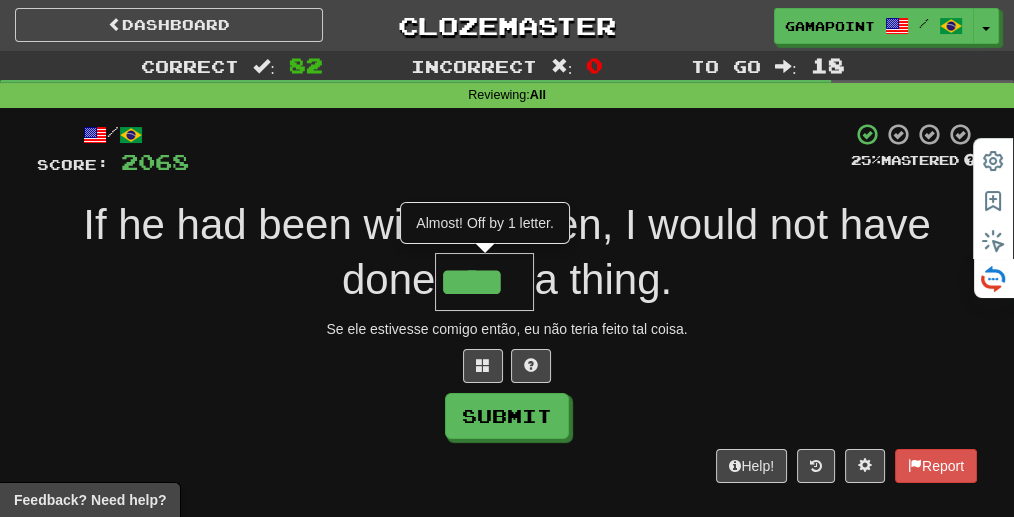 type on "****" 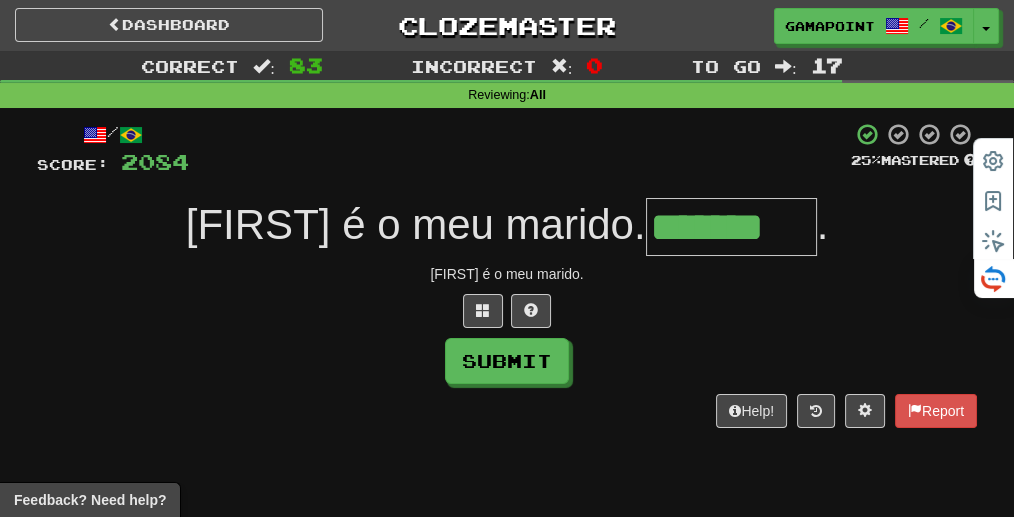 type on "*******" 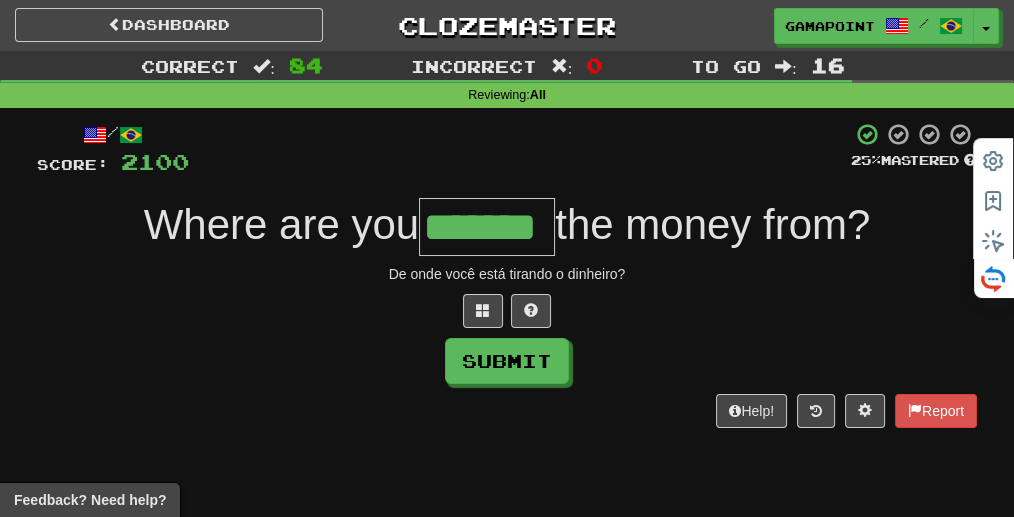 type on "*******" 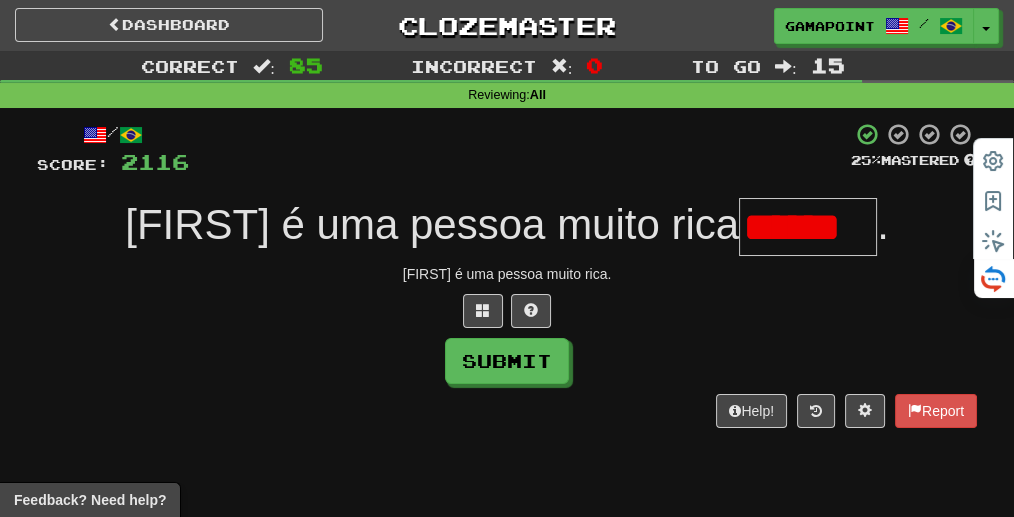 scroll, scrollTop: 0, scrollLeft: 0, axis: both 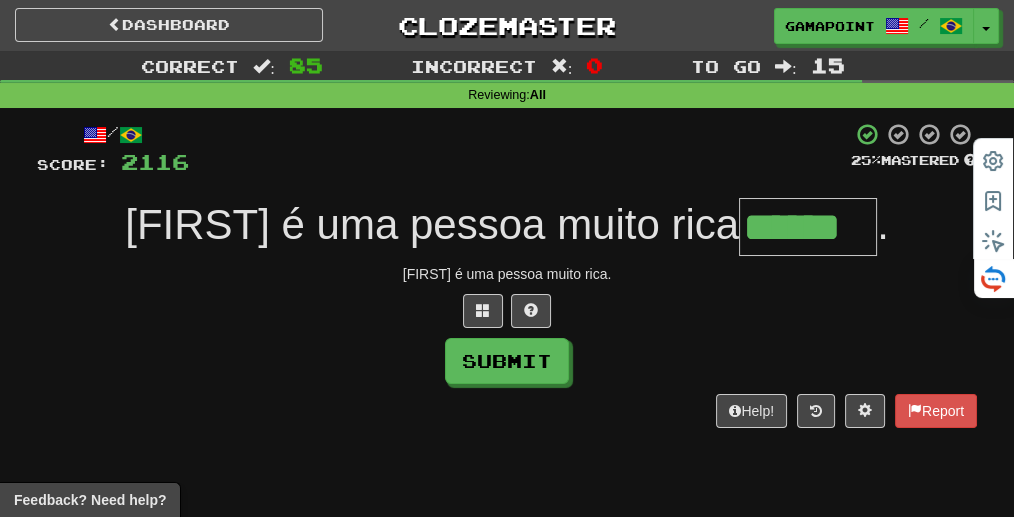 type on "******" 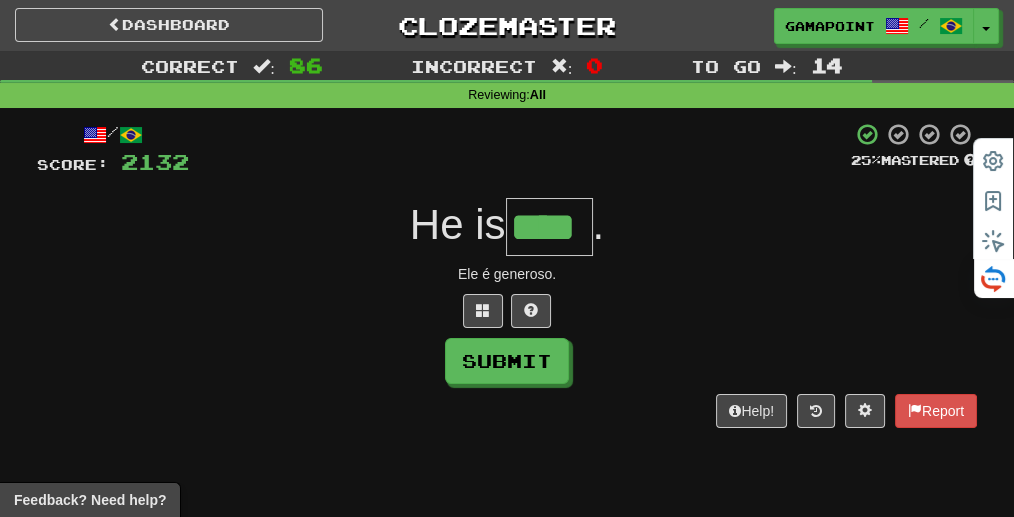 type on "****" 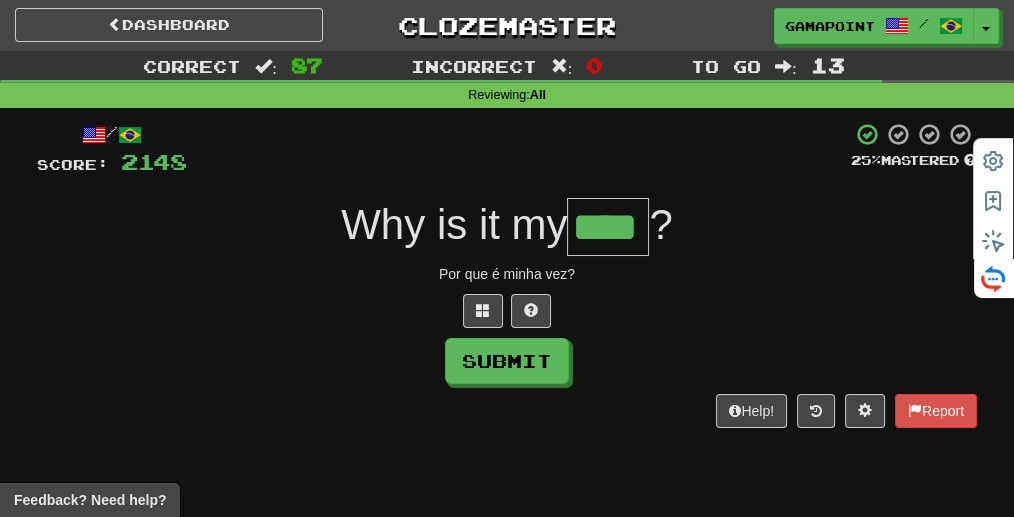 type on "****" 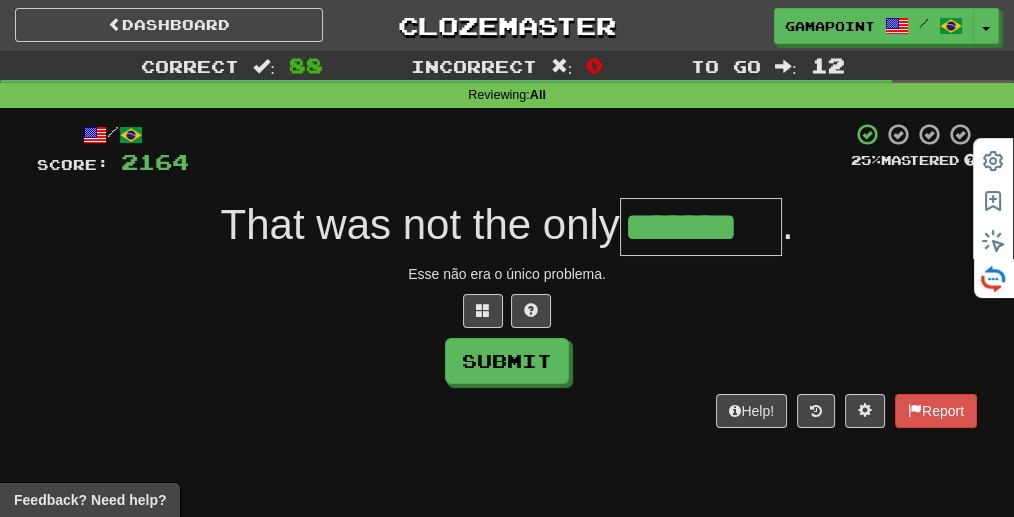 type on "*******" 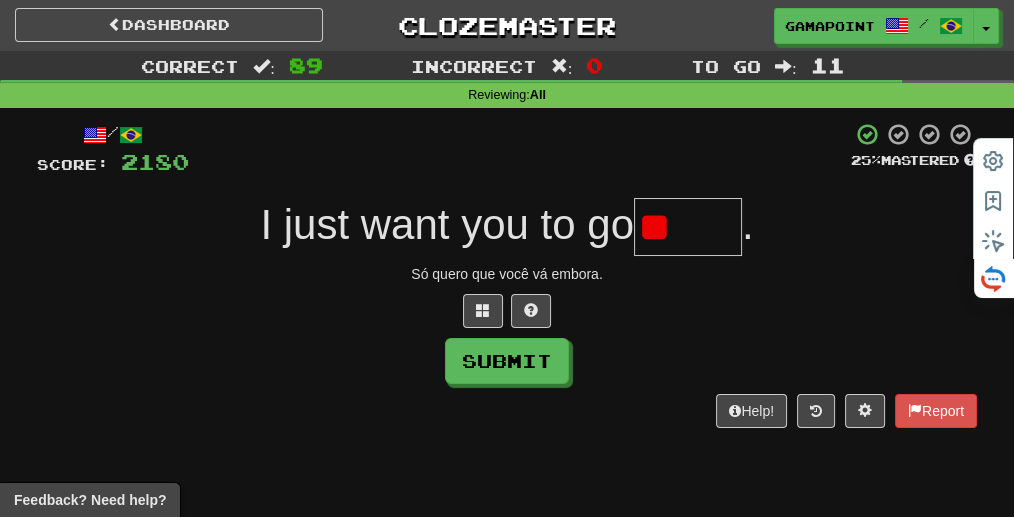 type on "*" 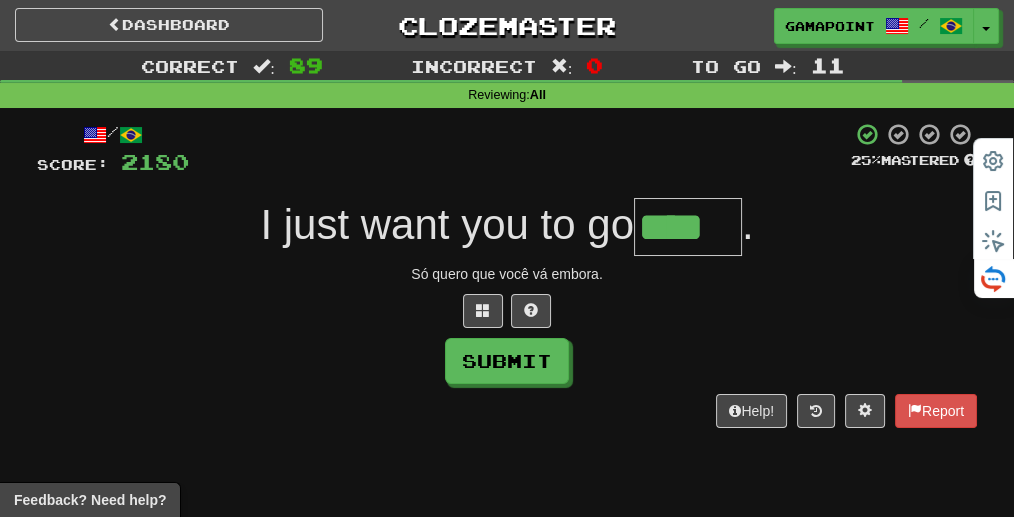 type on "****" 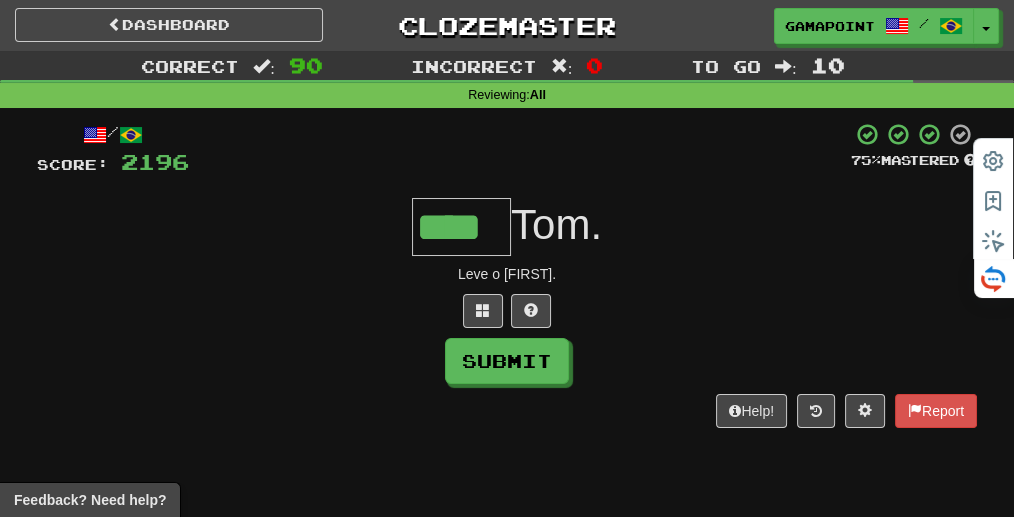 type on "****" 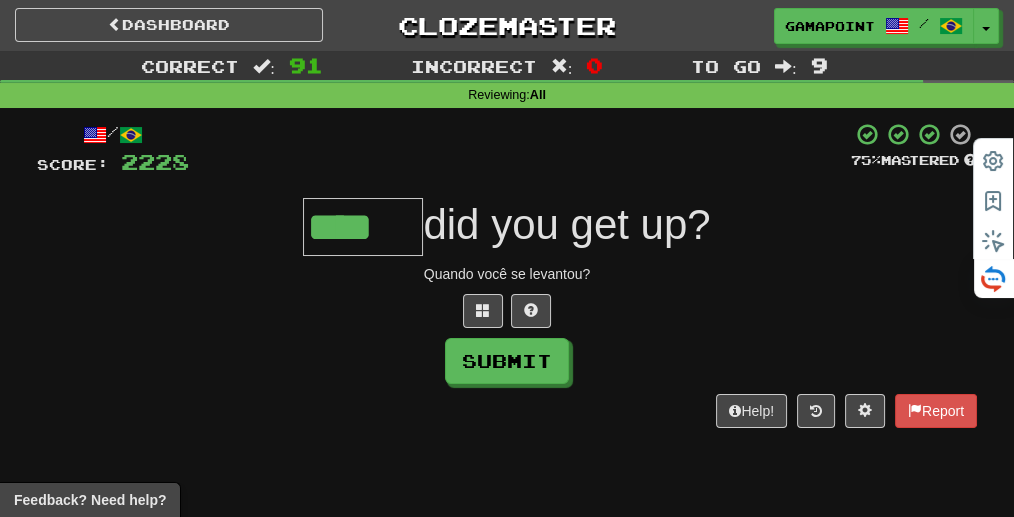 type on "****" 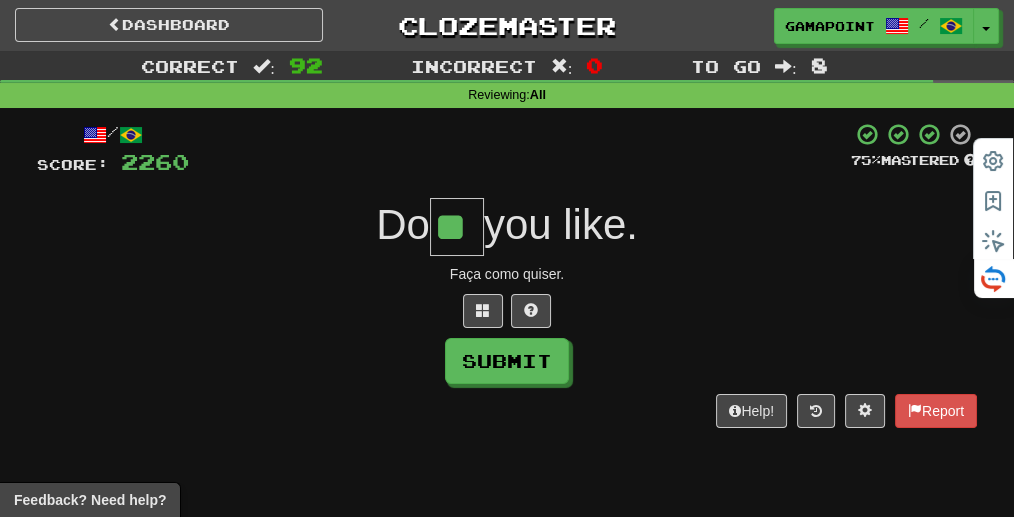 type on "**" 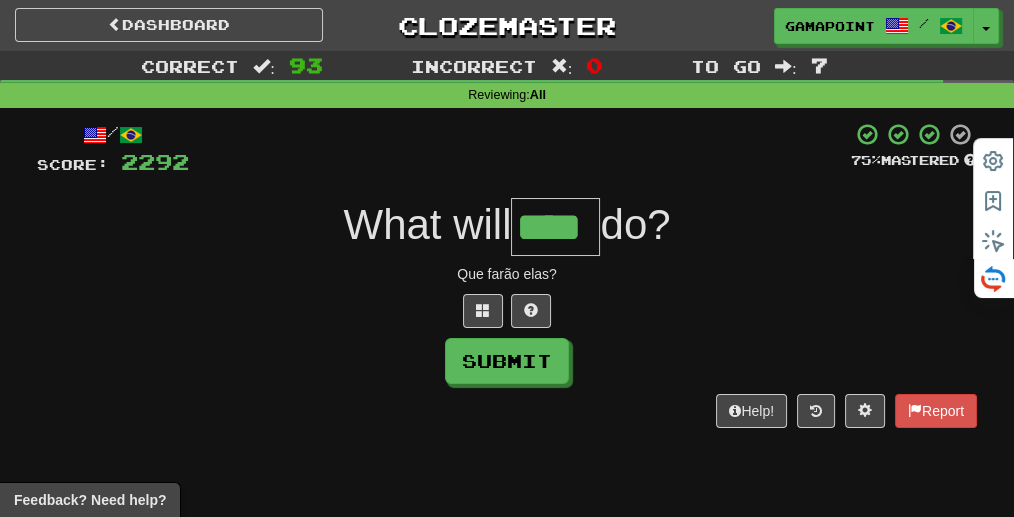 type on "****" 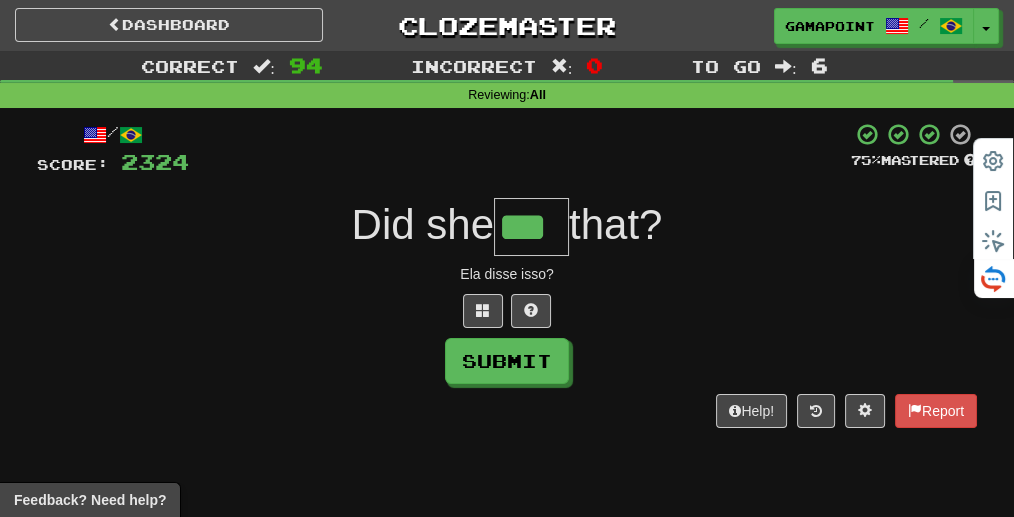 type on "***" 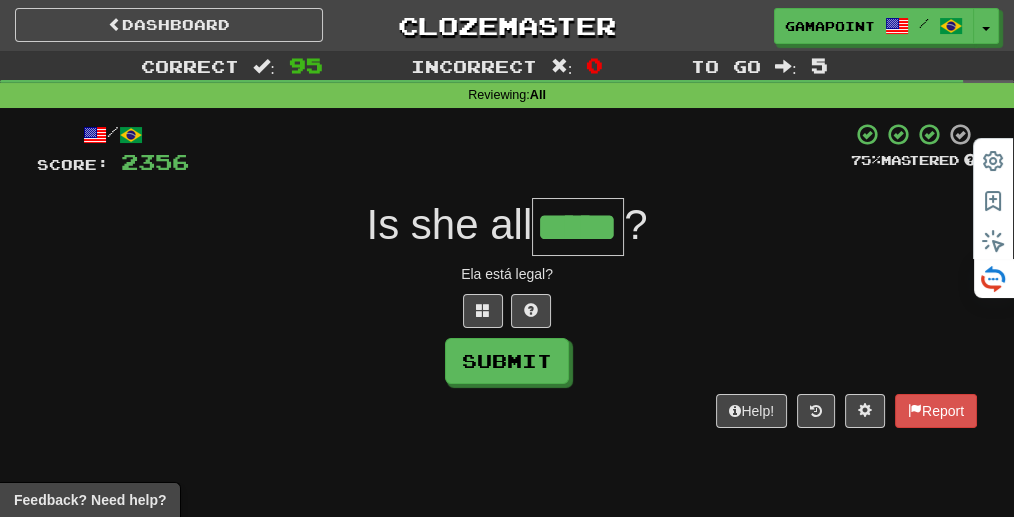 type on "*****" 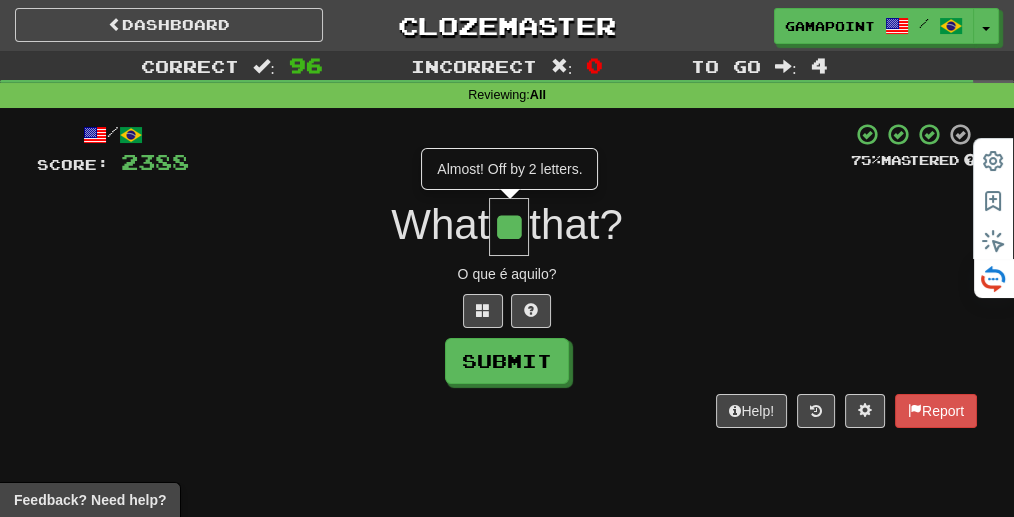 type on "**" 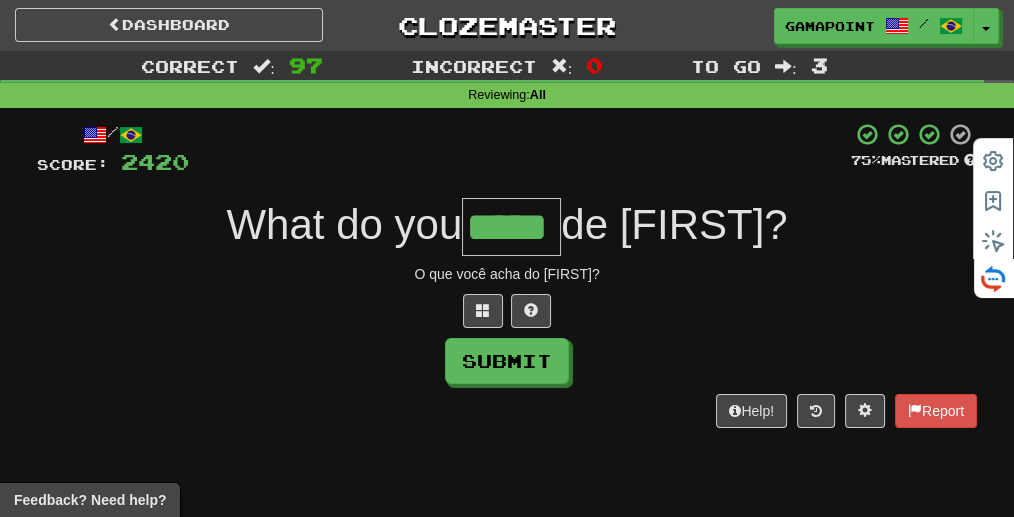 type on "*****" 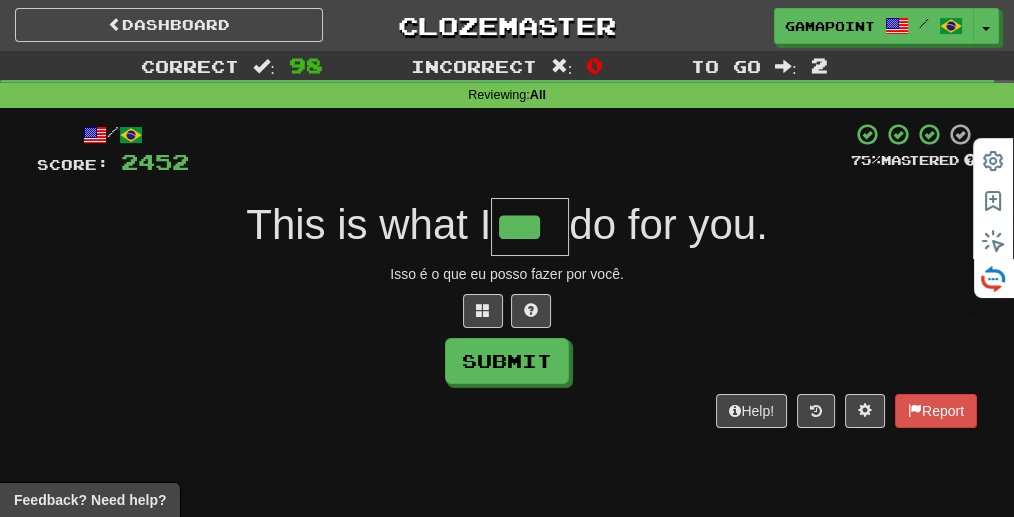 type on "***" 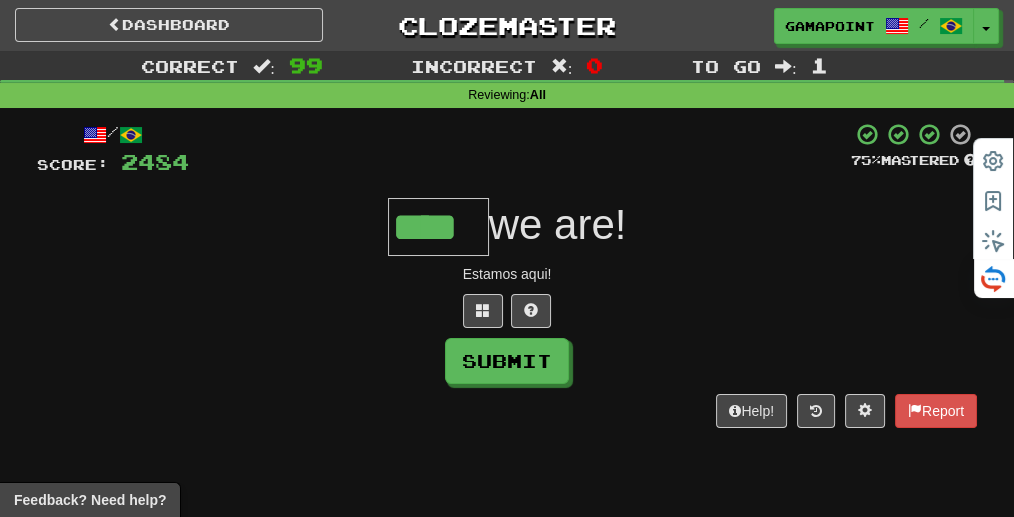 type on "****" 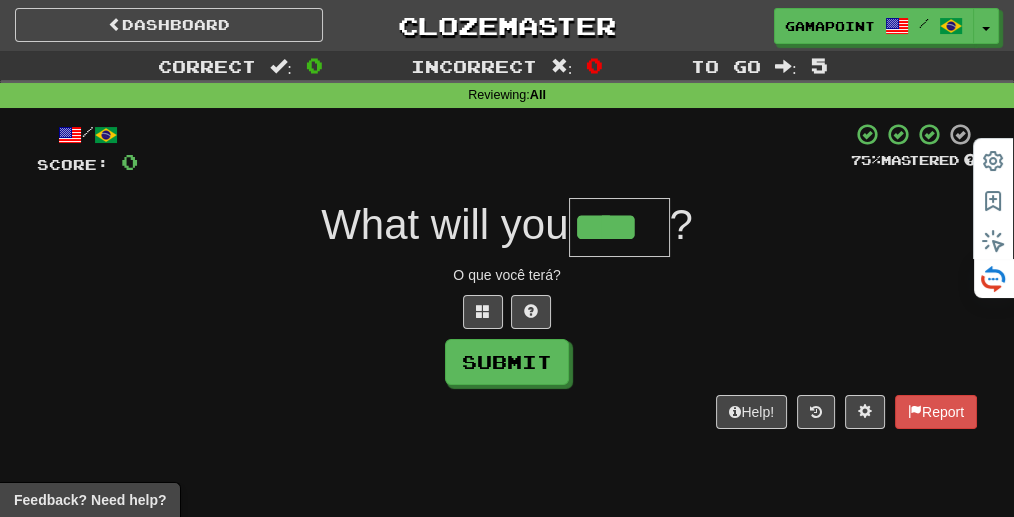 type on "****" 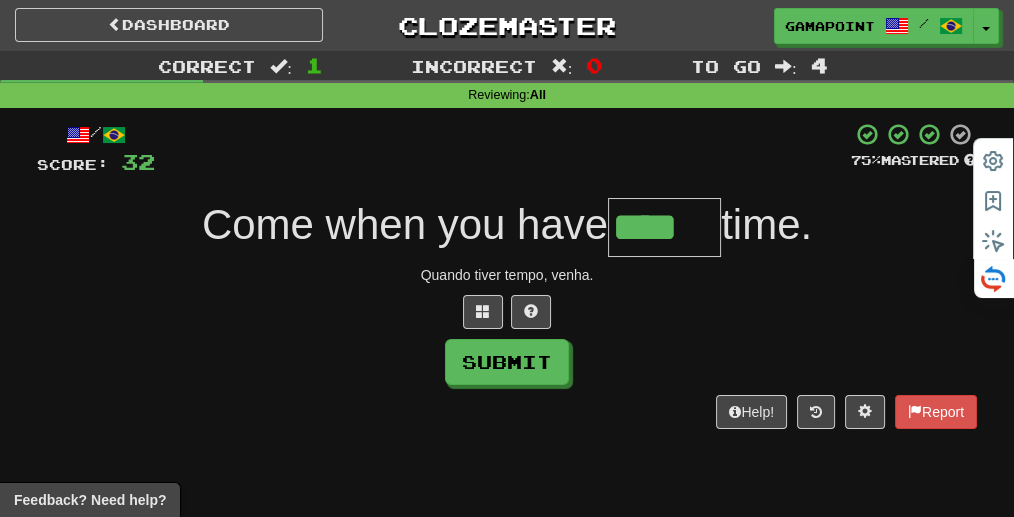 type on "****" 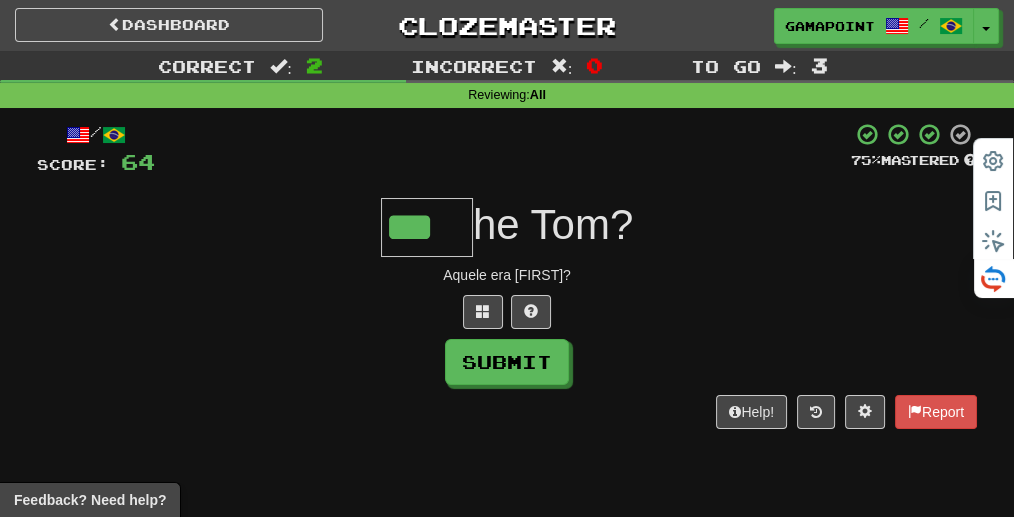 type on "***" 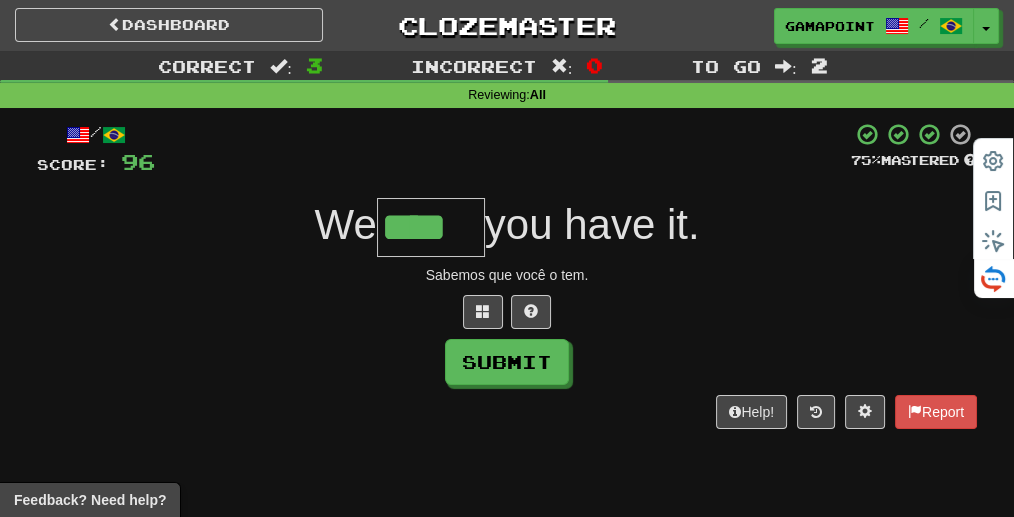type on "****" 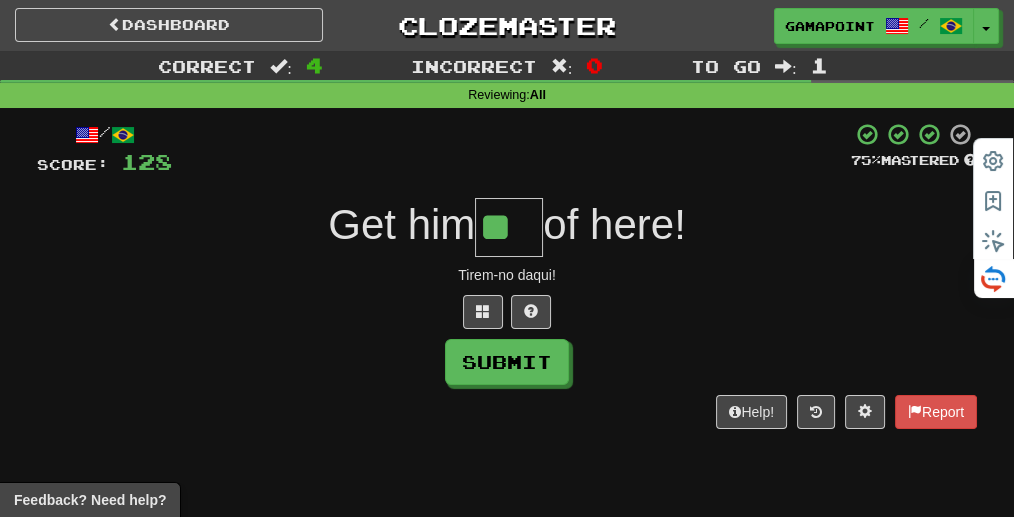 type on "***" 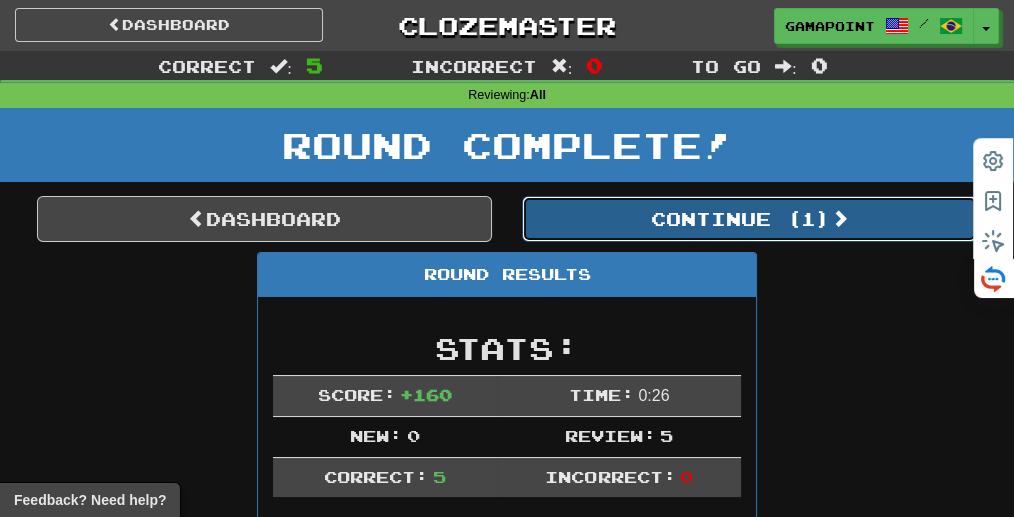 click on "Continue ( 1 )" at bounding box center [749, 219] 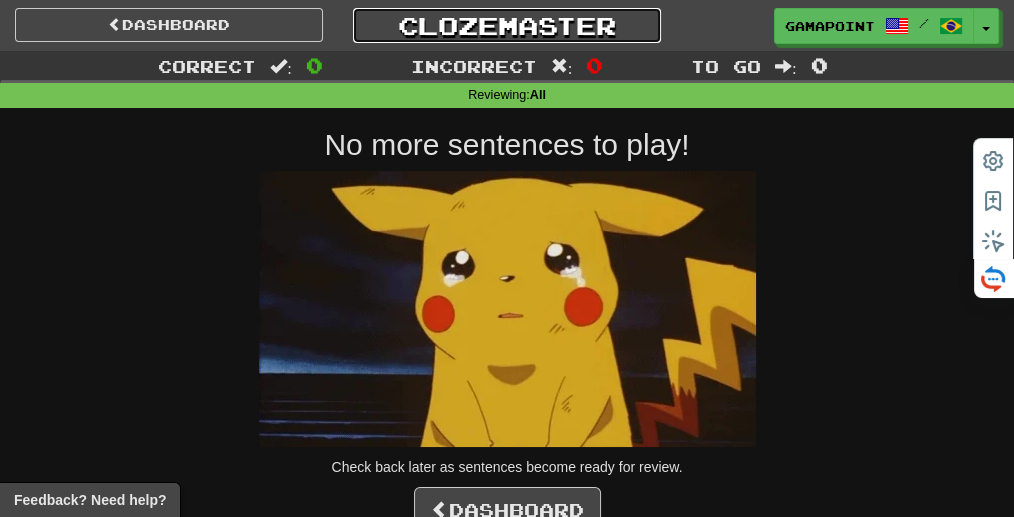 click on "Clozemaster" at bounding box center [507, 25] 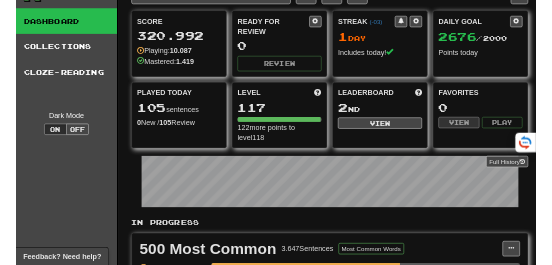scroll, scrollTop: 133, scrollLeft: 0, axis: vertical 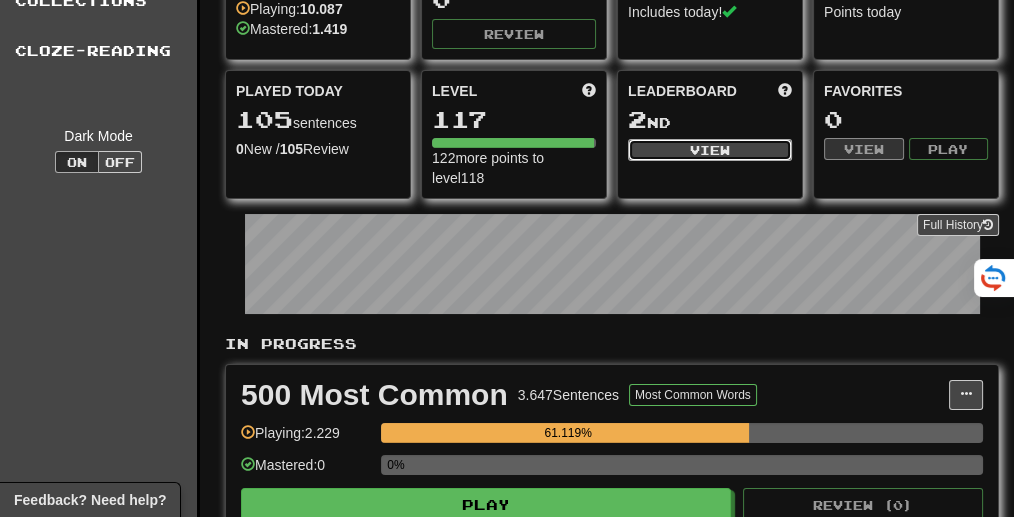 click on "View" at bounding box center (710, 150) 